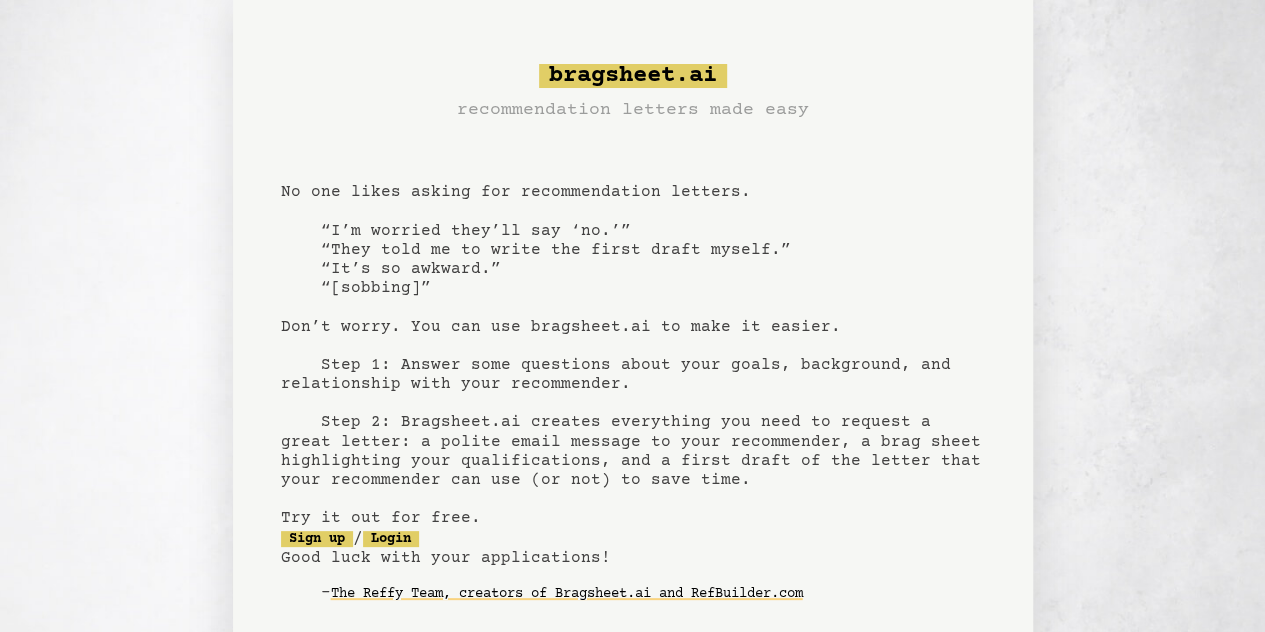scroll, scrollTop: 166, scrollLeft: 0, axis: vertical 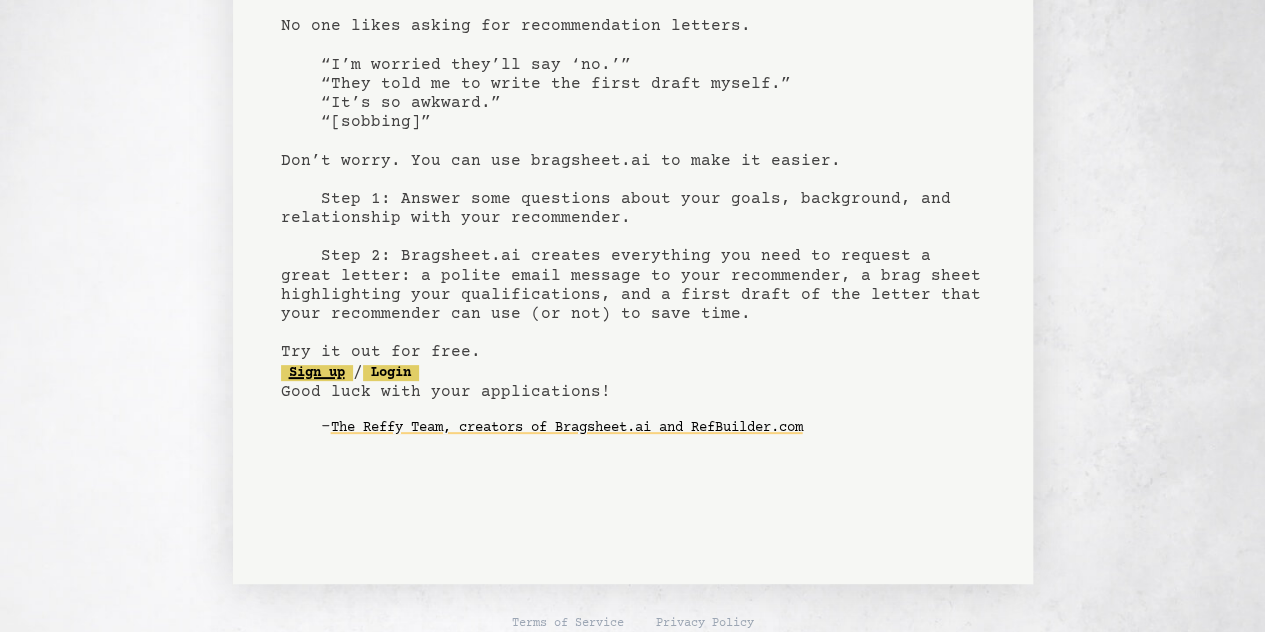 click on "Sign up" at bounding box center (317, 373) 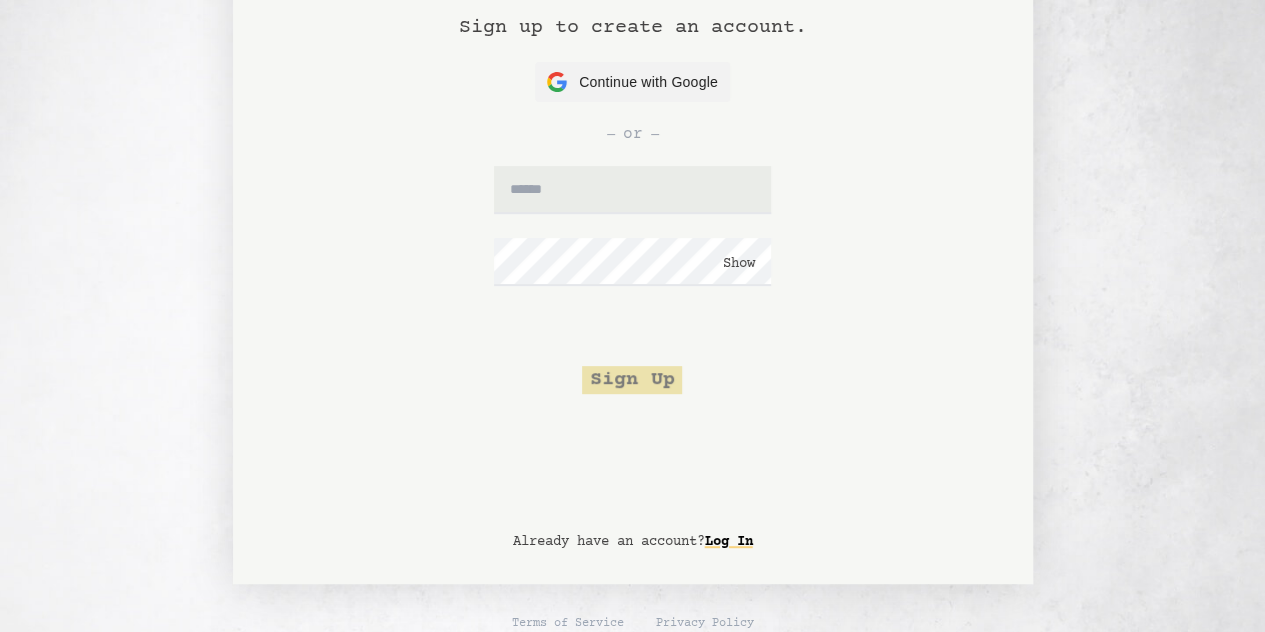 scroll, scrollTop: 0, scrollLeft: 0, axis: both 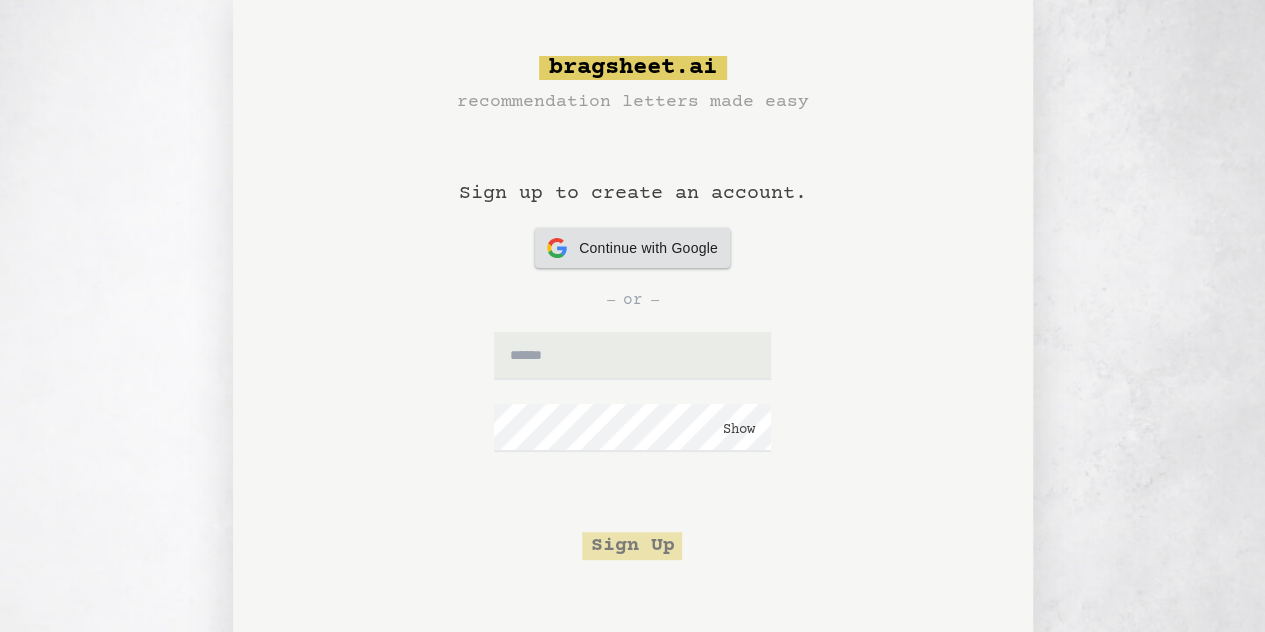 click on "Continue with Google   Continue with Google" at bounding box center [632, 248] 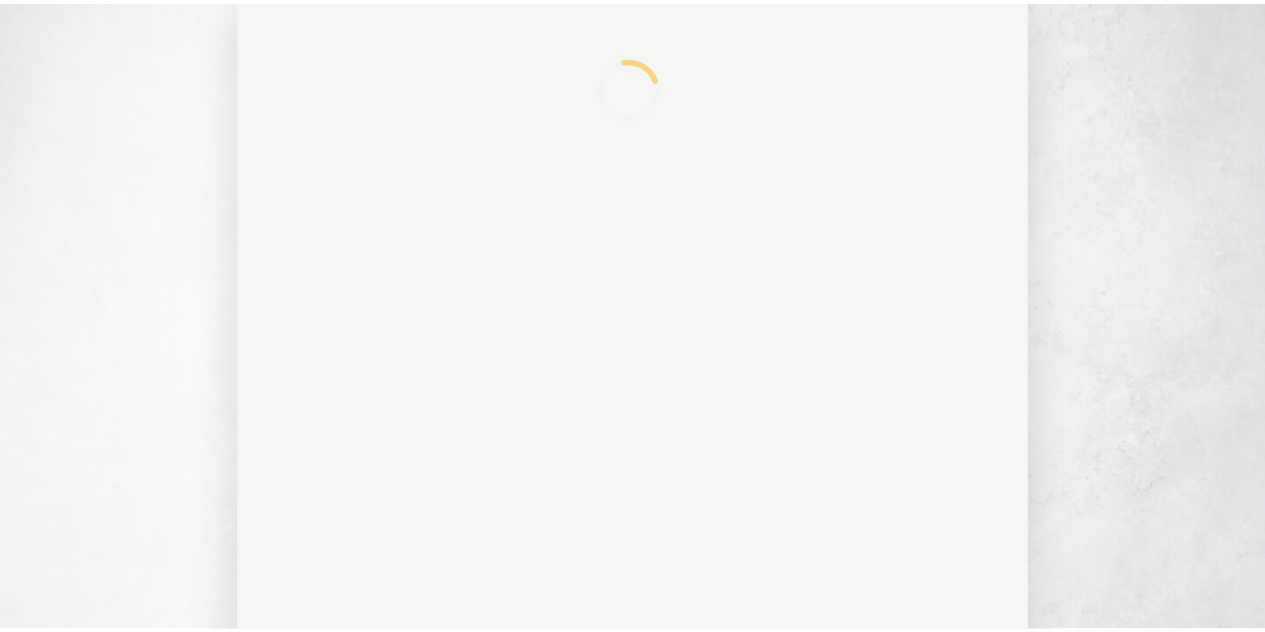 scroll, scrollTop: 0, scrollLeft: 0, axis: both 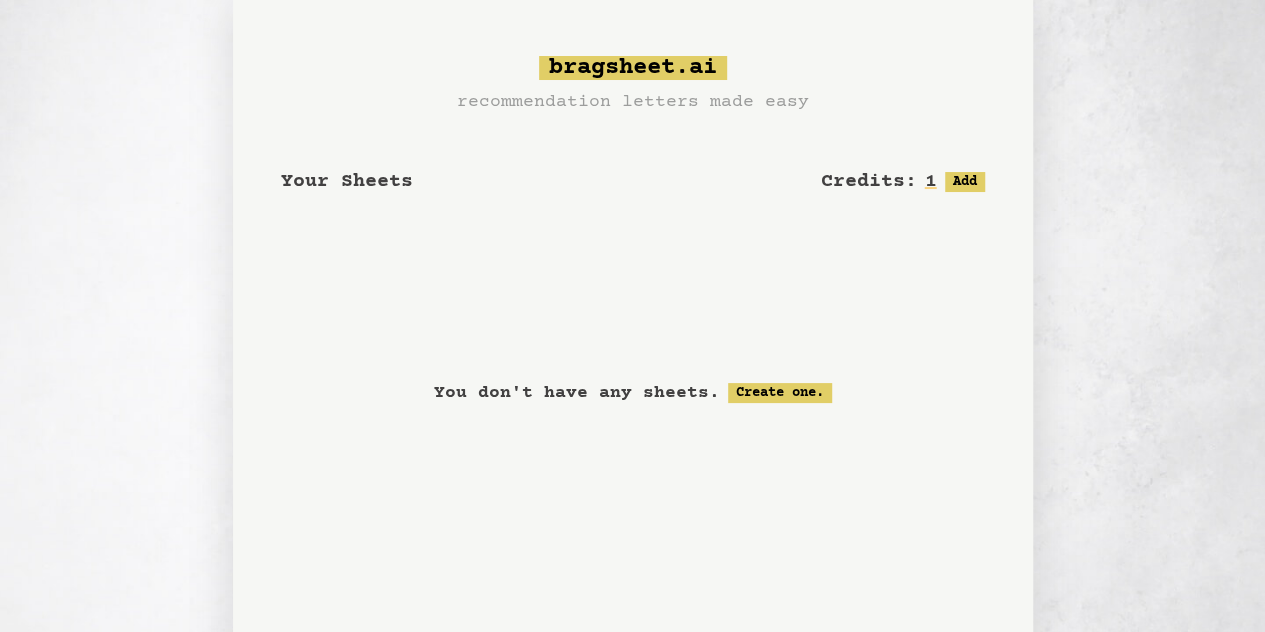 click on "You don't have any sheets.   Create one." at bounding box center (633, 393) 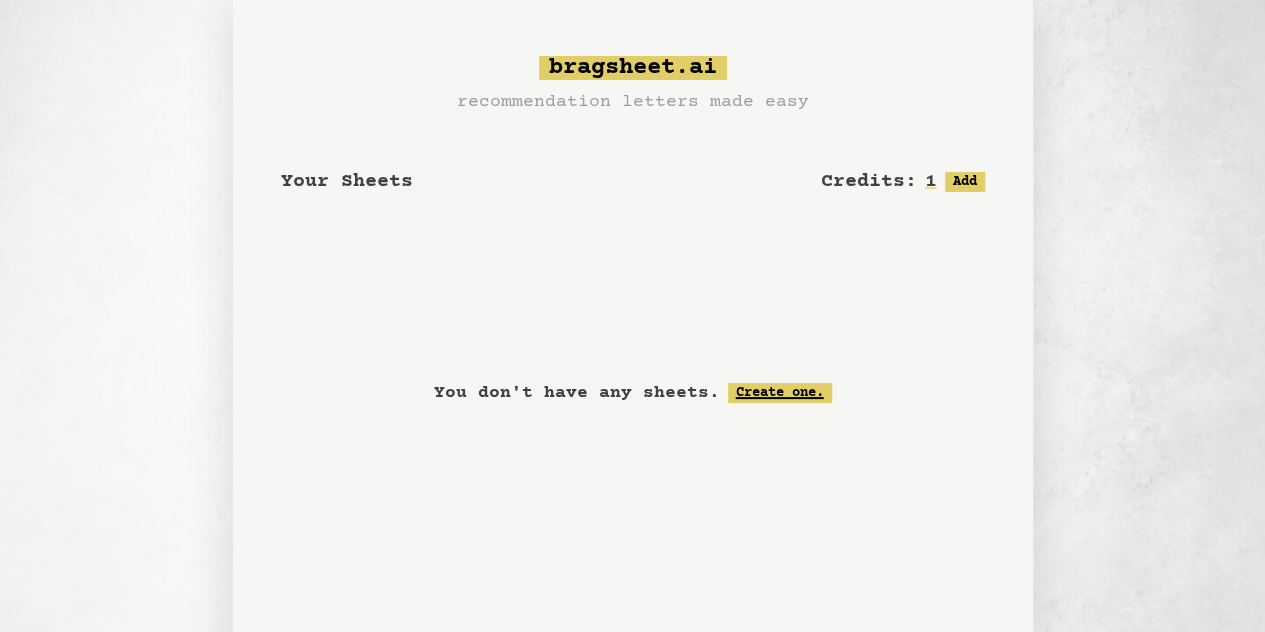 click on "Create one." at bounding box center [780, 393] 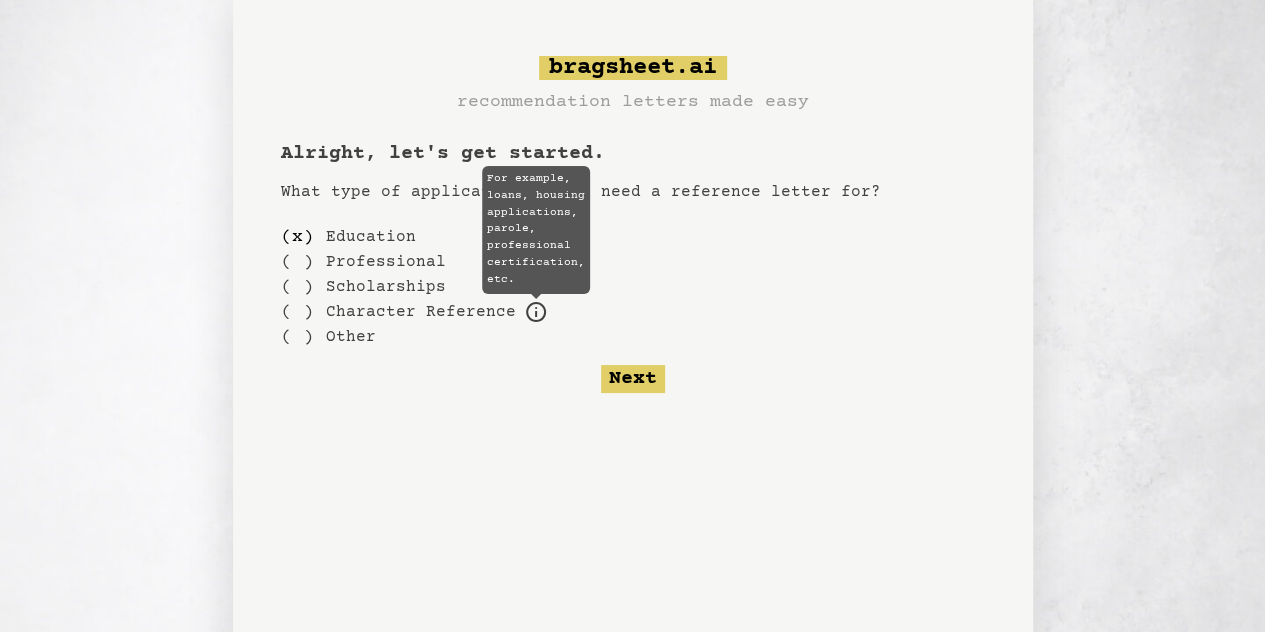 click 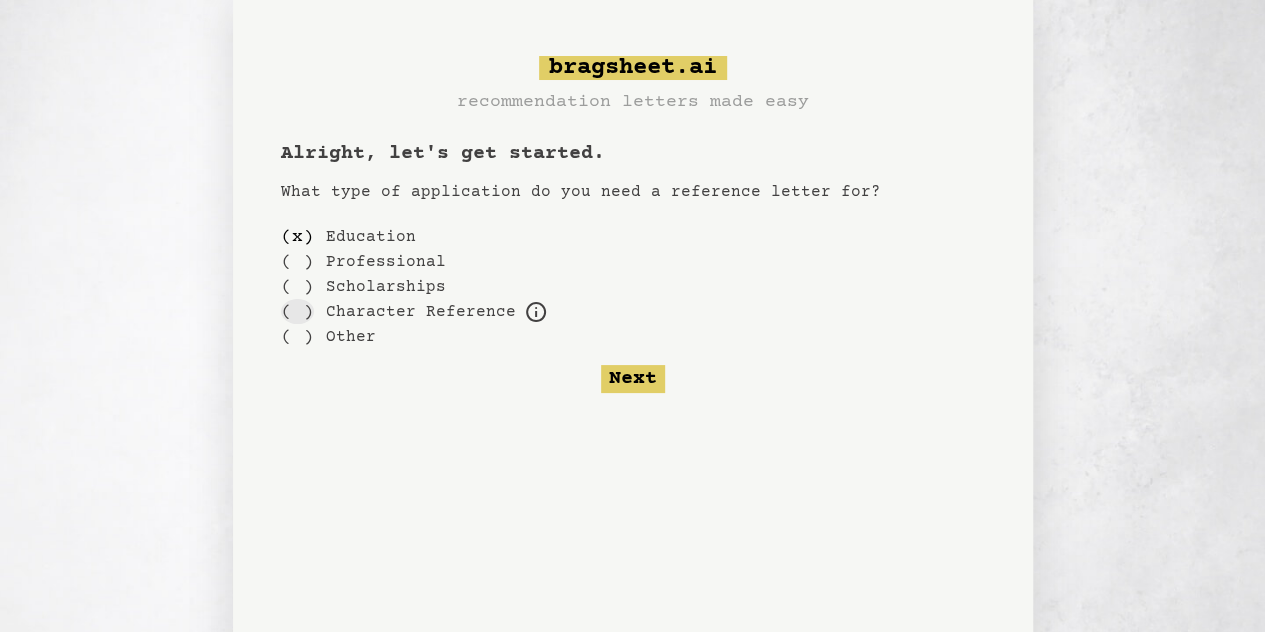 click on "(    )" at bounding box center [297, 311] 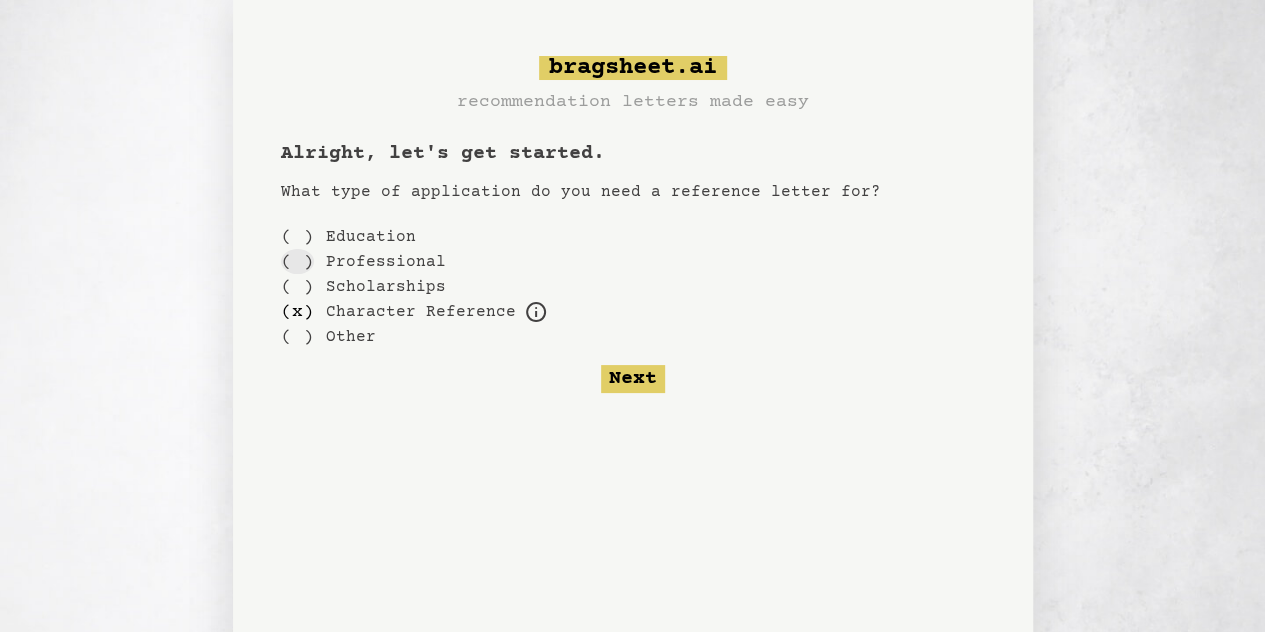 click on "(    )" at bounding box center (297, 261) 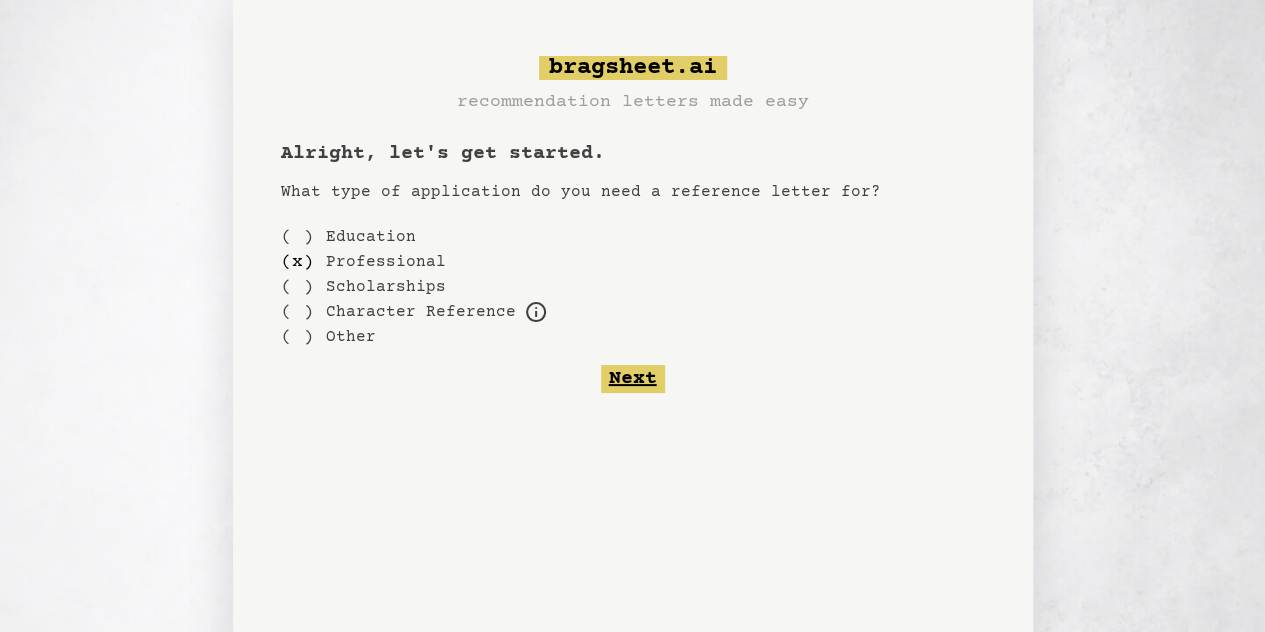 click on "Next" at bounding box center (633, 379) 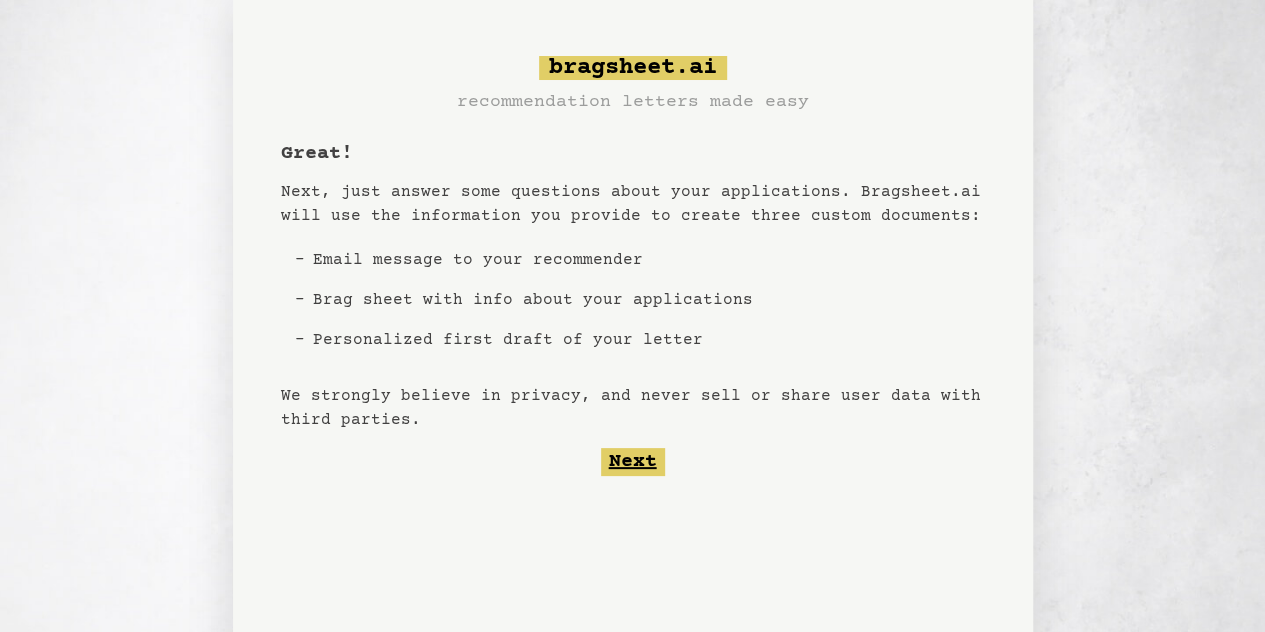click on "Next" at bounding box center (633, 462) 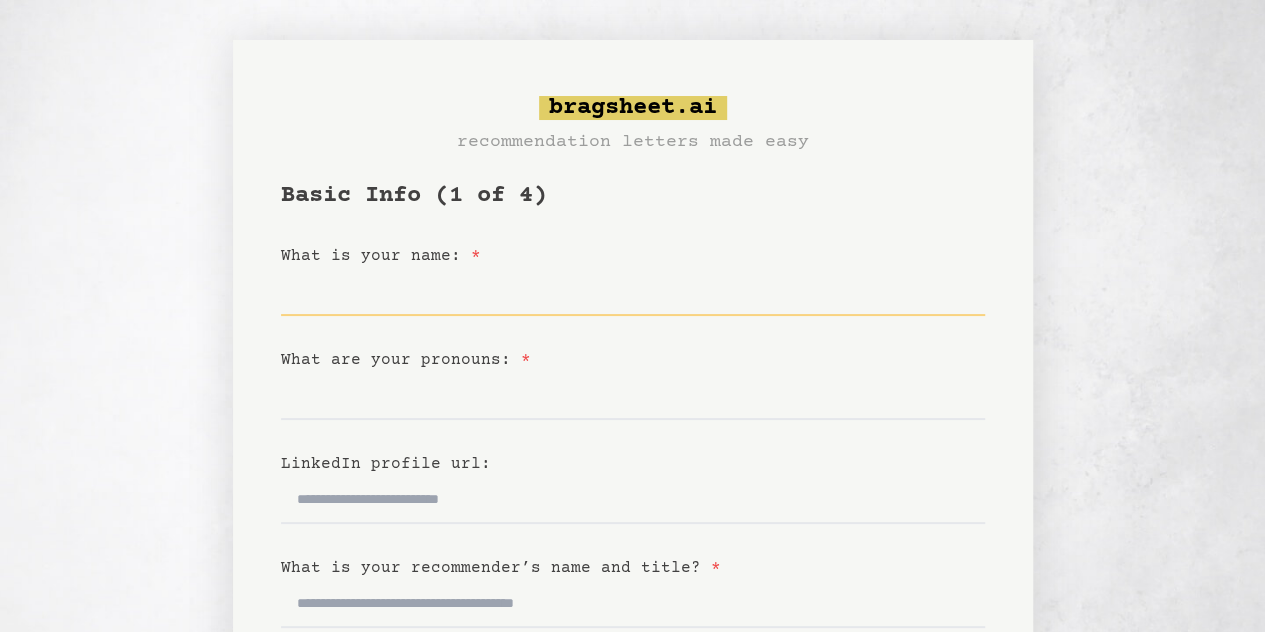 click on "What is your name:   *" at bounding box center (633, 292) 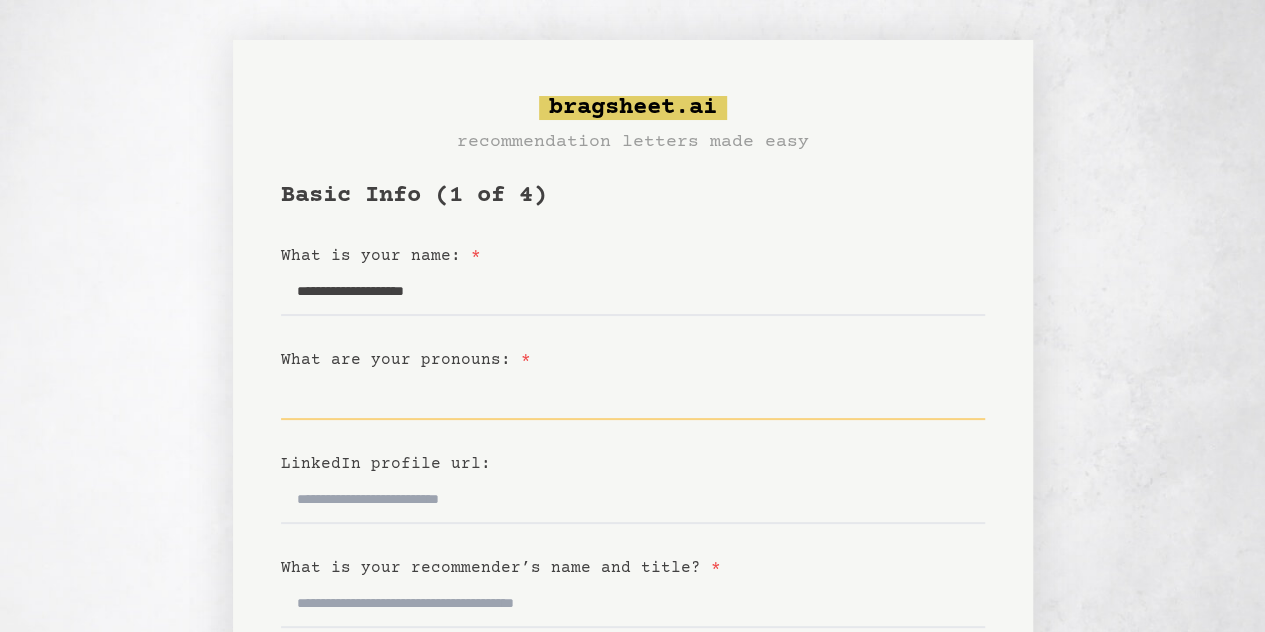 click on "What are your pronouns:   *" at bounding box center [633, 396] 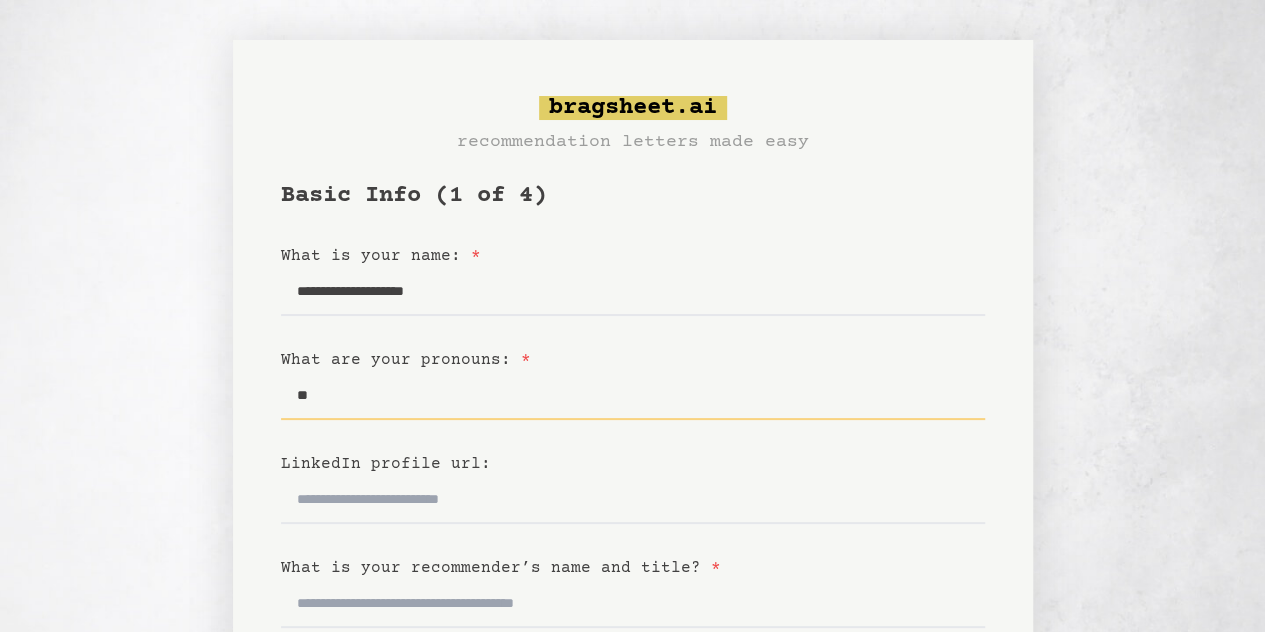 type on "*" 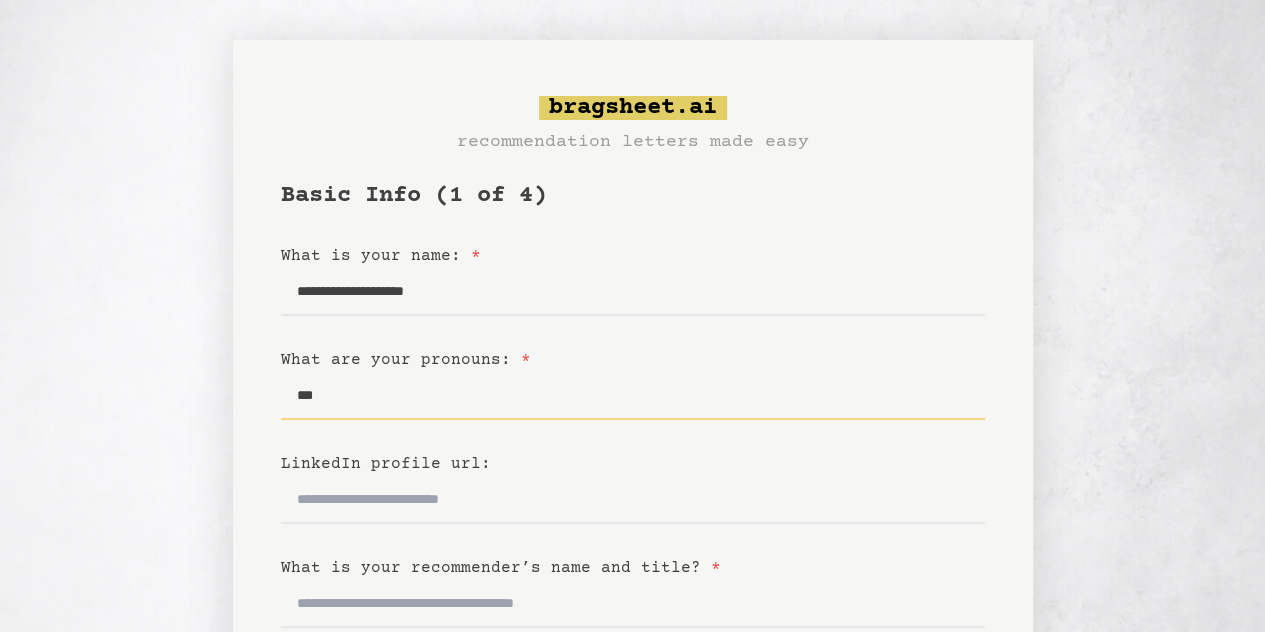 type on "***" 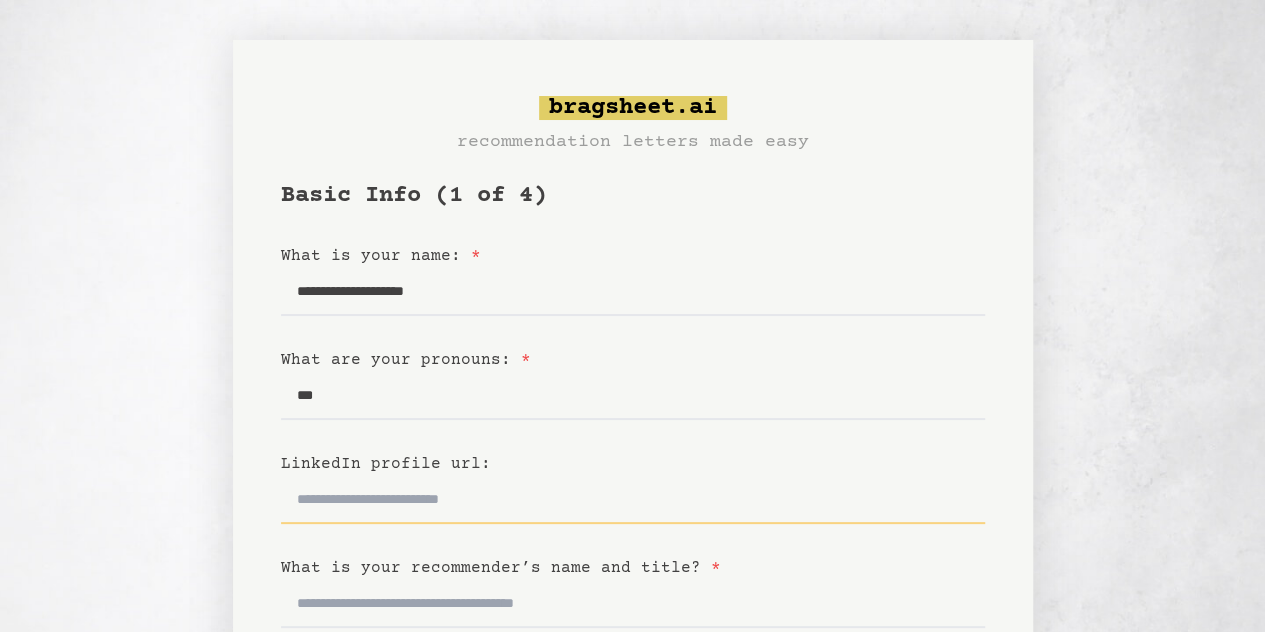 click on "LinkedIn profile url:" at bounding box center (633, 500) 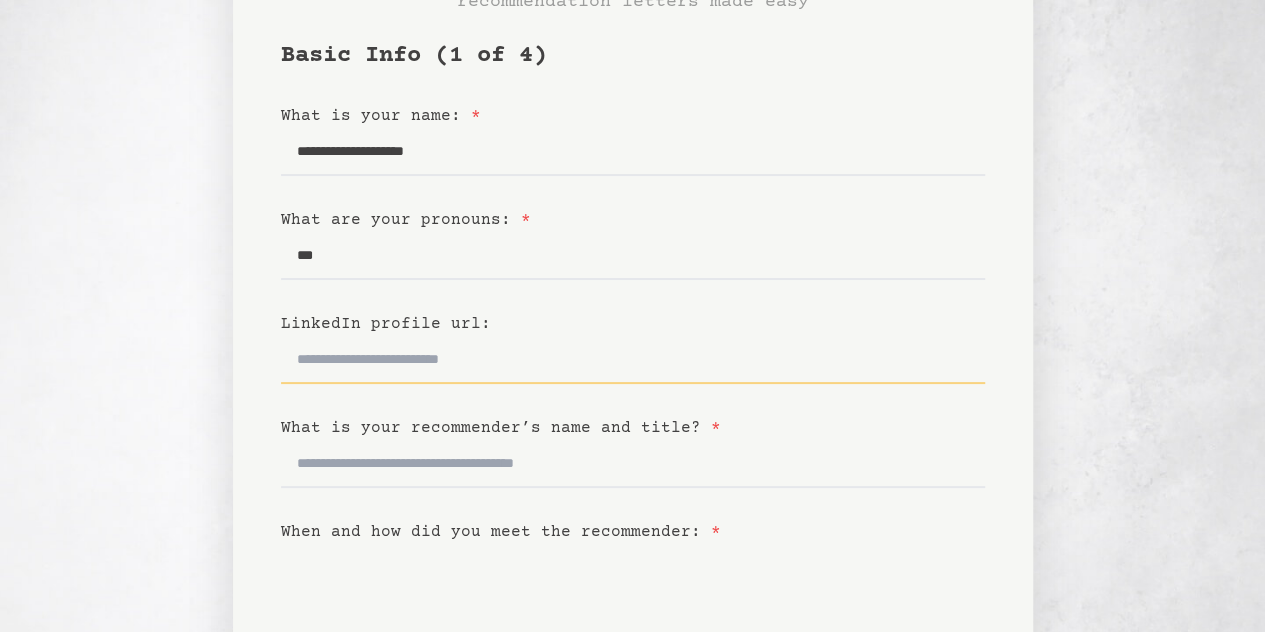 scroll, scrollTop: 166, scrollLeft: 0, axis: vertical 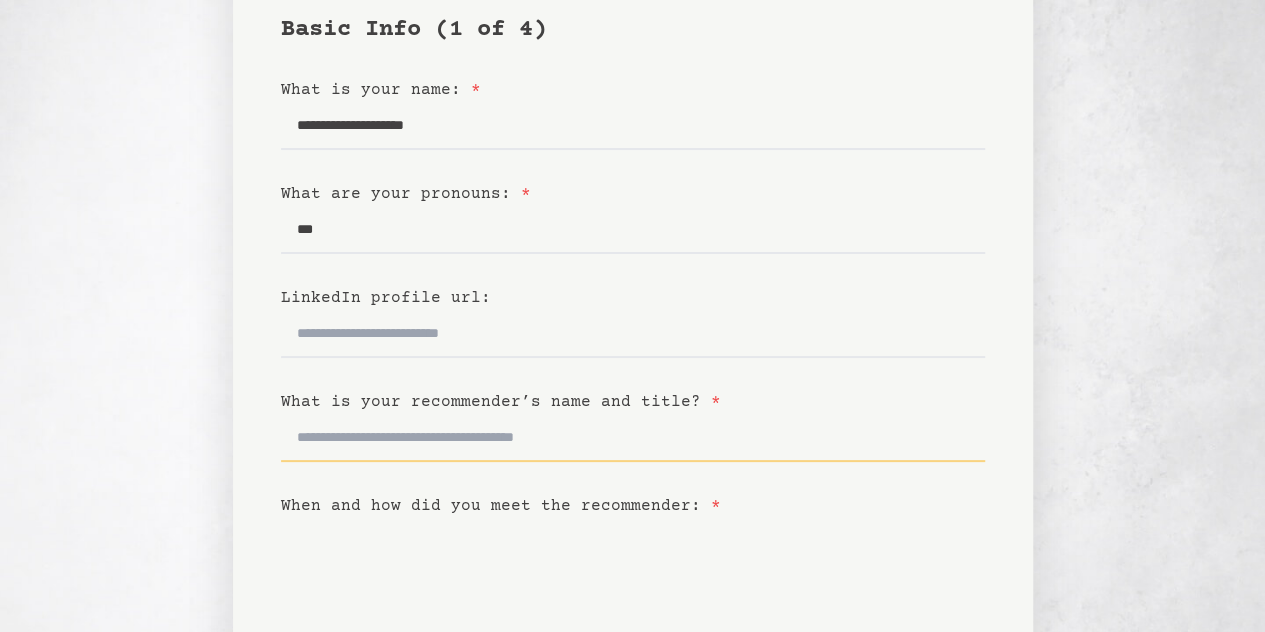 click on "What is your recommender’s name and title?   *" at bounding box center [633, 438] 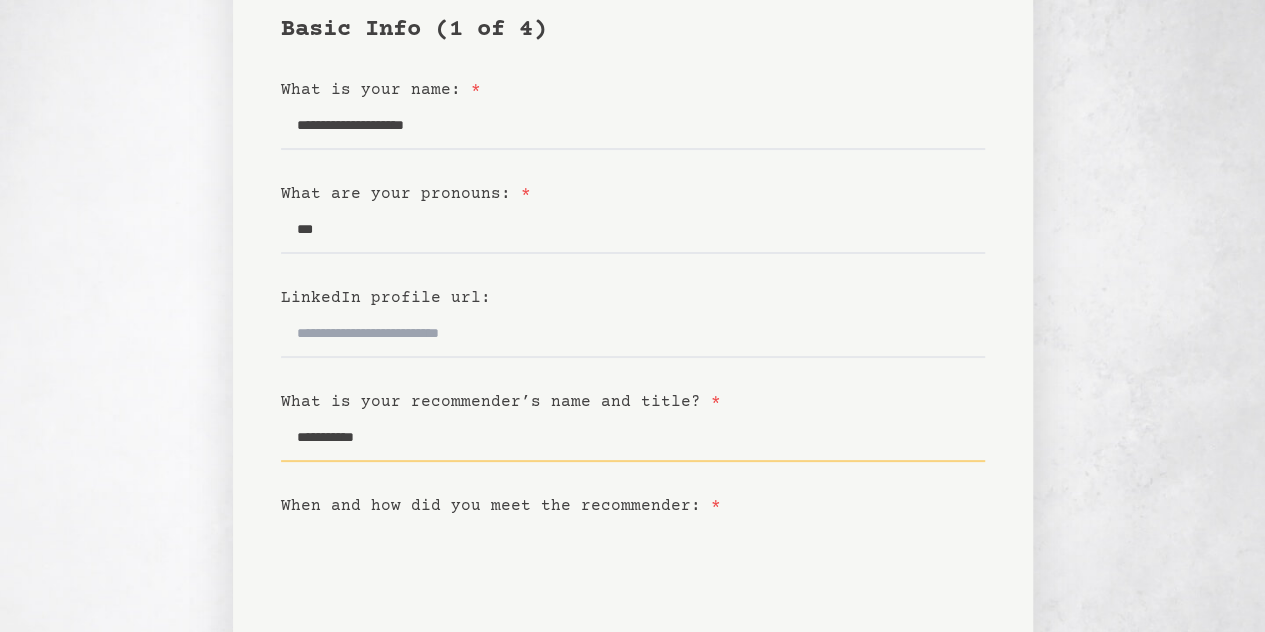 scroll, scrollTop: 333, scrollLeft: 0, axis: vertical 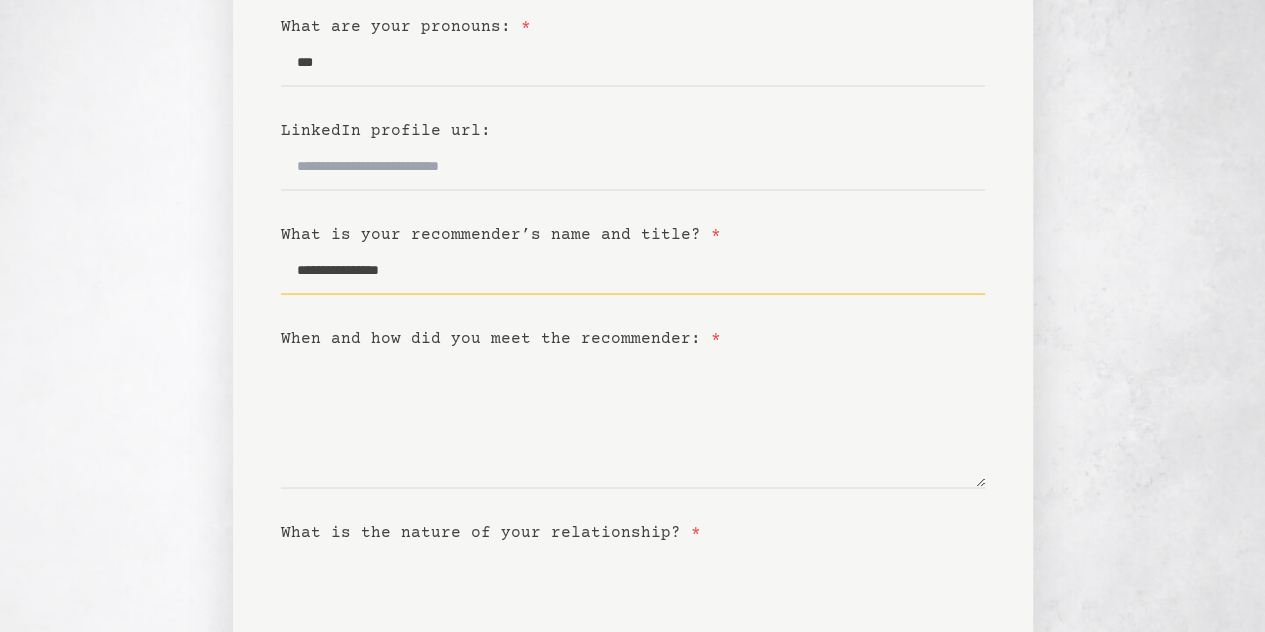 type on "**********" 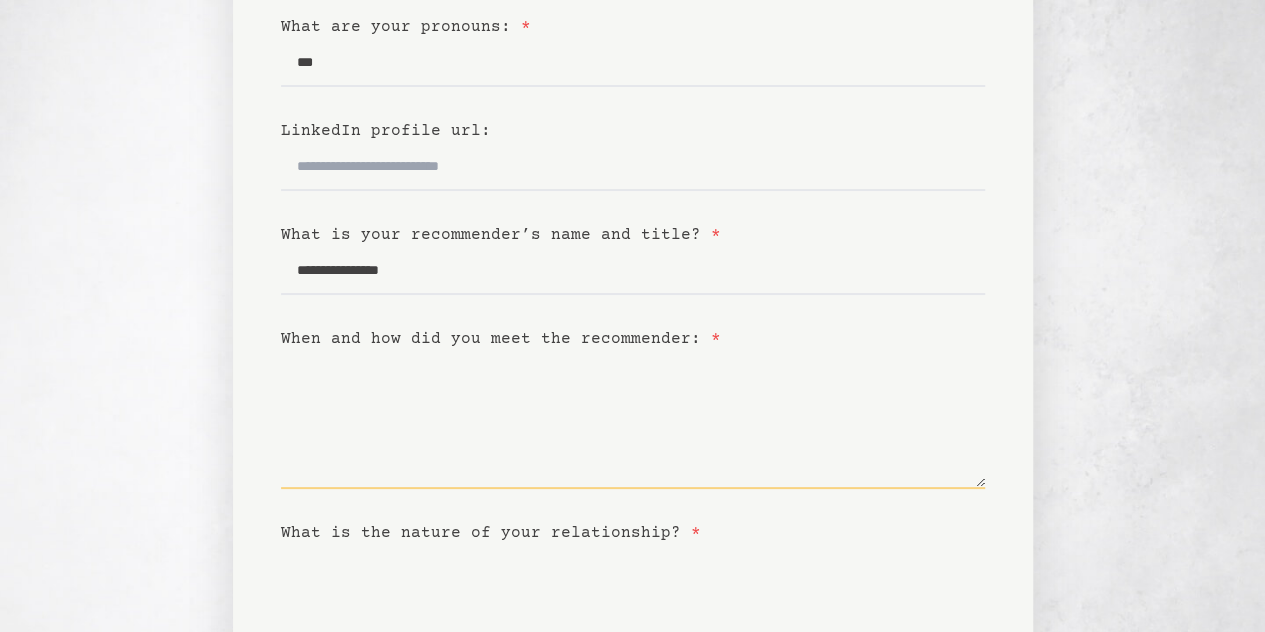 click on "When and how did you meet the recommender:   *" at bounding box center [633, 420] 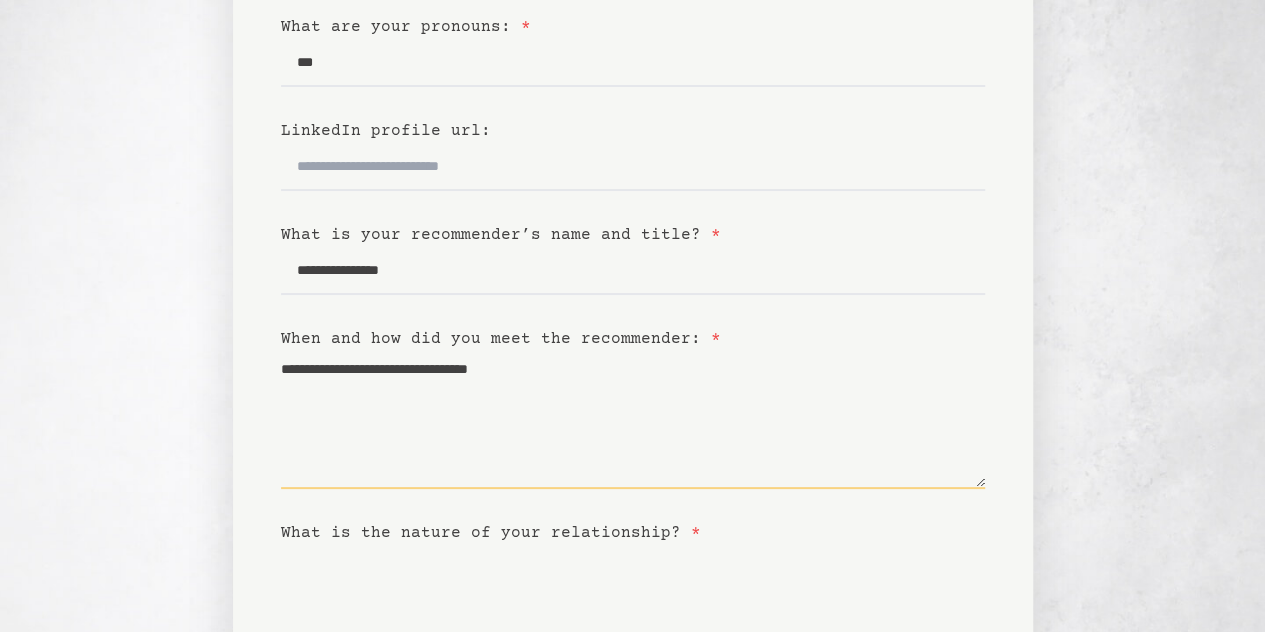 scroll, scrollTop: 580, scrollLeft: 0, axis: vertical 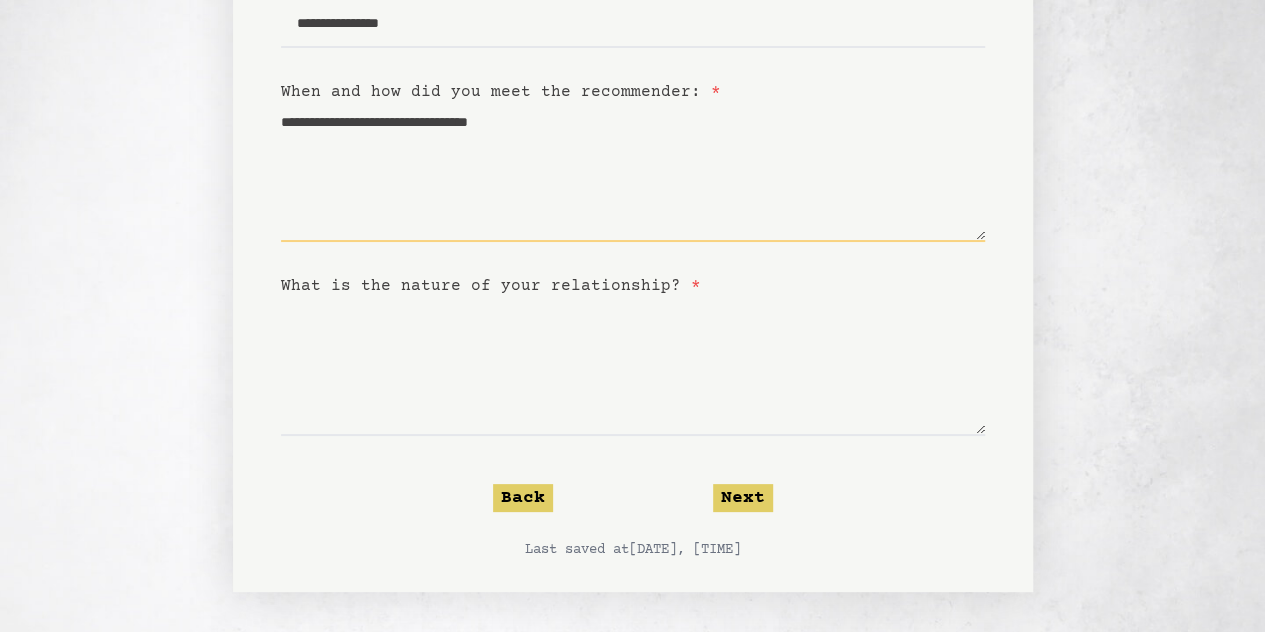 type on "**********" 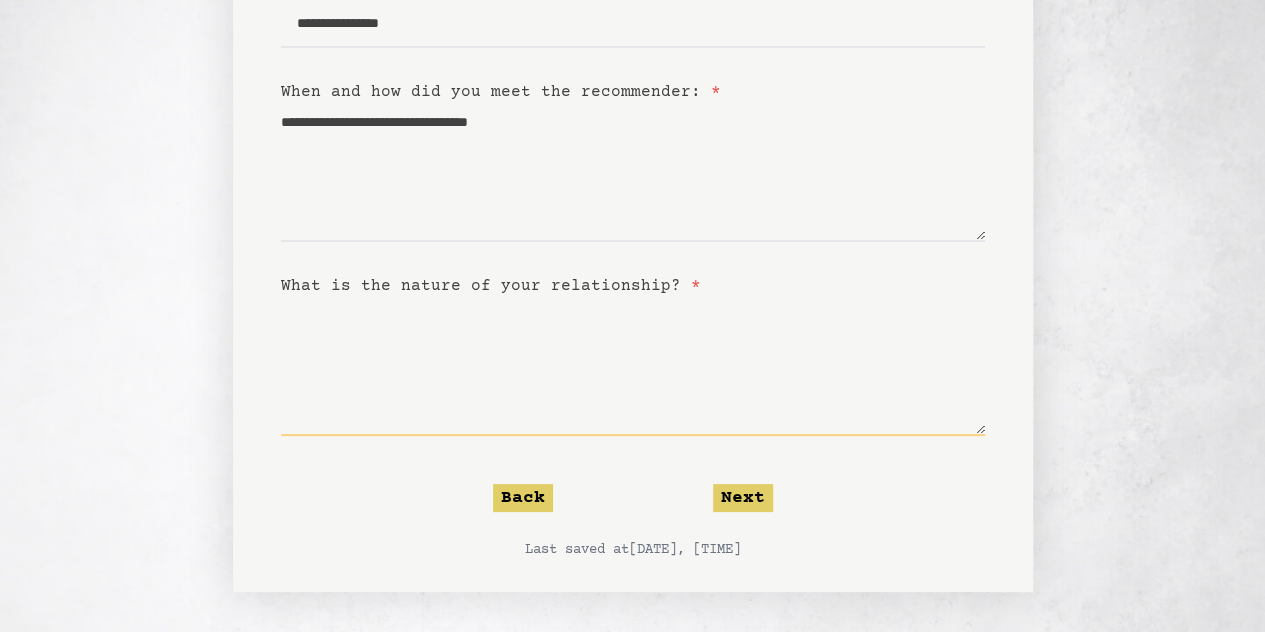 click on "What is the nature of your relationship?   *" at bounding box center [633, 367] 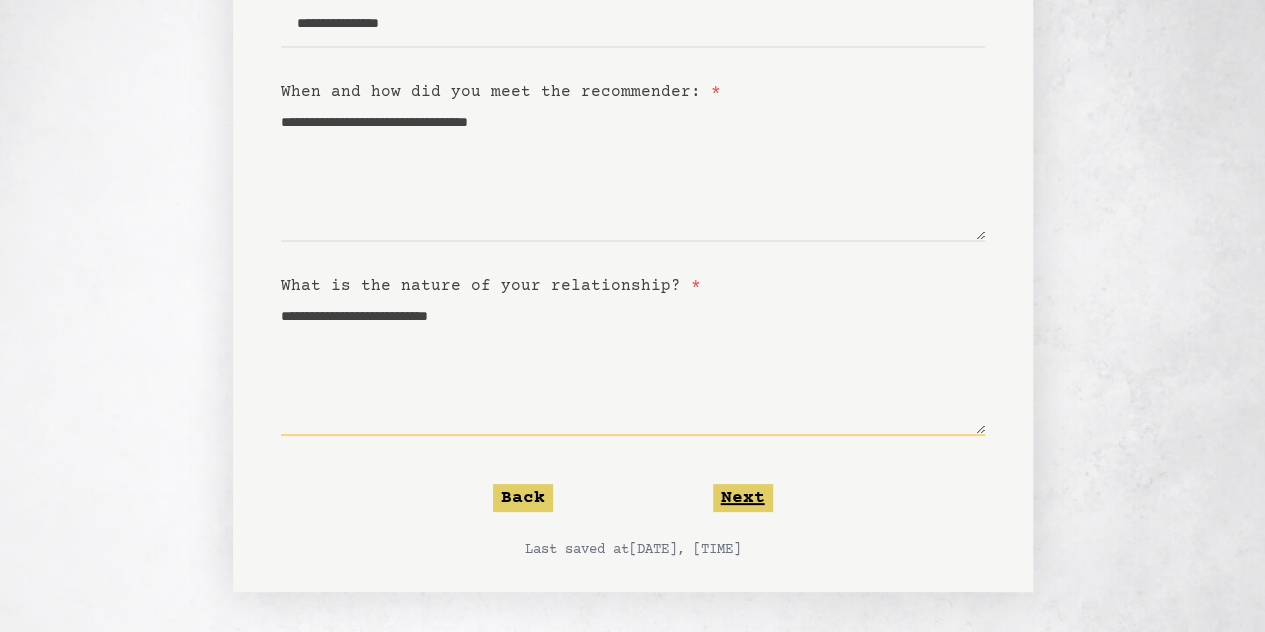 type on "**********" 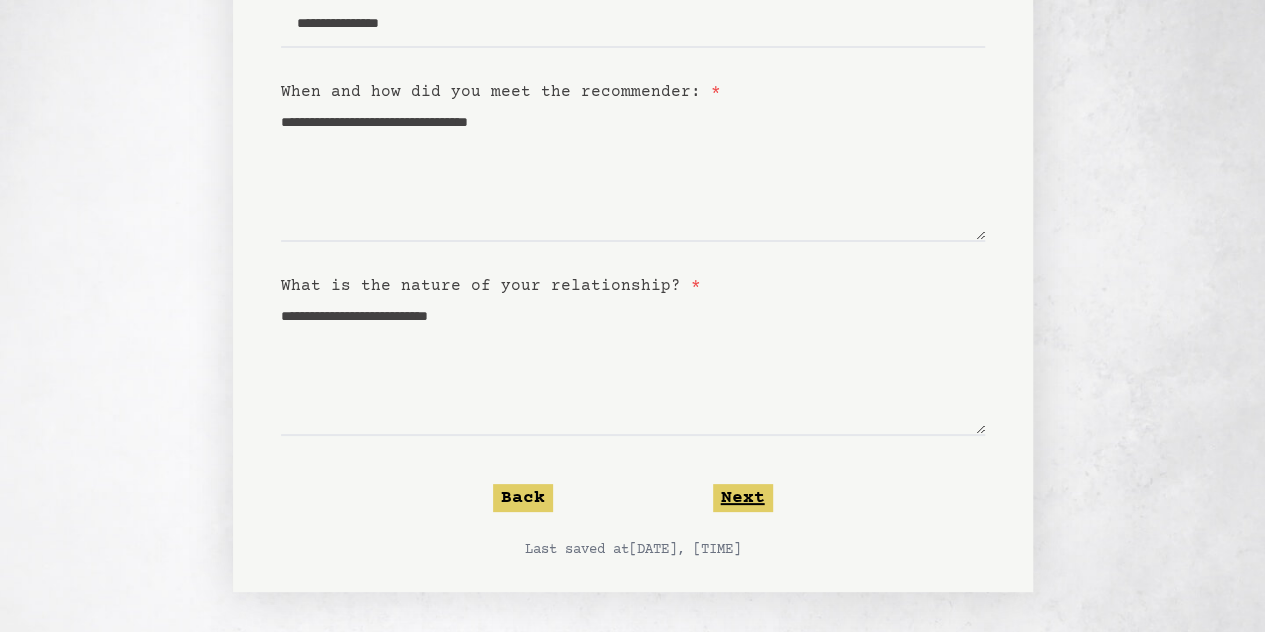 click on "Next" 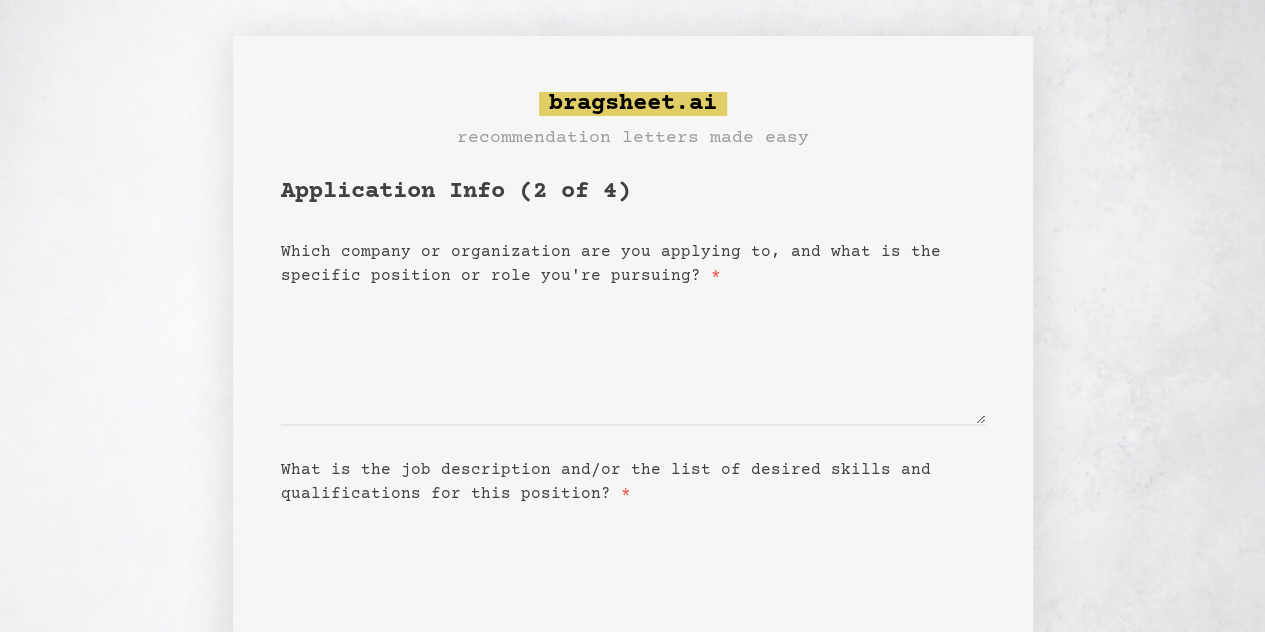 scroll, scrollTop: 0, scrollLeft: 0, axis: both 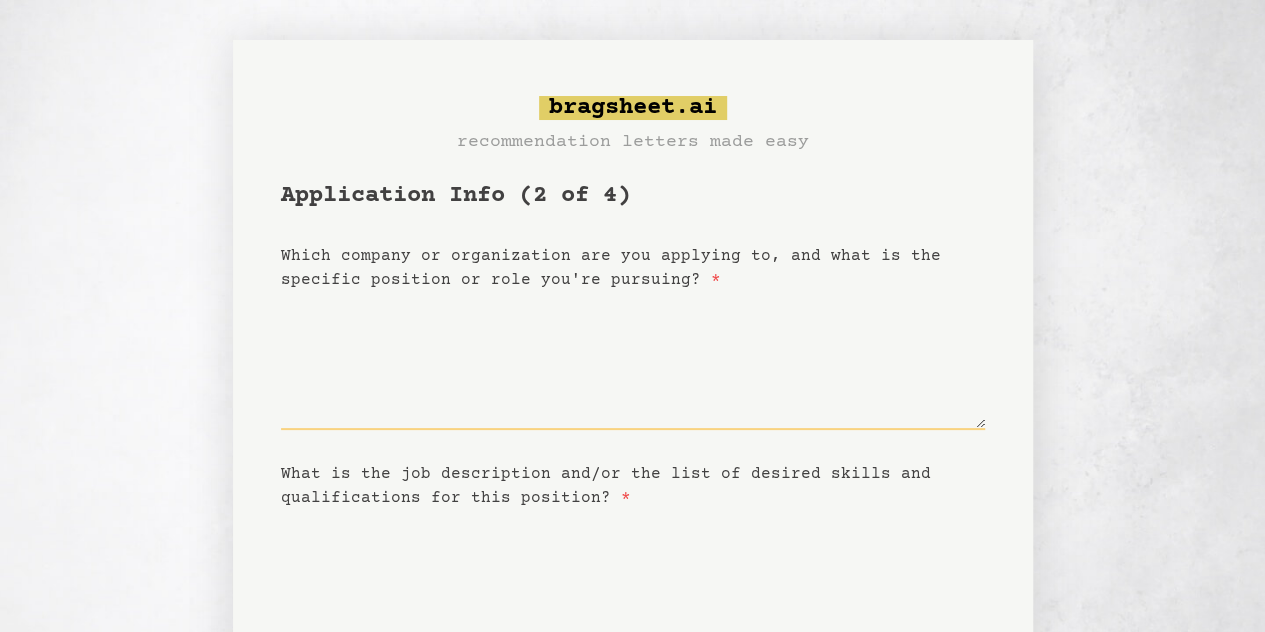 click on "Which company or organization are you applying to, and what is
the specific position or role you're pursuing?   *" at bounding box center [633, 361] 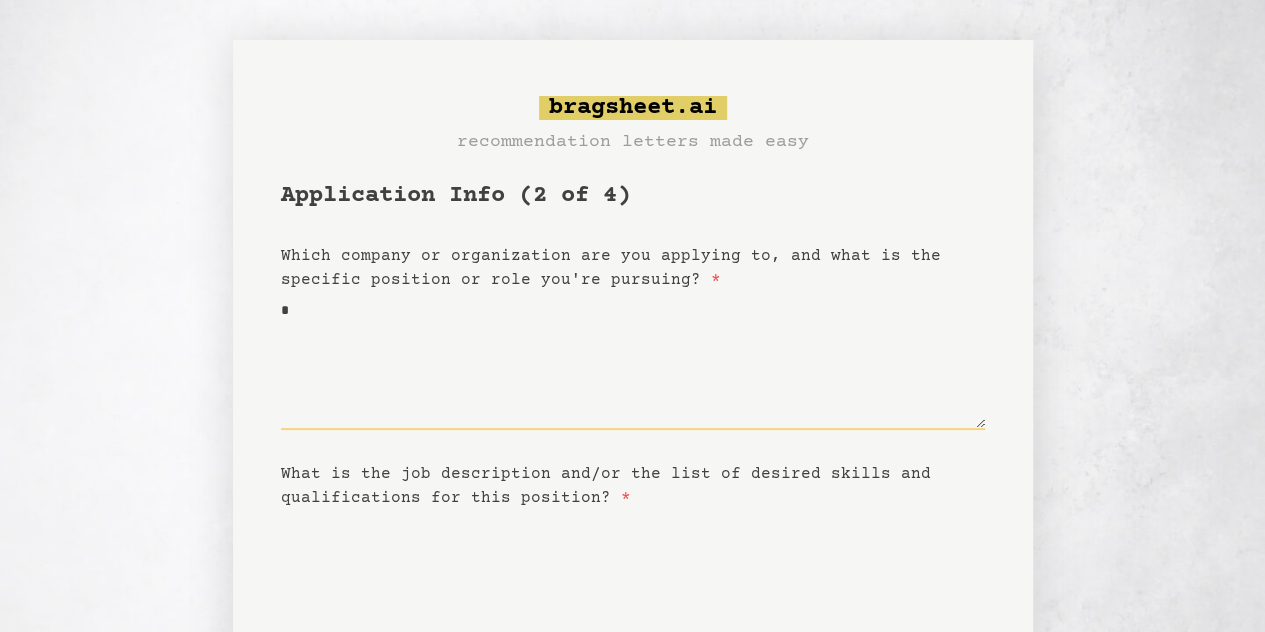 type on "**" 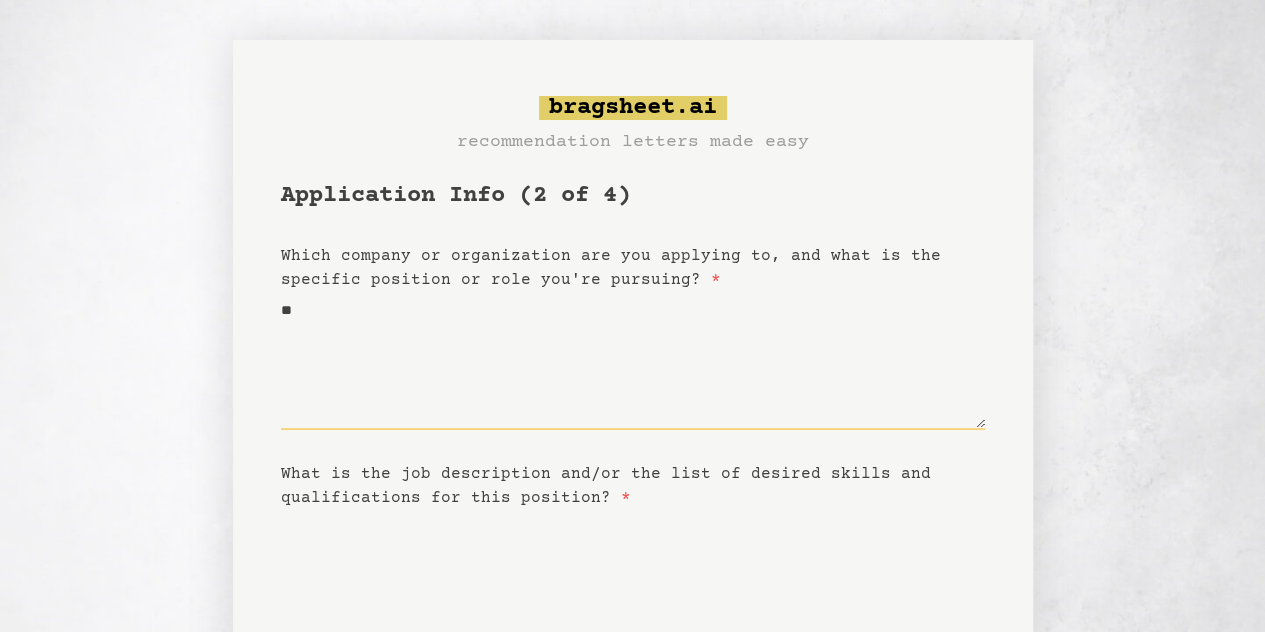 type on "***" 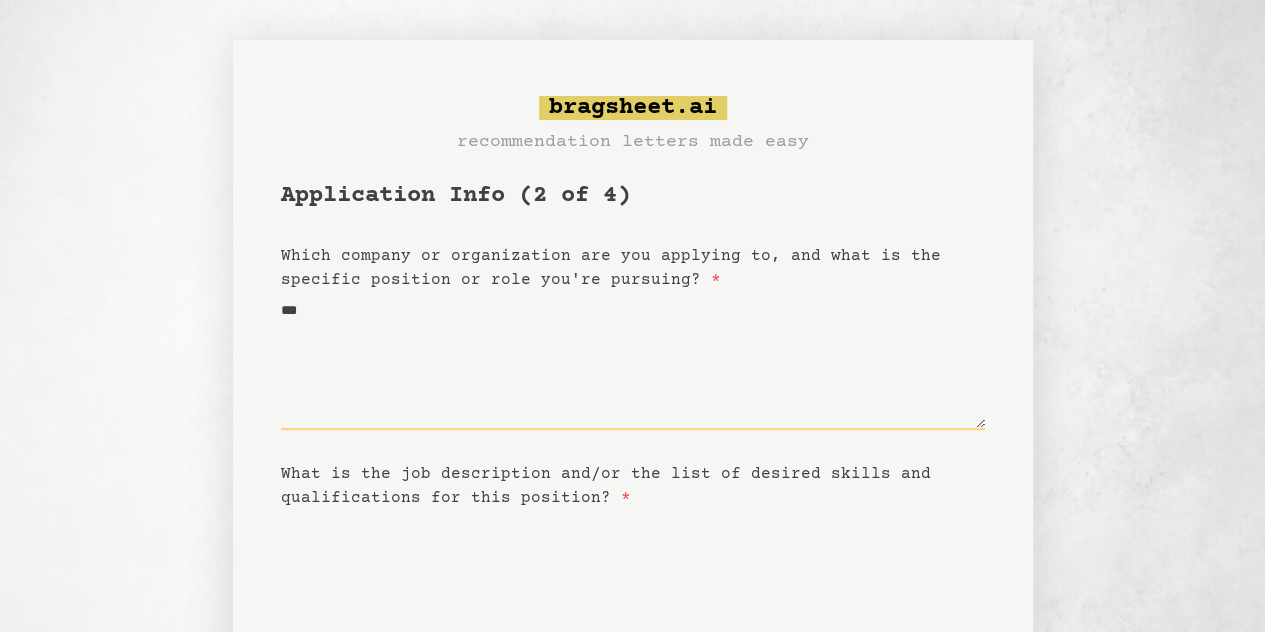 type 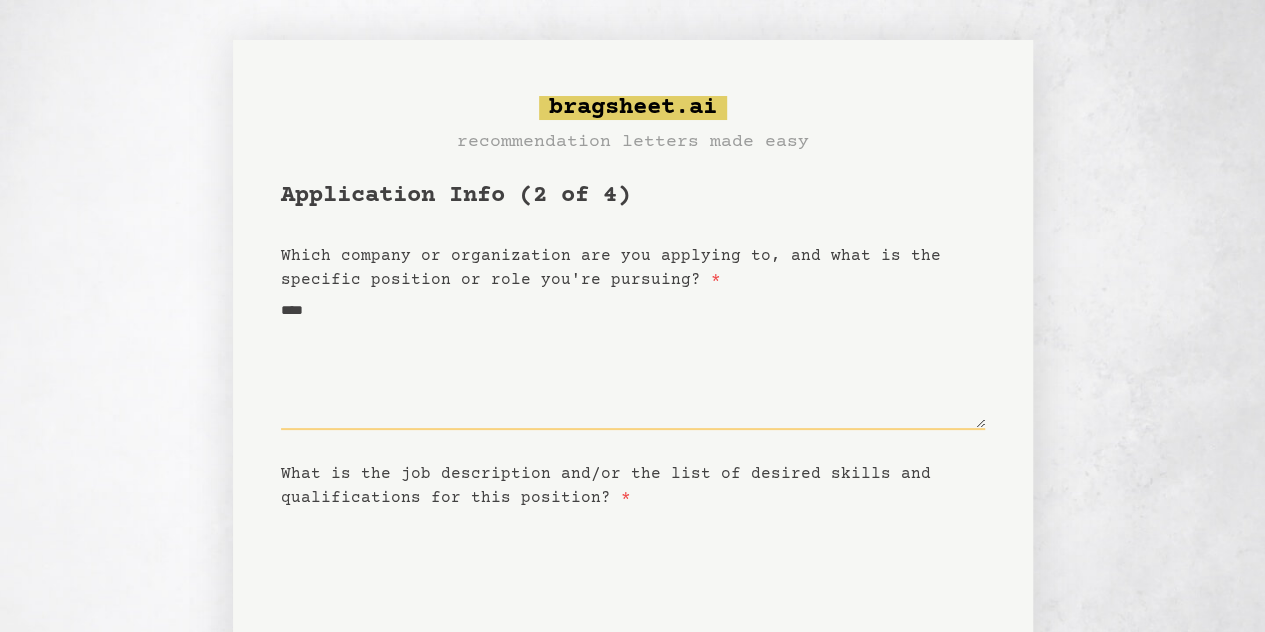type on "****" 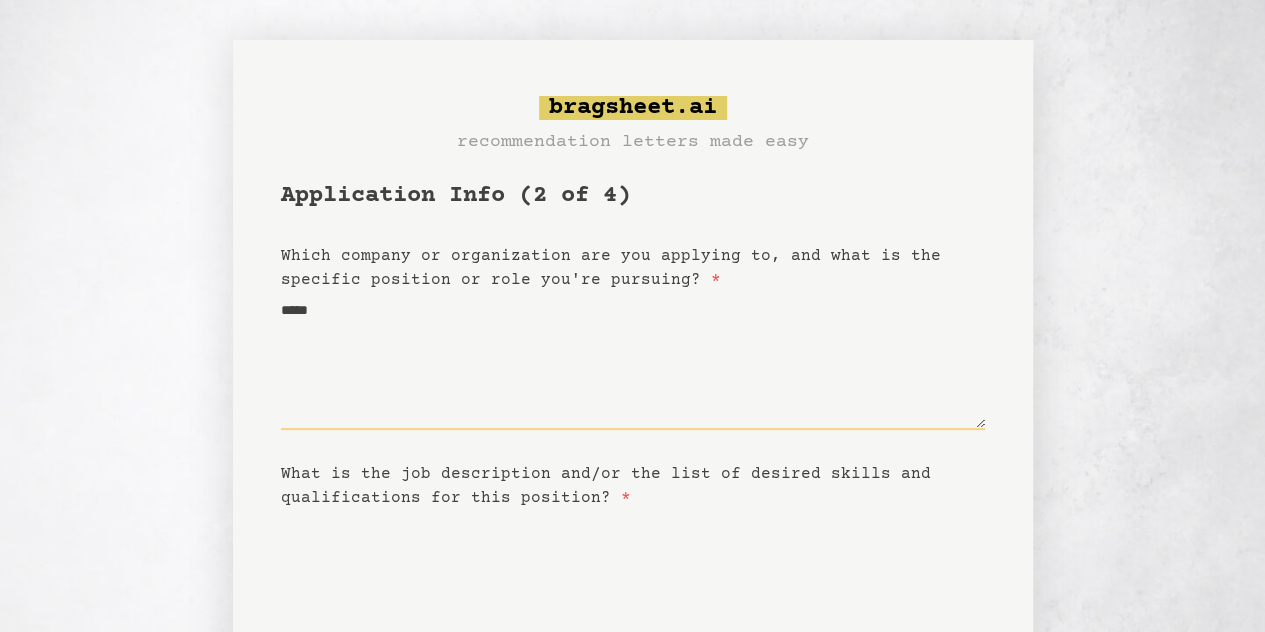 type on "******" 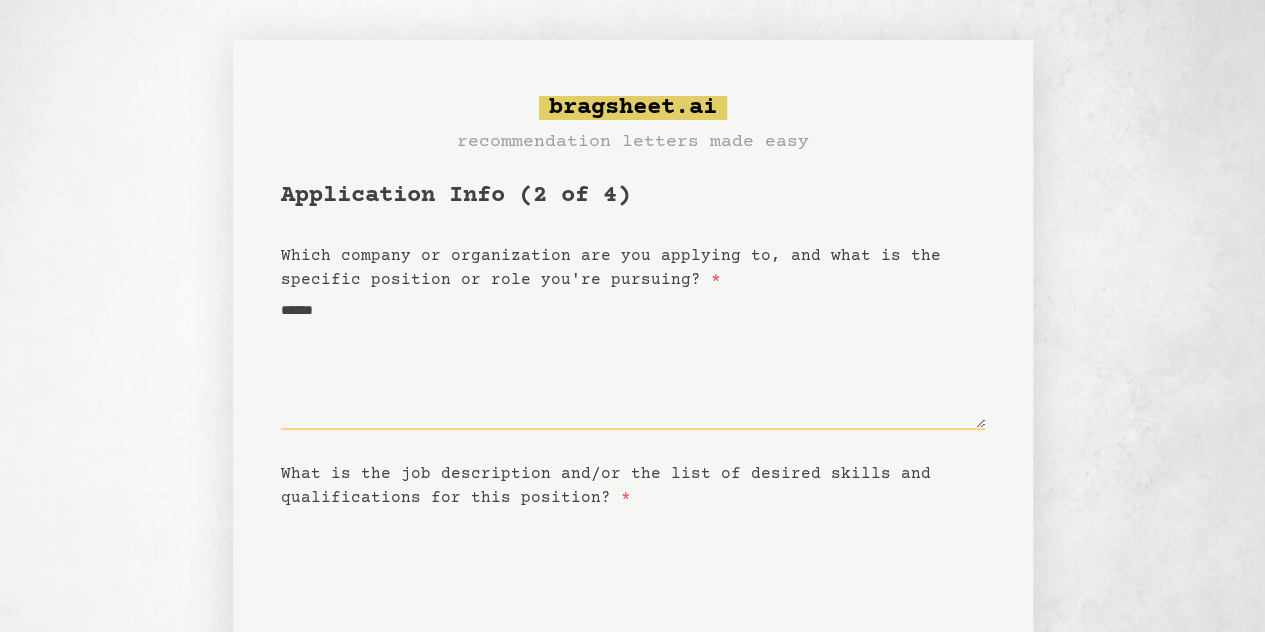 type on "*******" 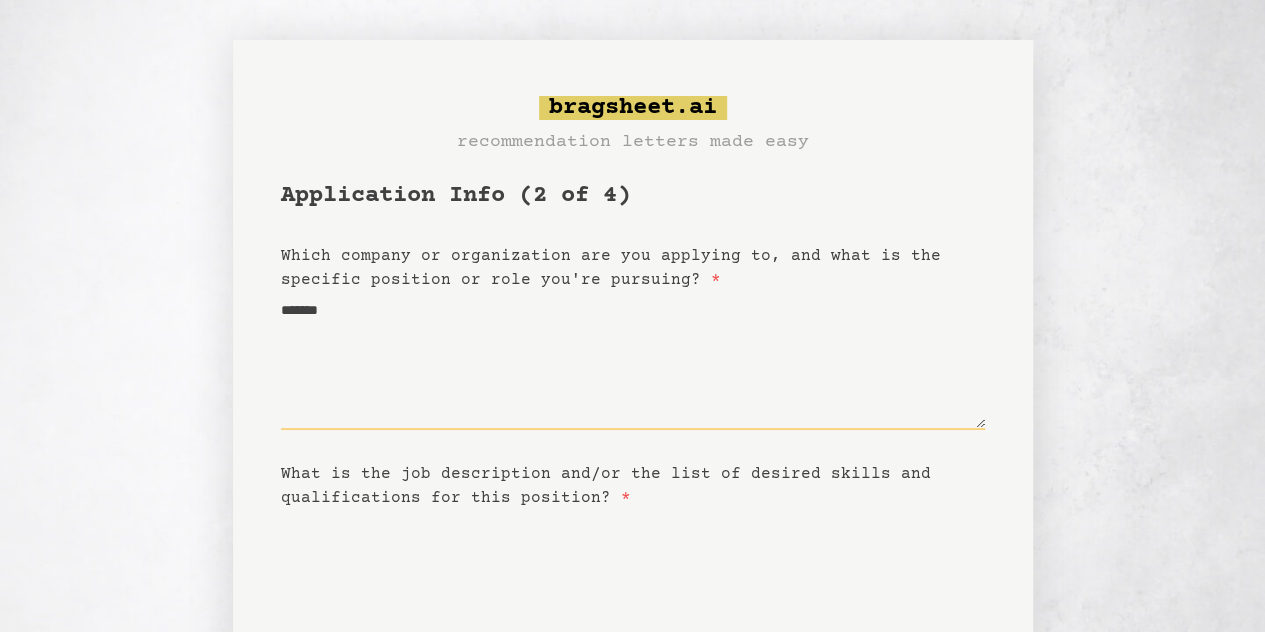 type on "*******" 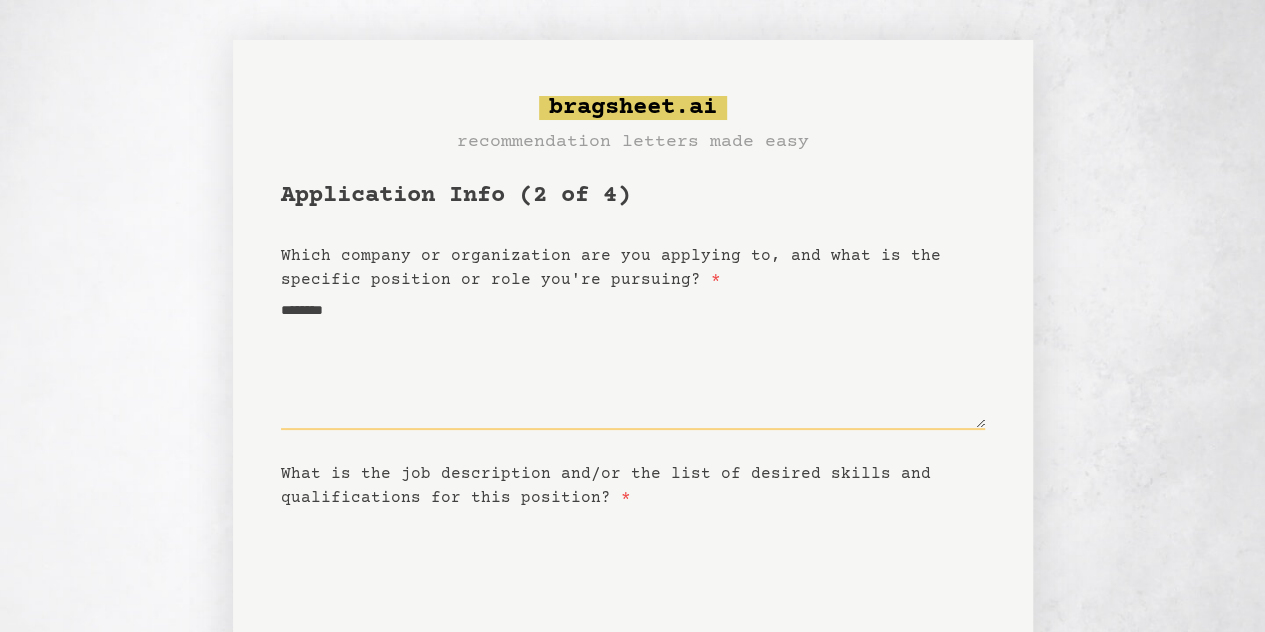 type on "*********" 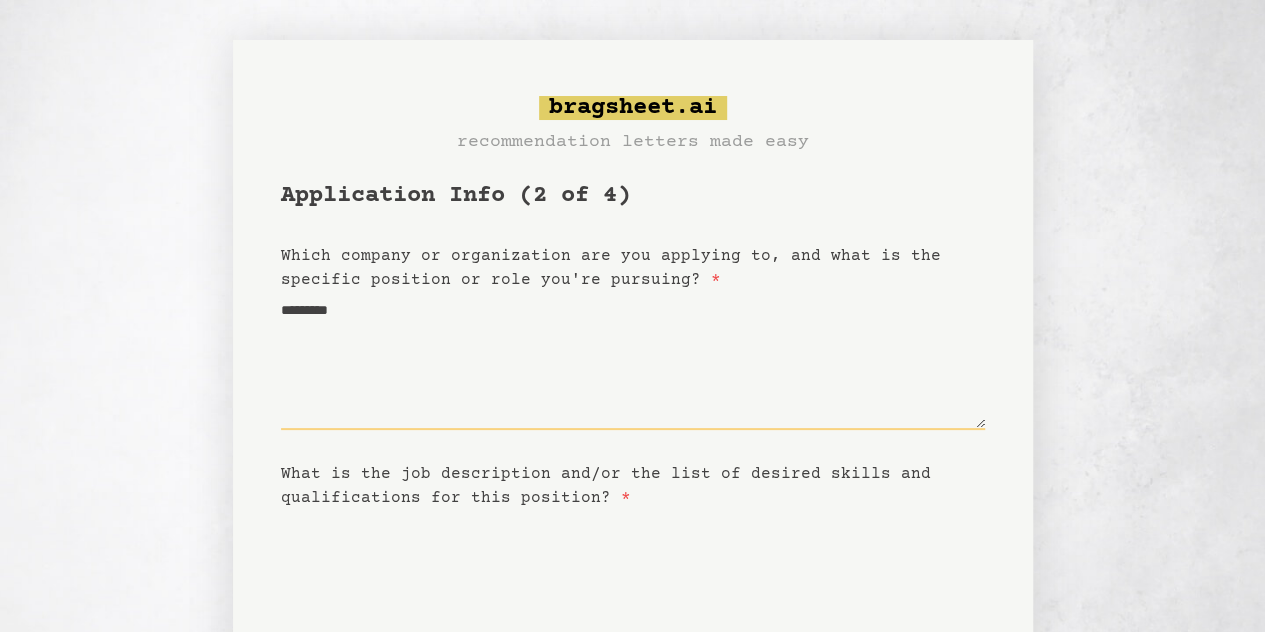 type 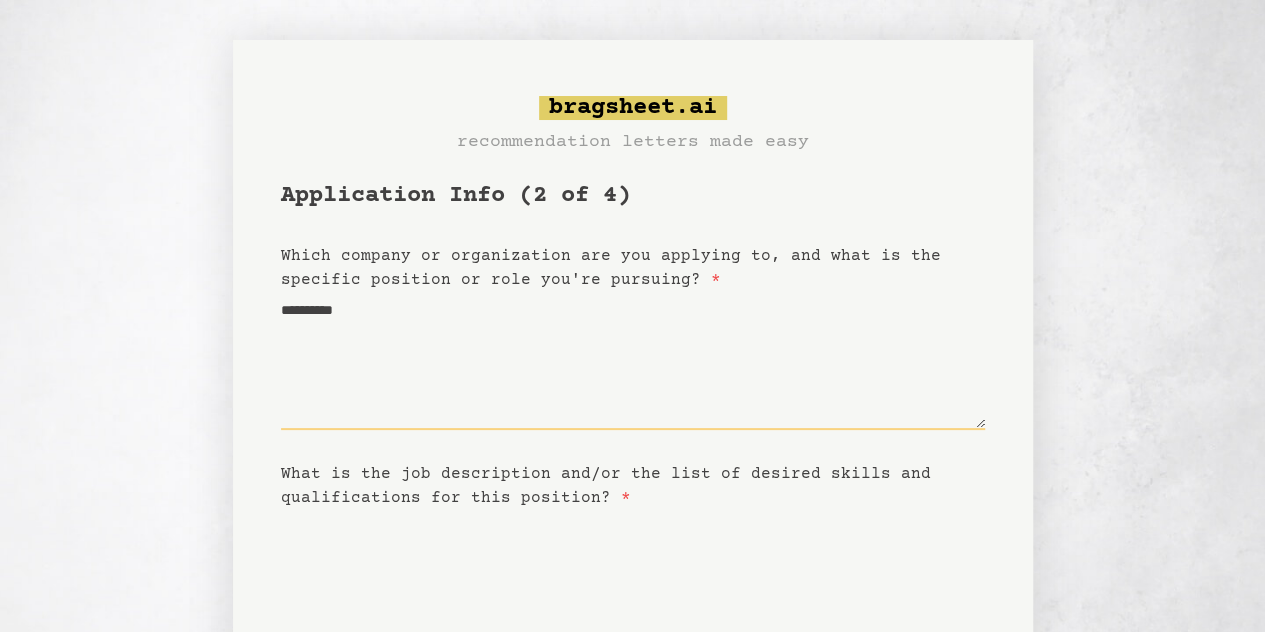 type on "**********" 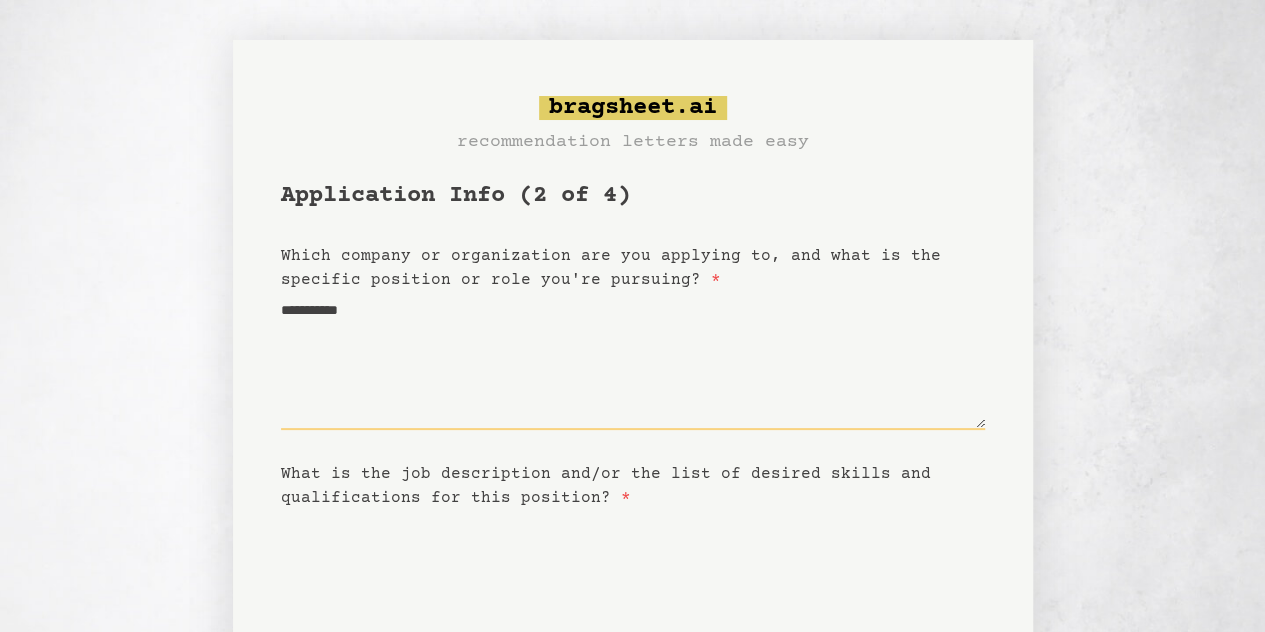 type on "**********" 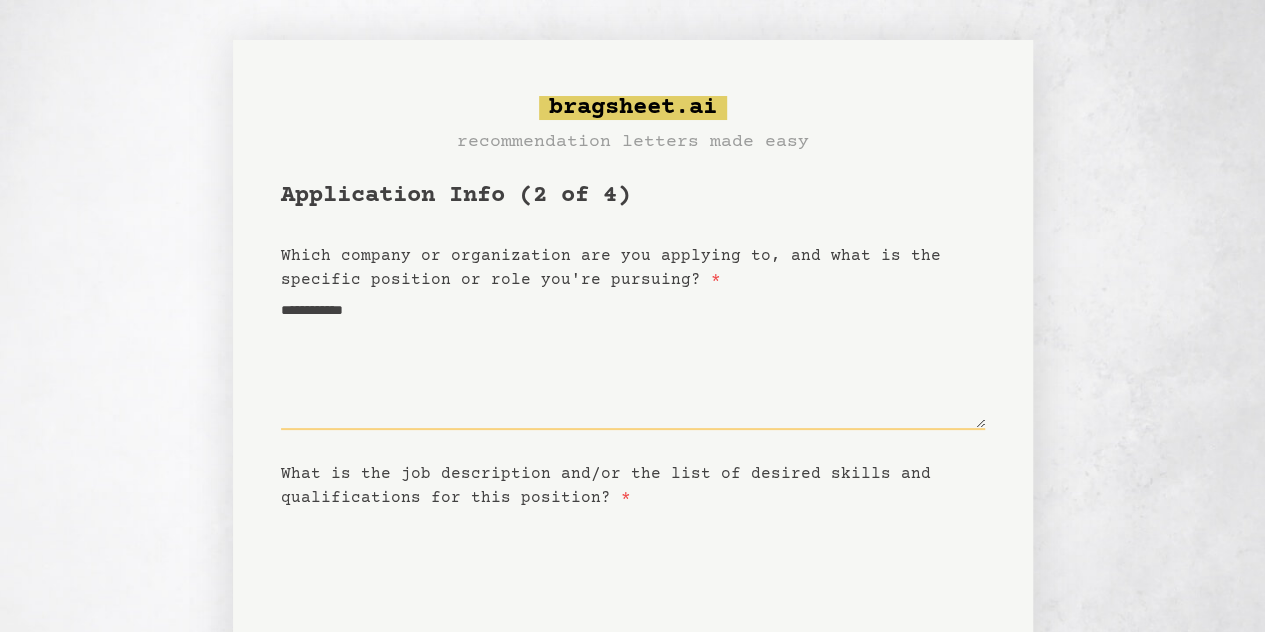 type on "**********" 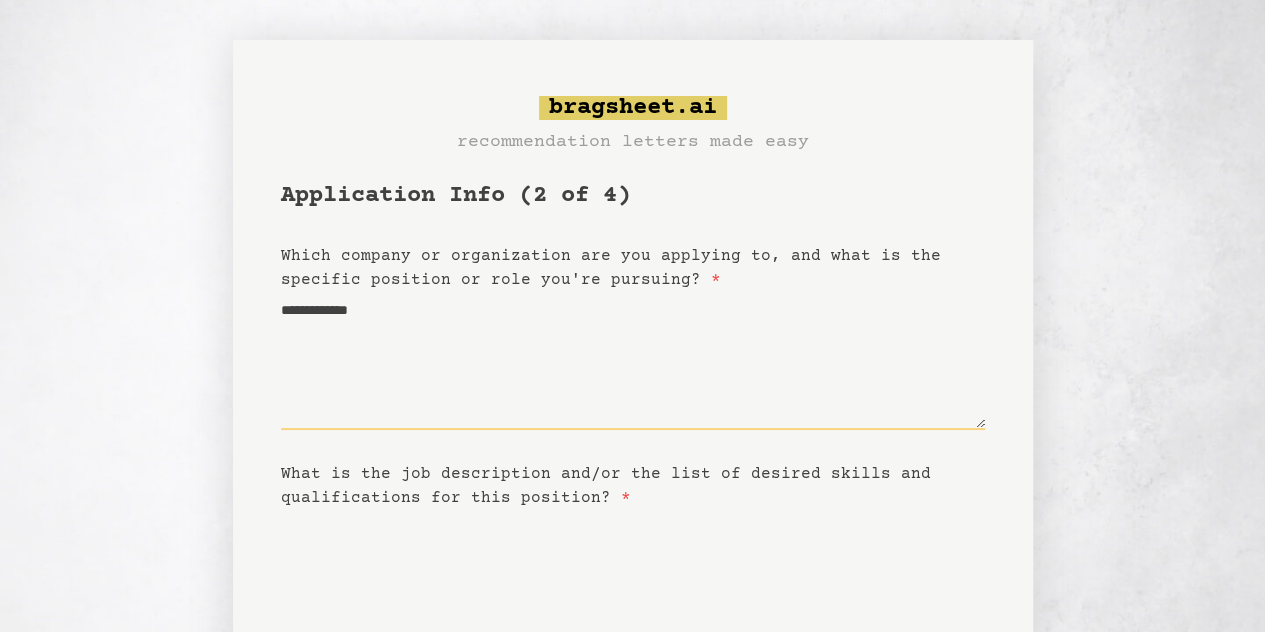 type on "**********" 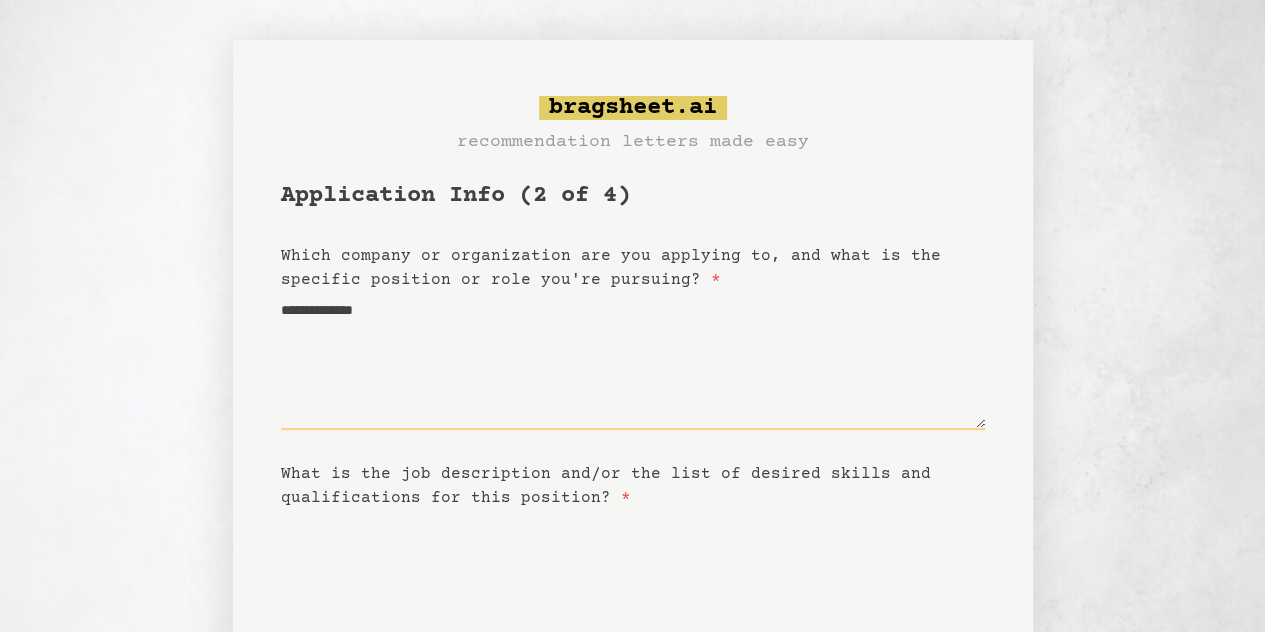 type on "**********" 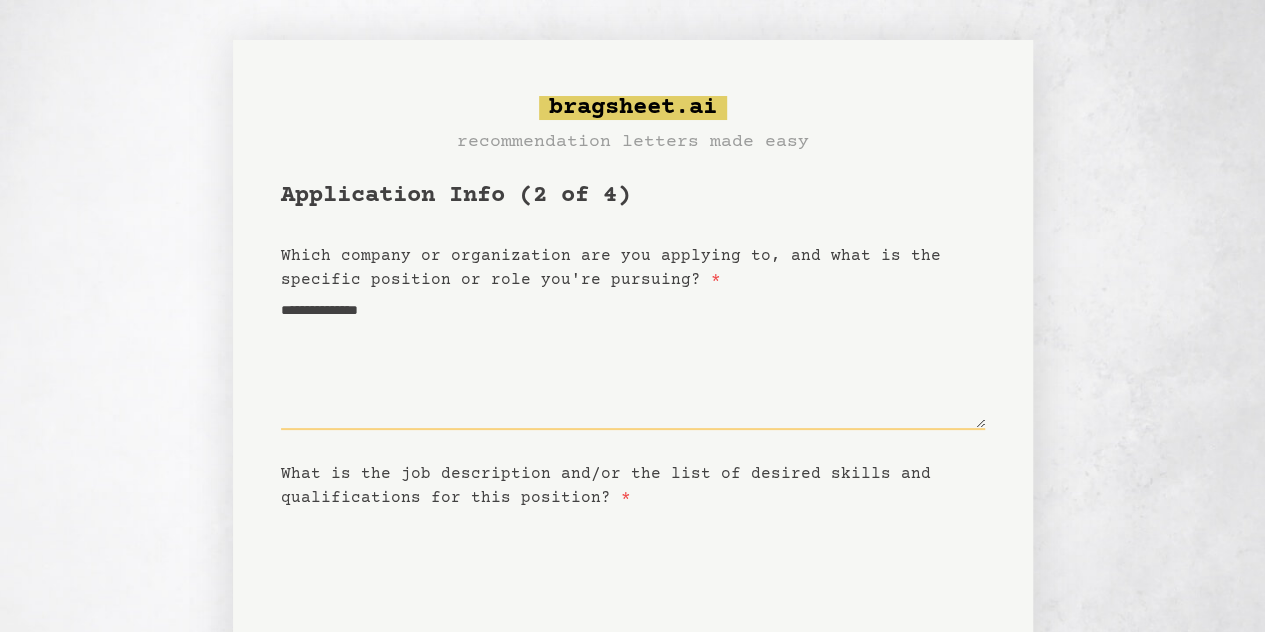 type on "**********" 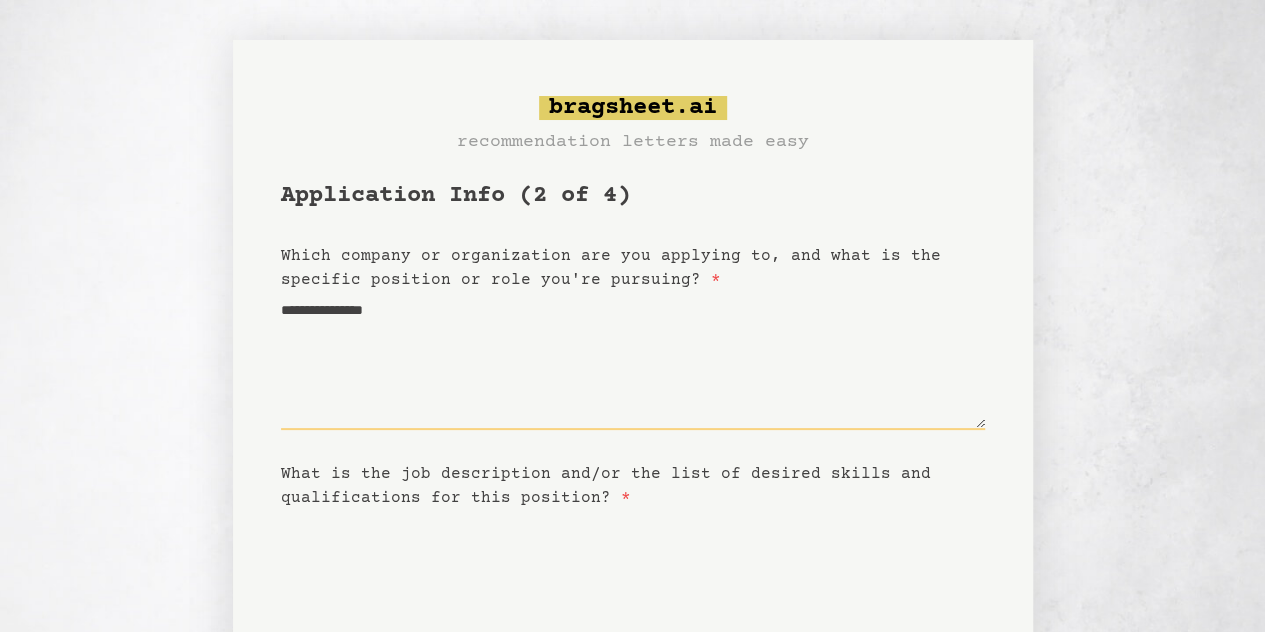 type on "**********" 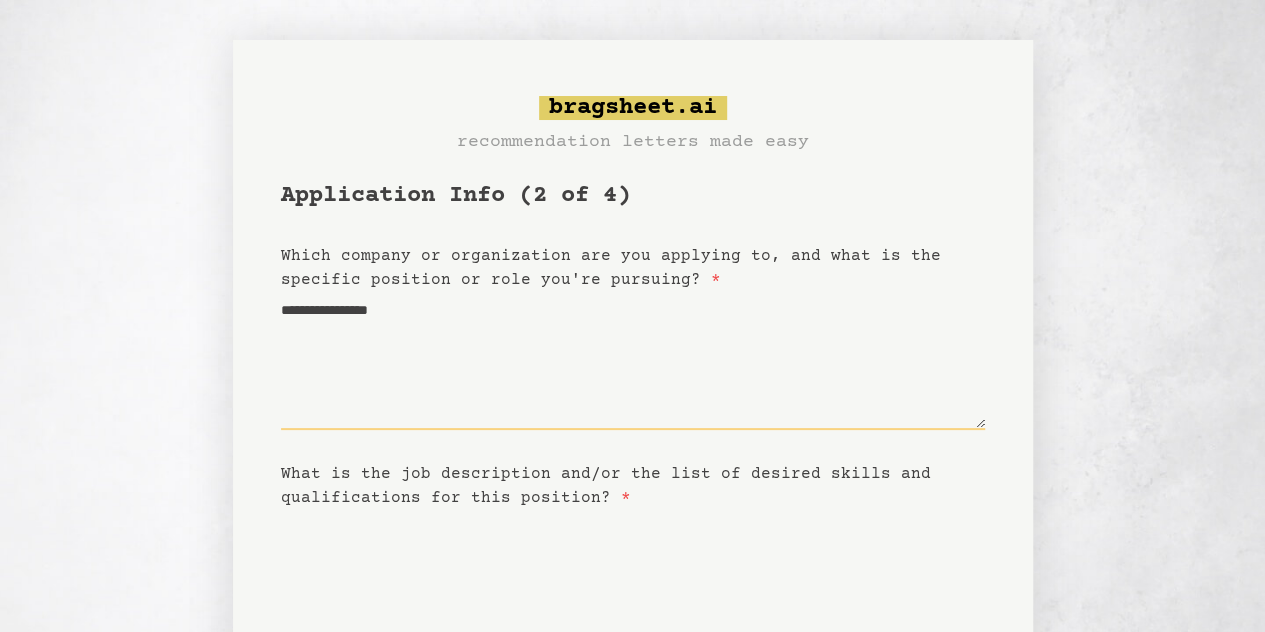 type on "**********" 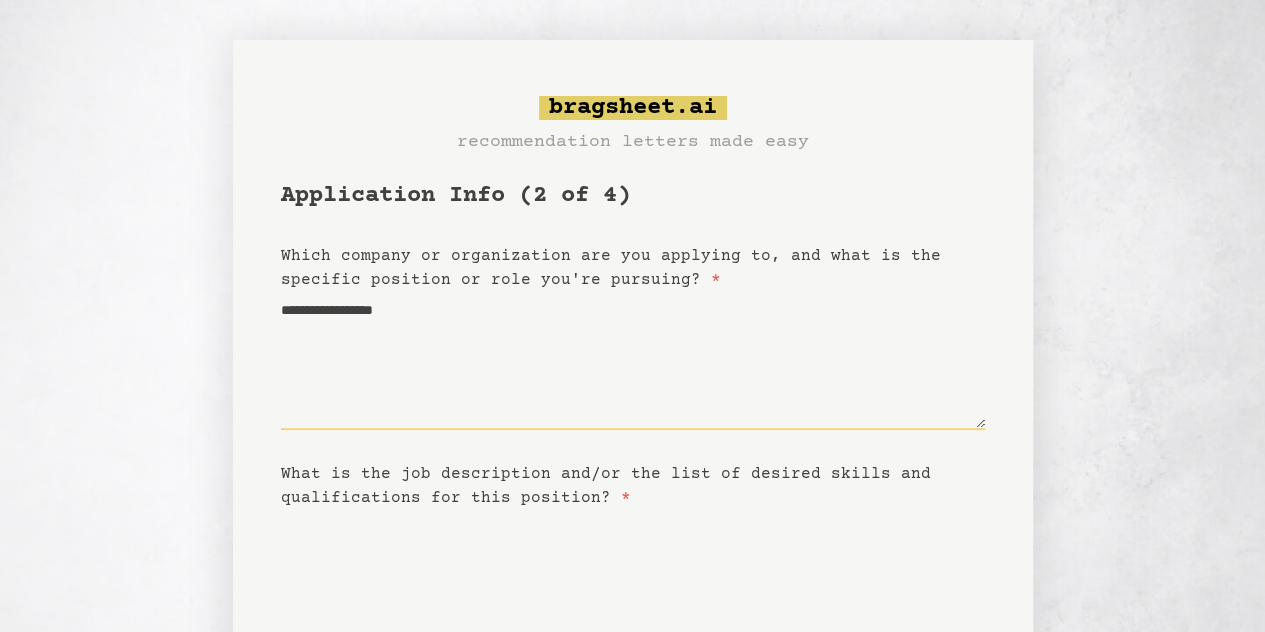 type on "**********" 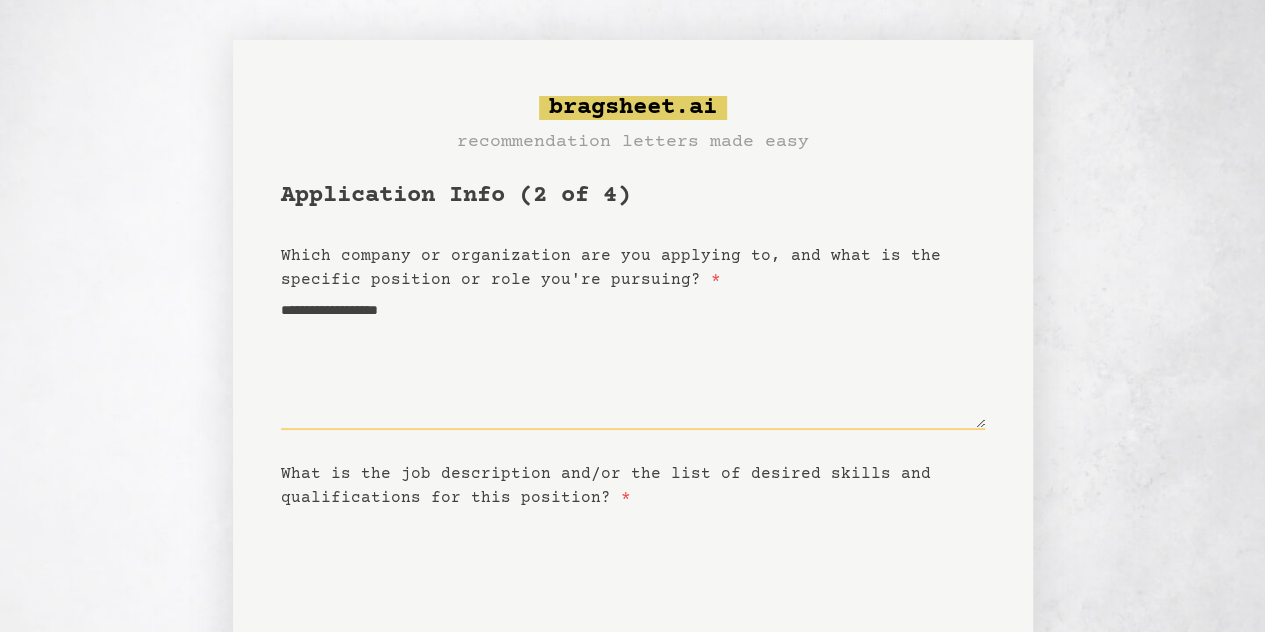 type on "**********" 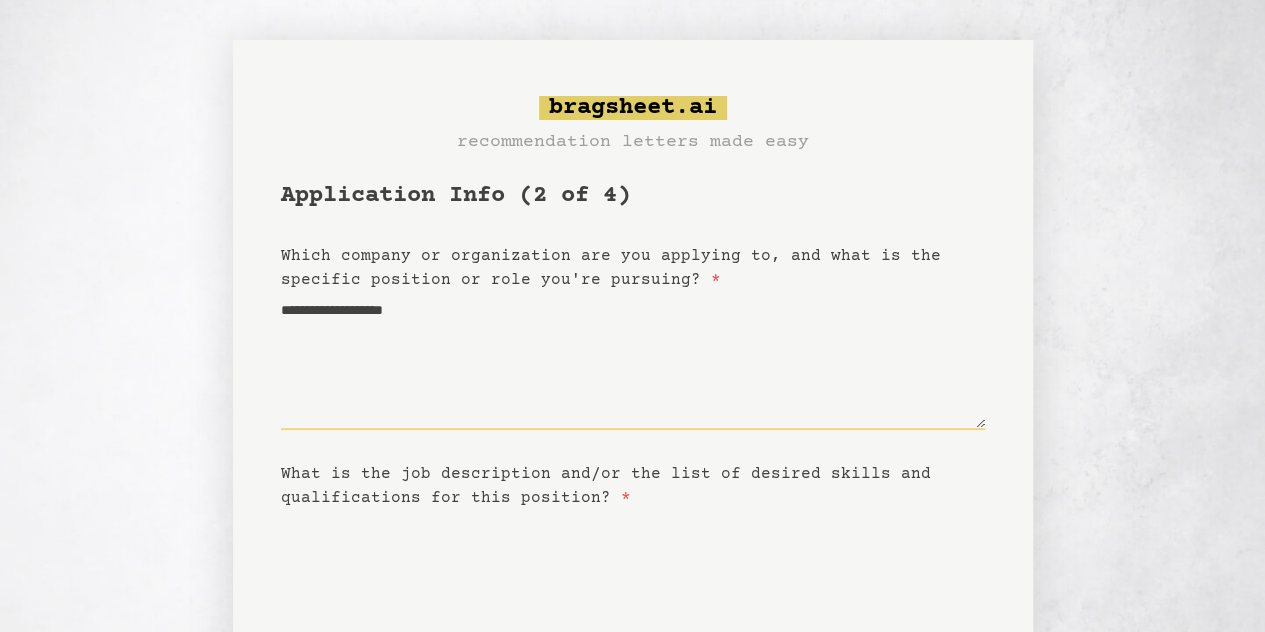 type 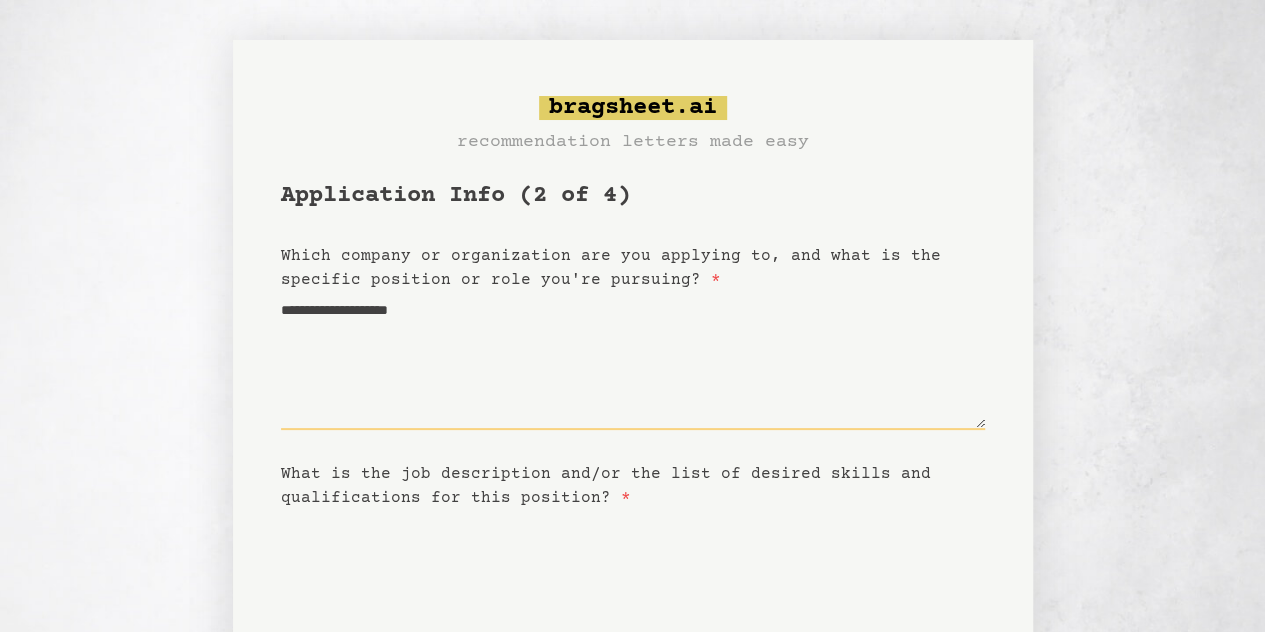 type on "**********" 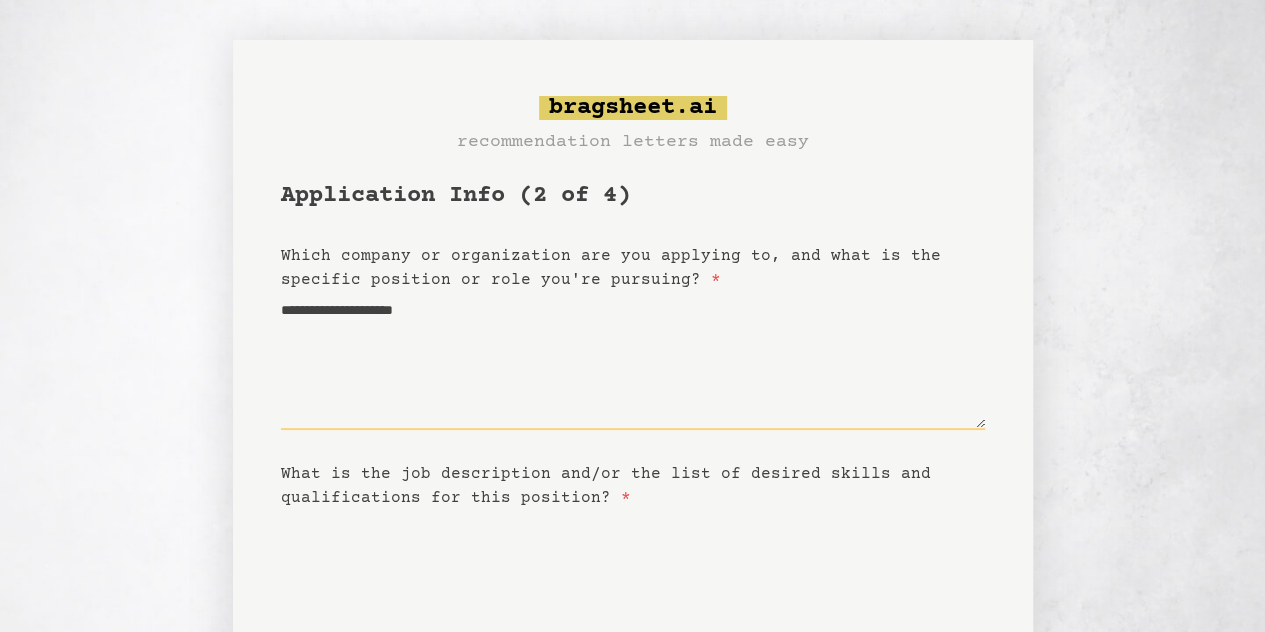 type on "**********" 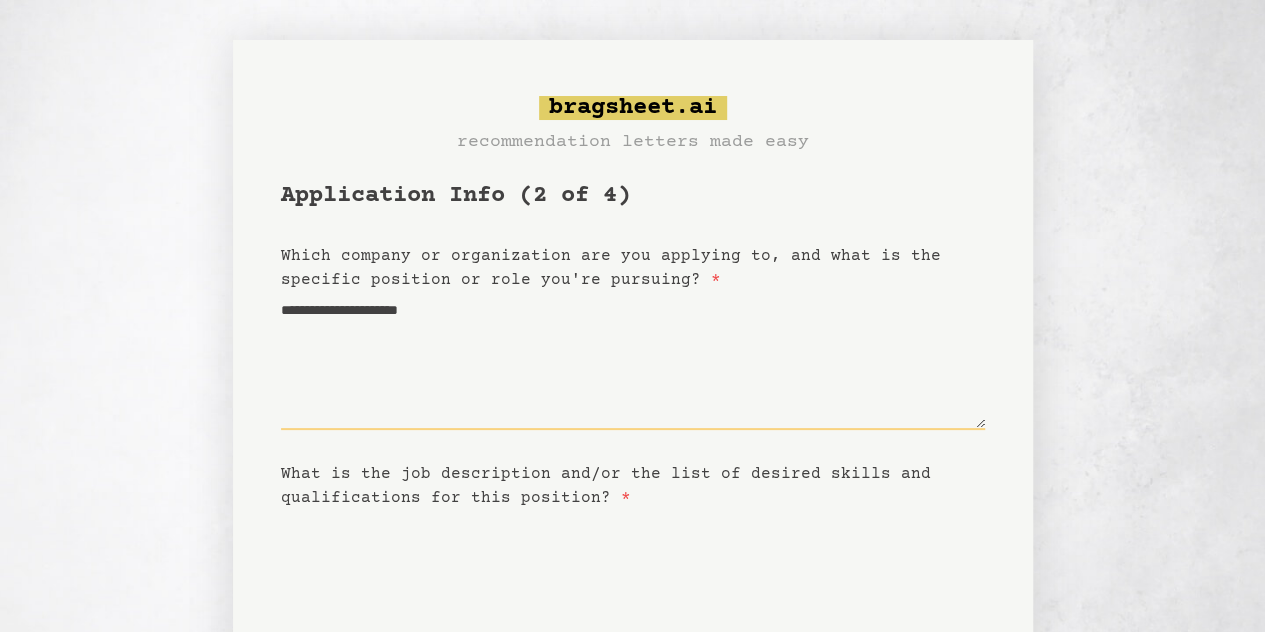 type on "**********" 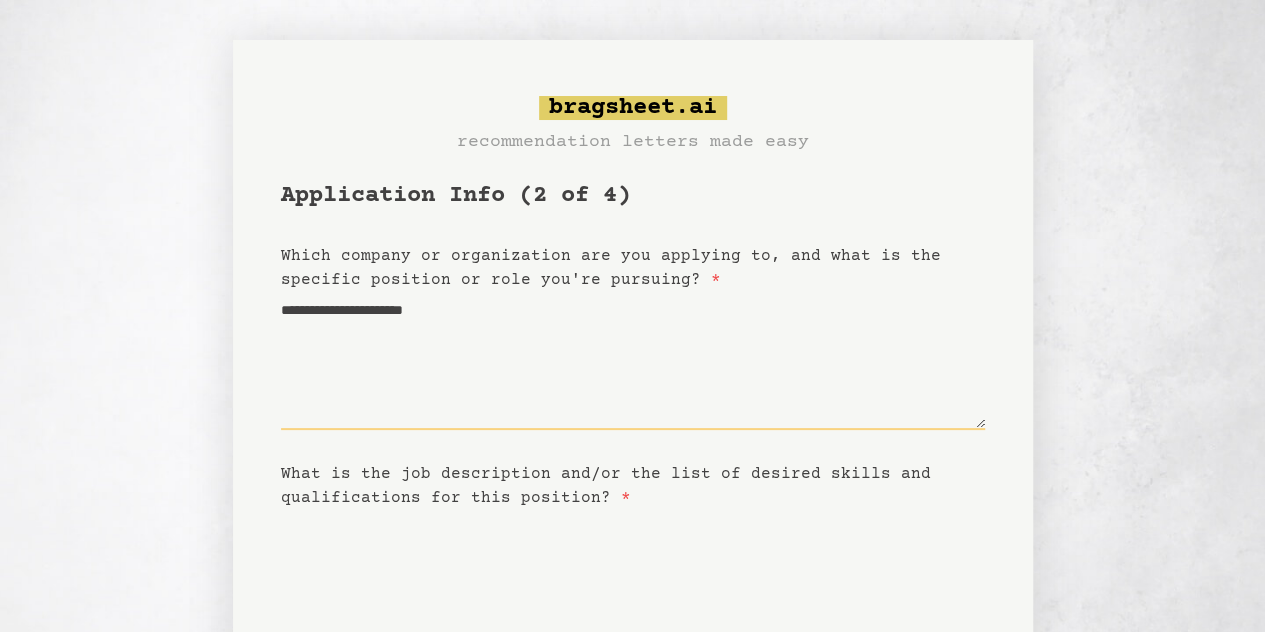 type on "**********" 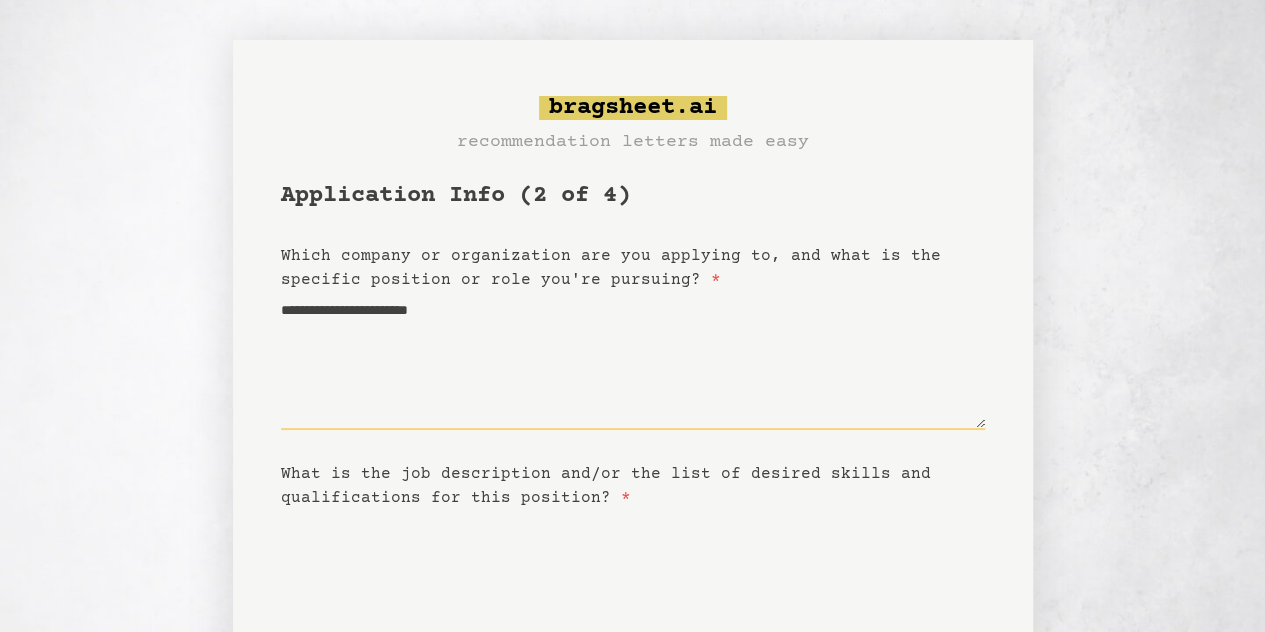type on "**********" 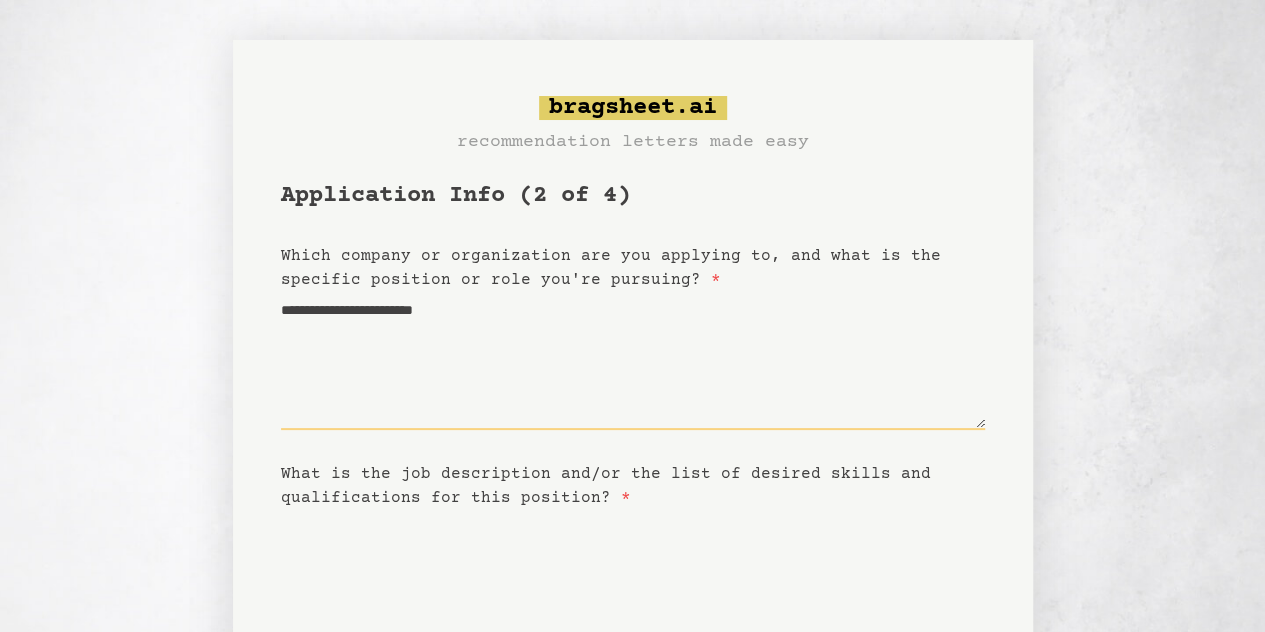 type on "**********" 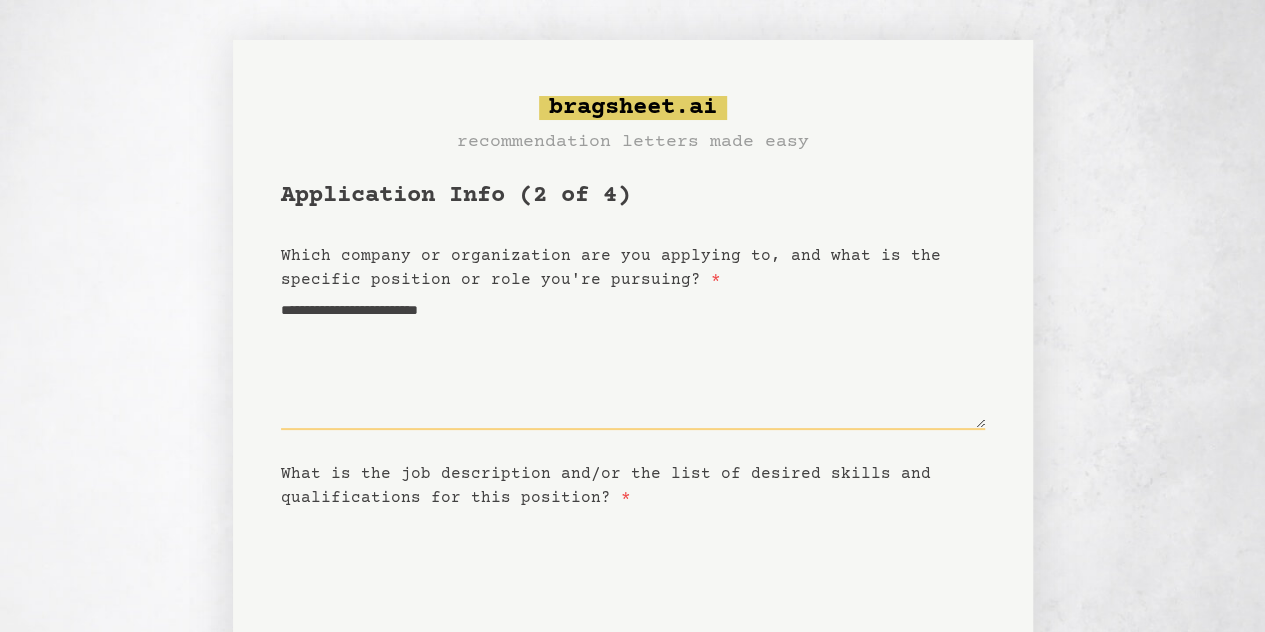 type 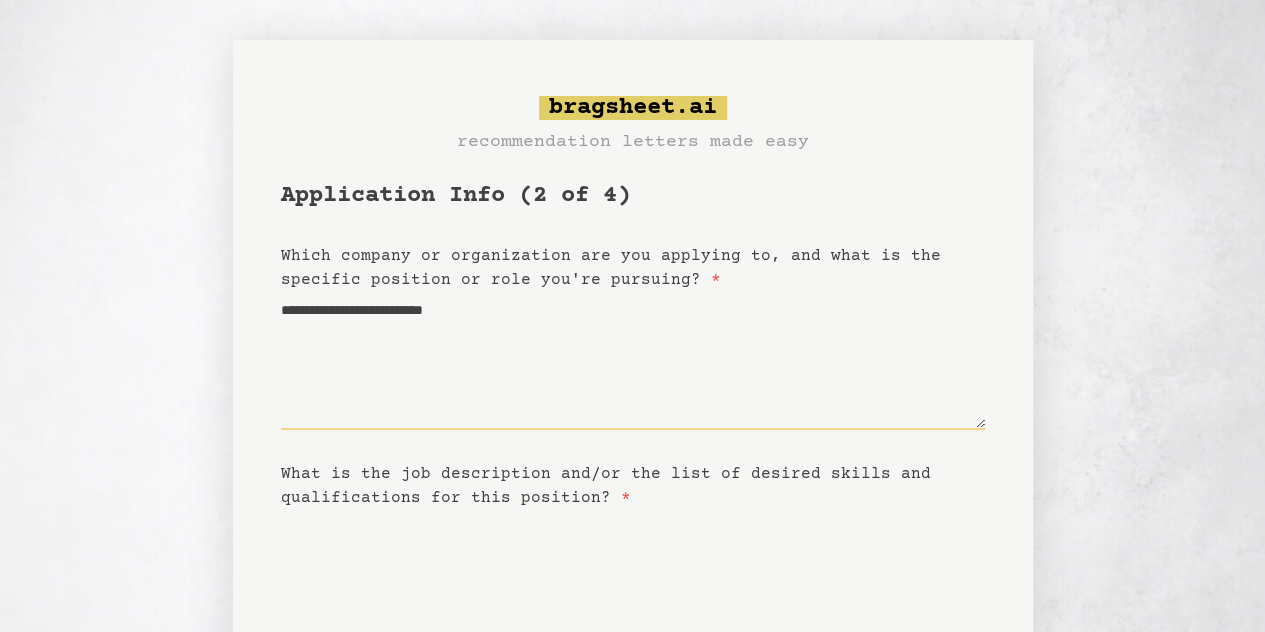 type on "**********" 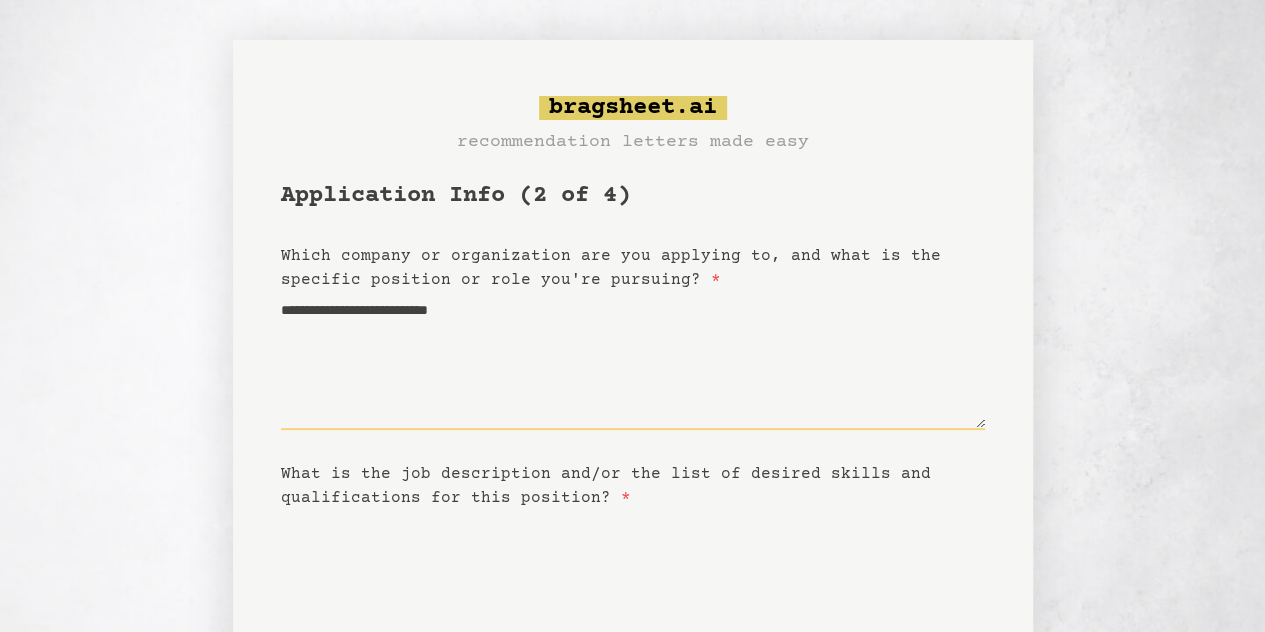 type on "**********" 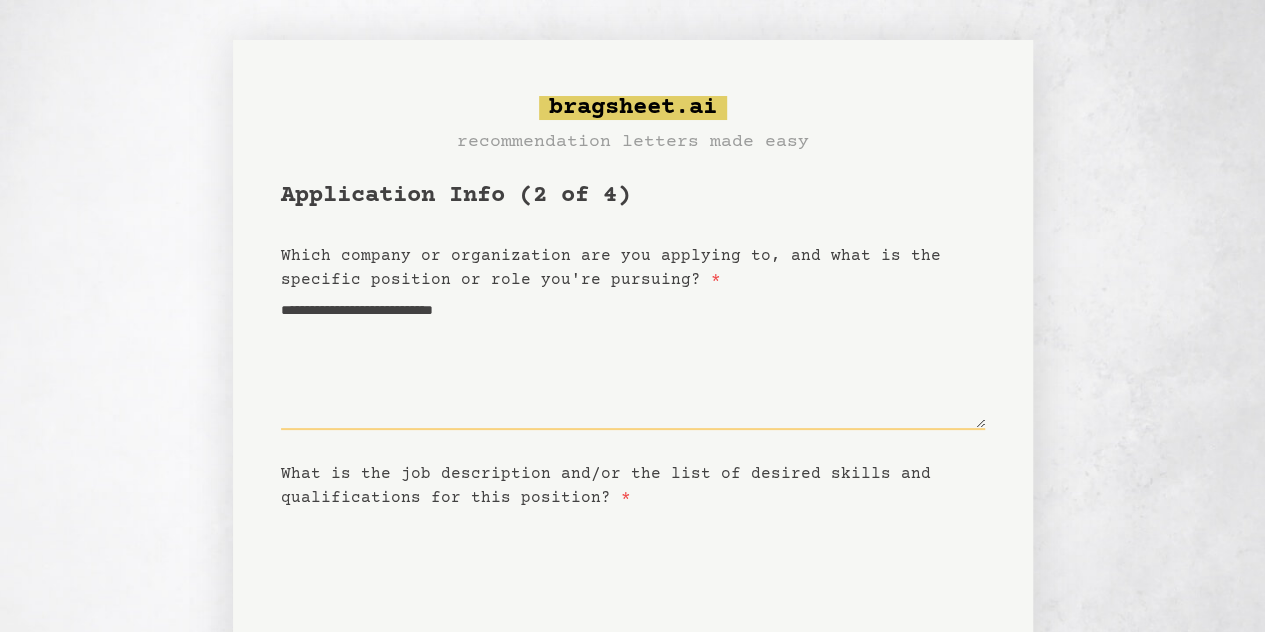 type on "**********" 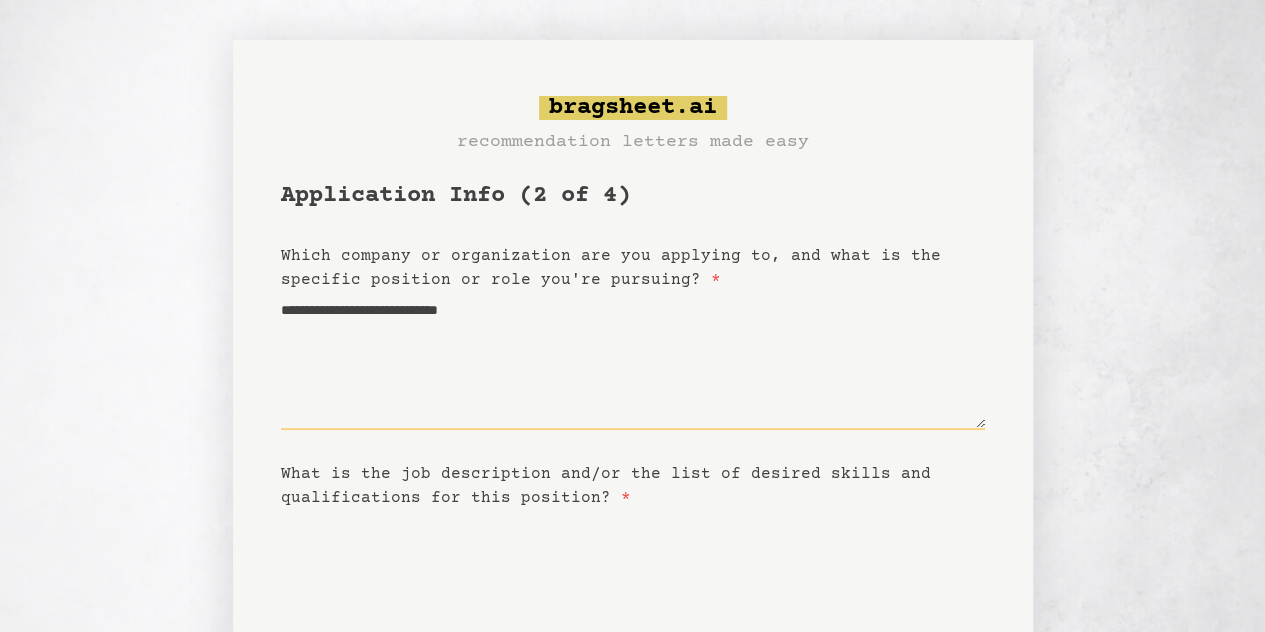 type on "**********" 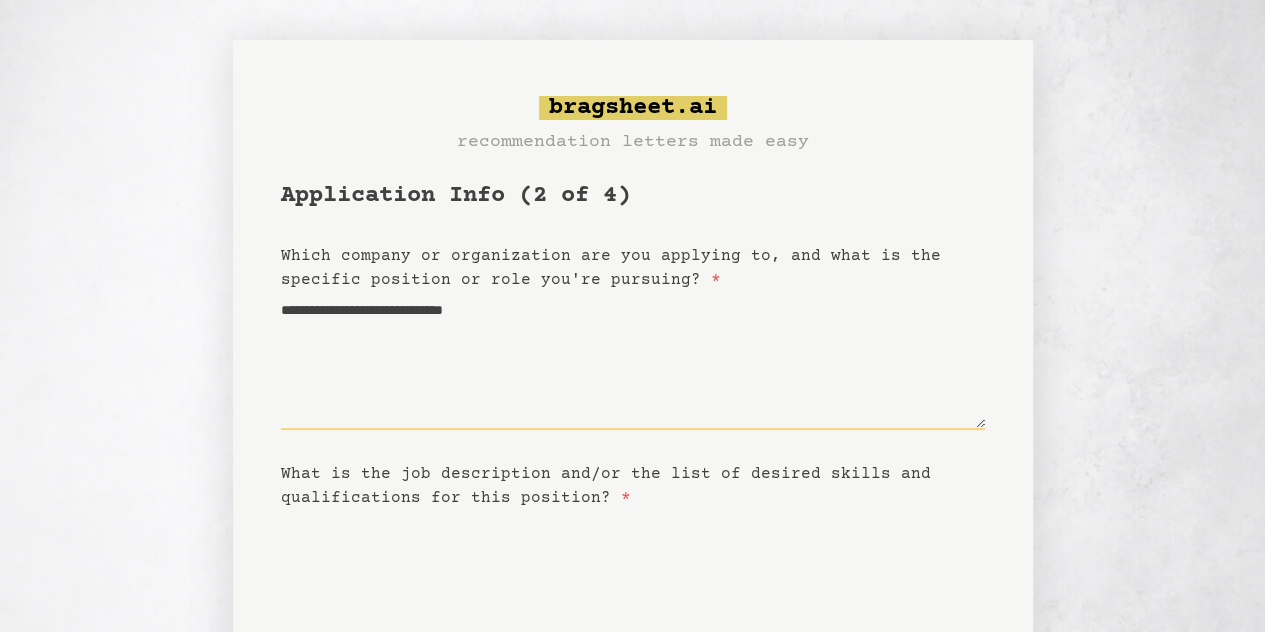 type on "**********" 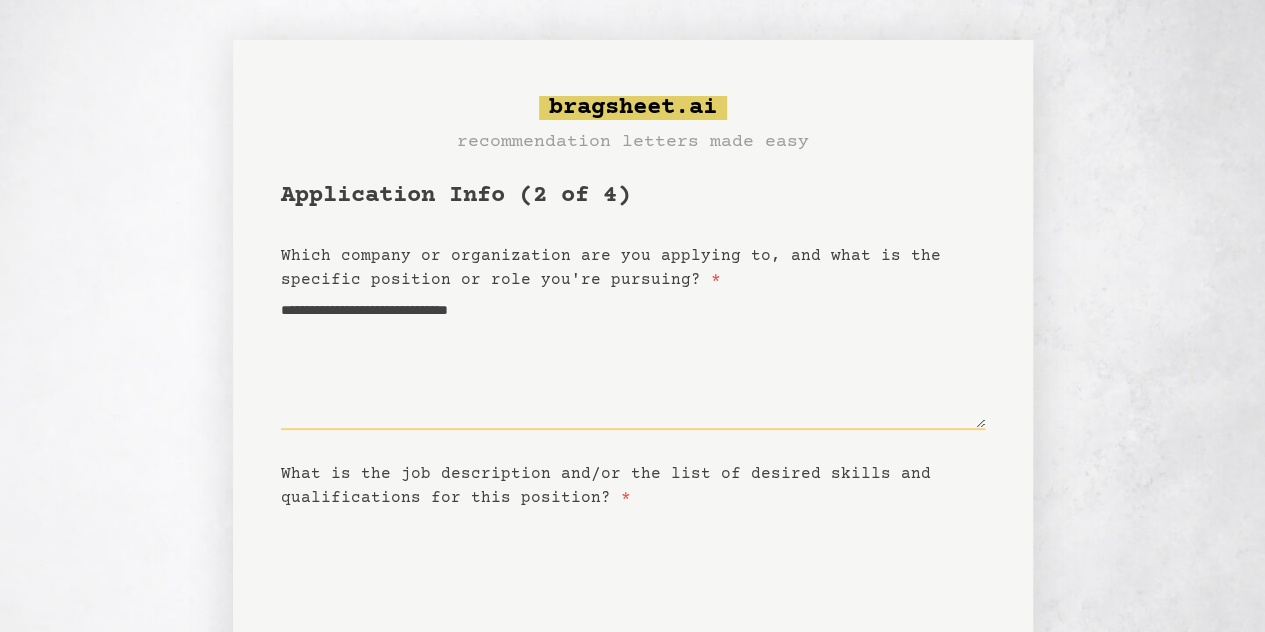 type on "**********" 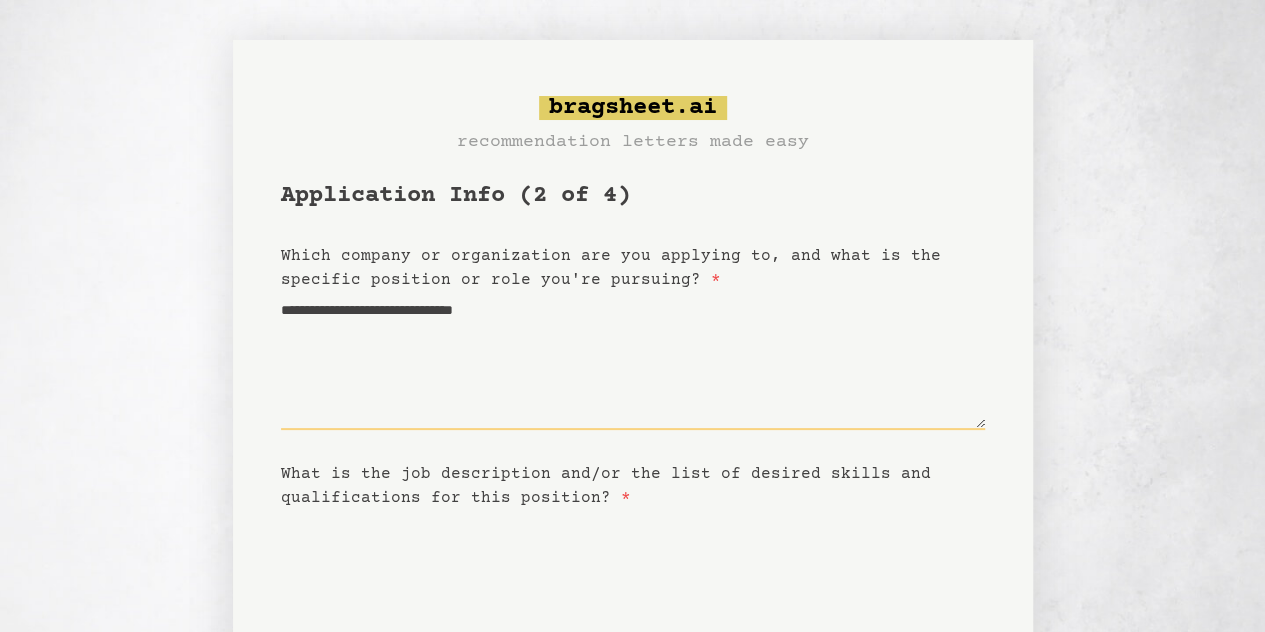 type on "**********" 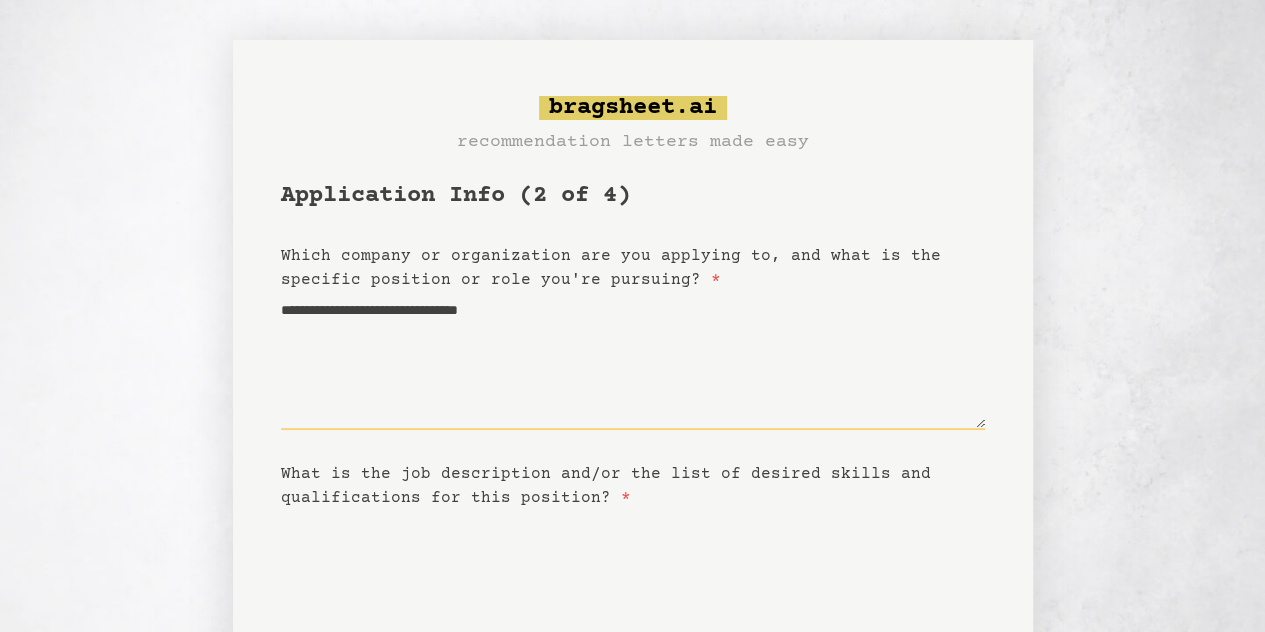 type on "**********" 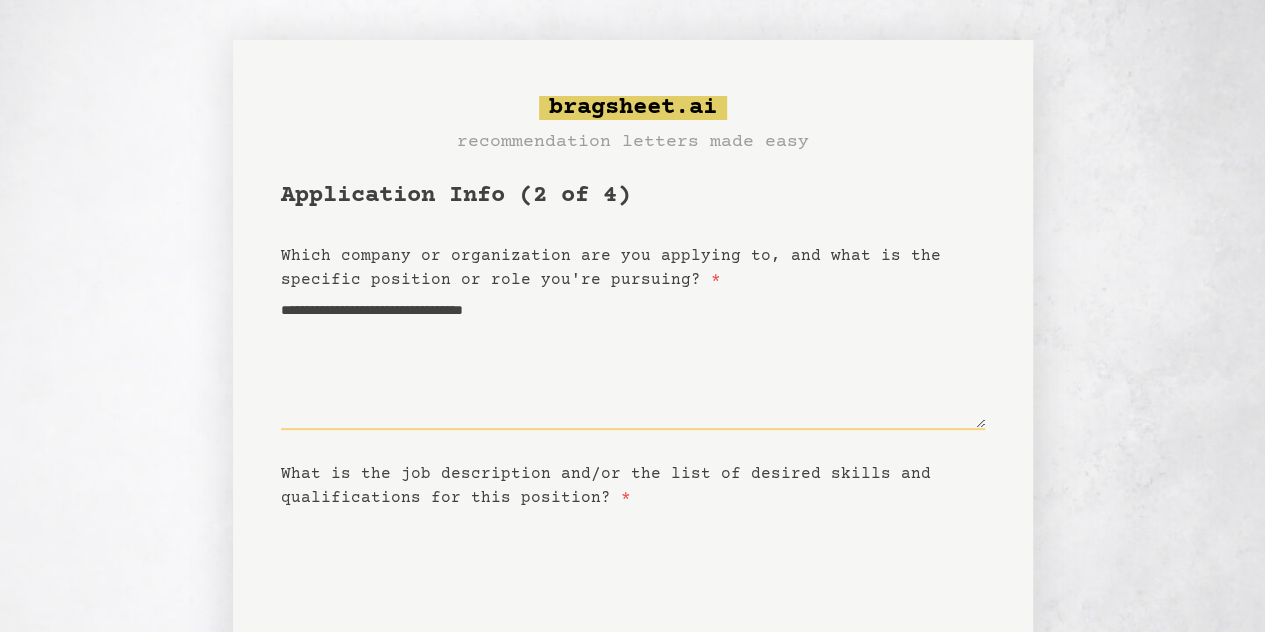 type on "**********" 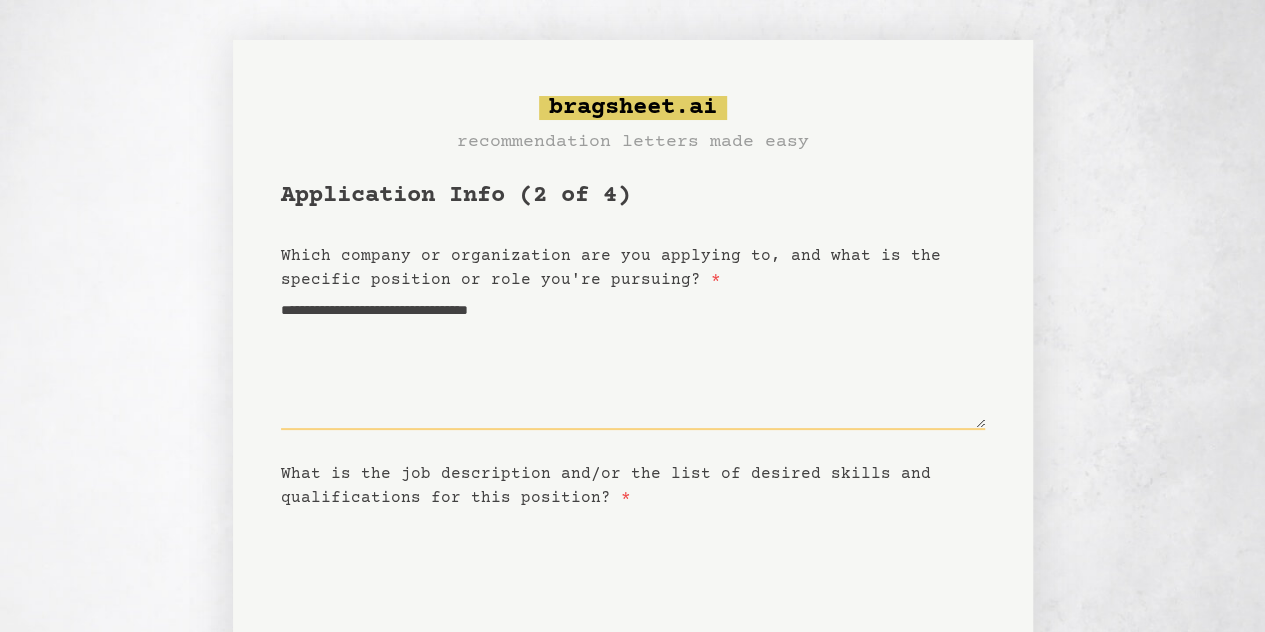 type on "**********" 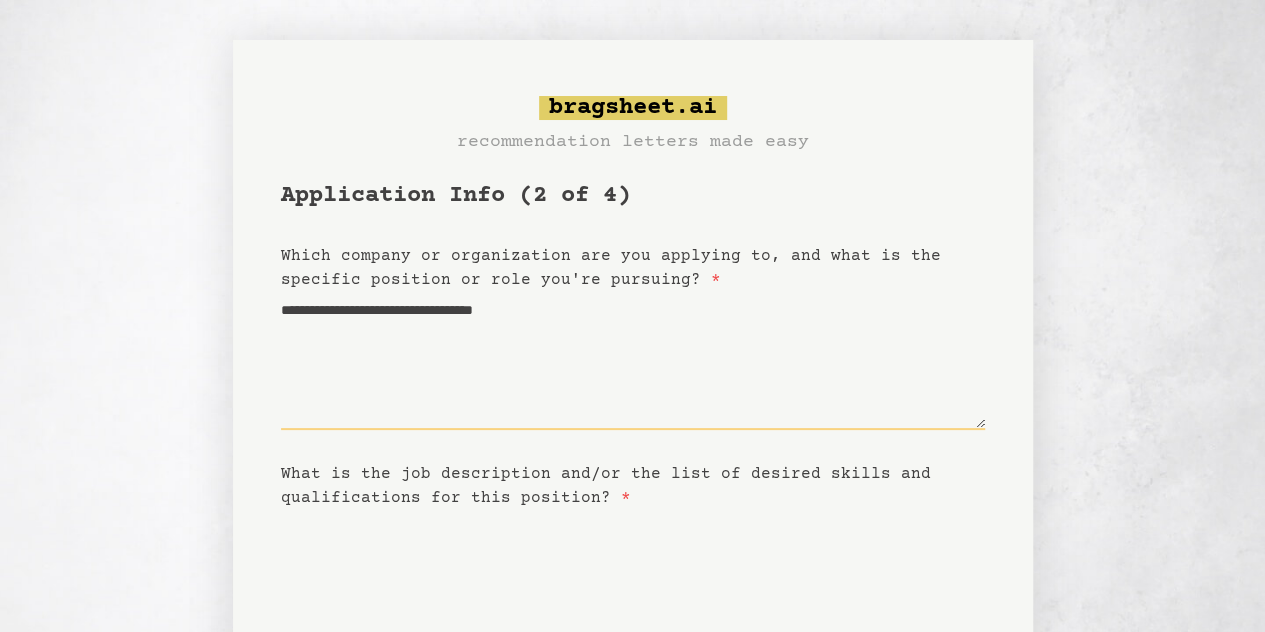 type on "**********" 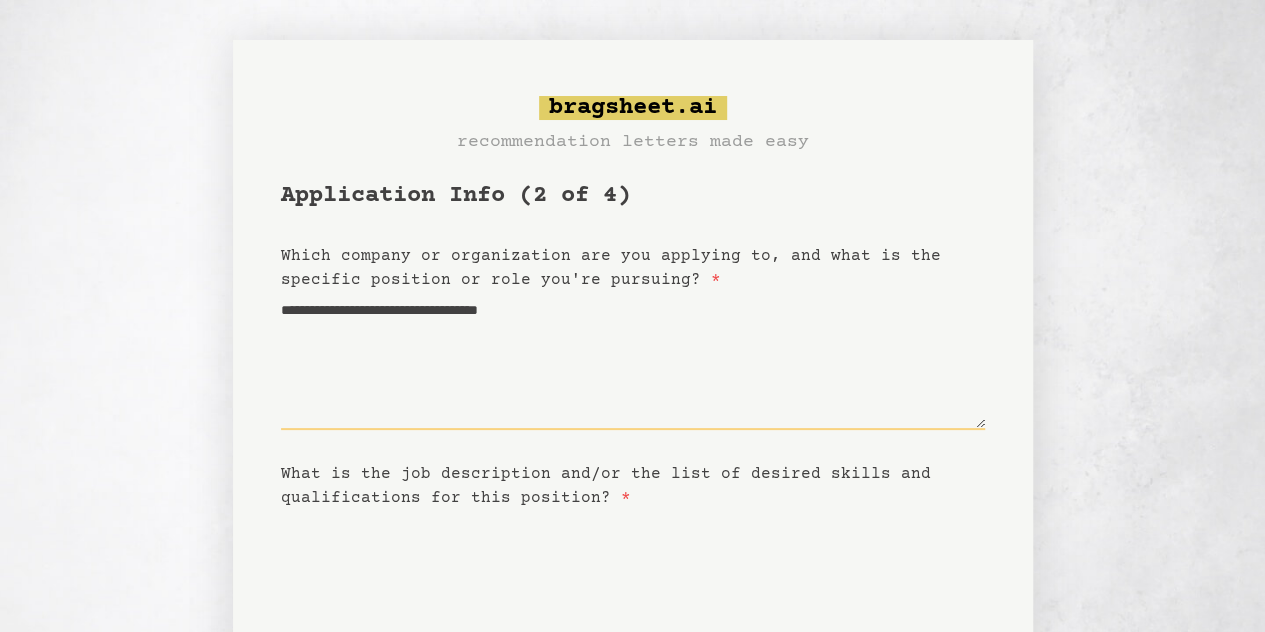 type on "**********" 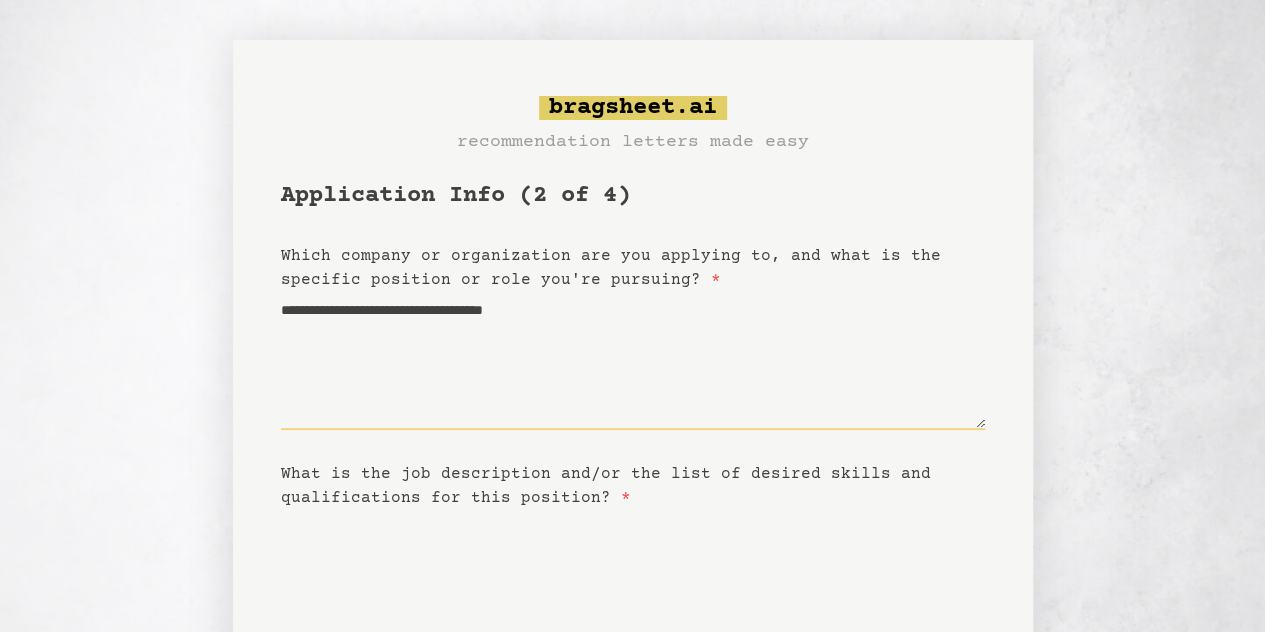 type 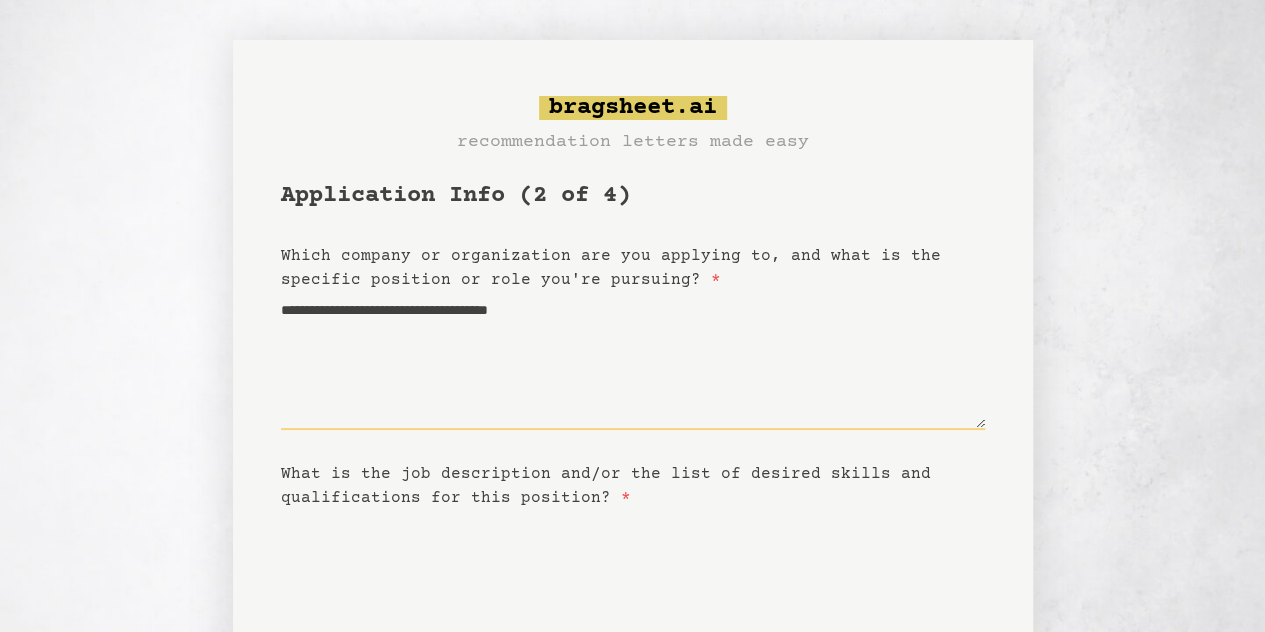 type on "**********" 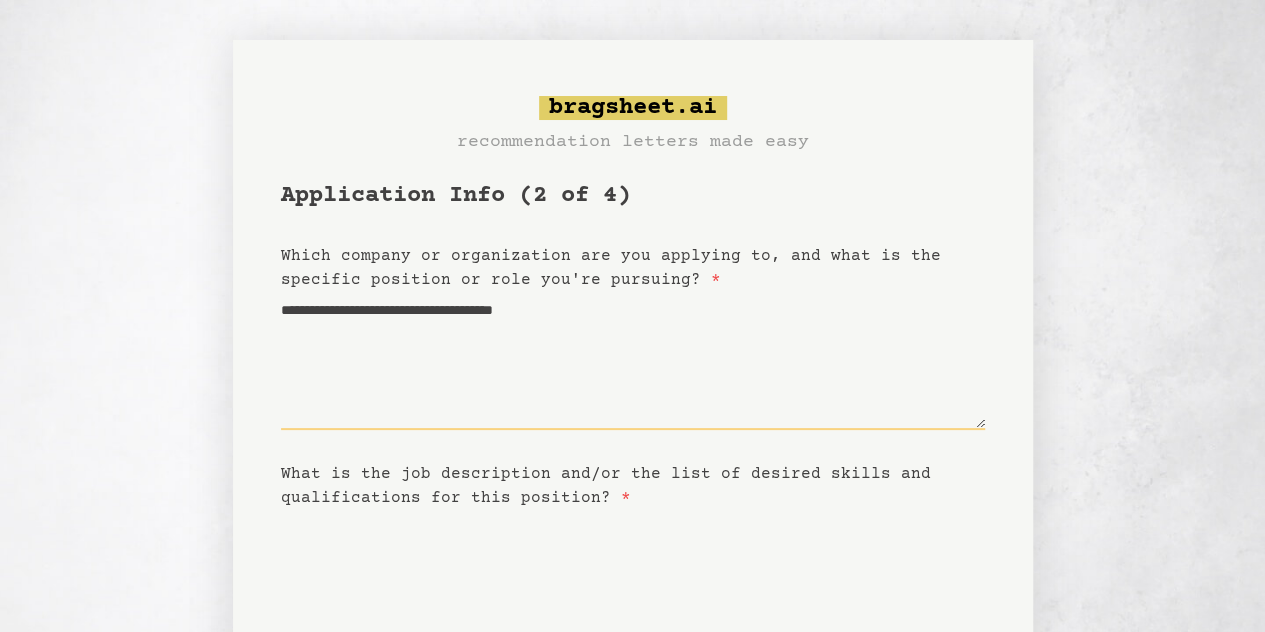 type on "**********" 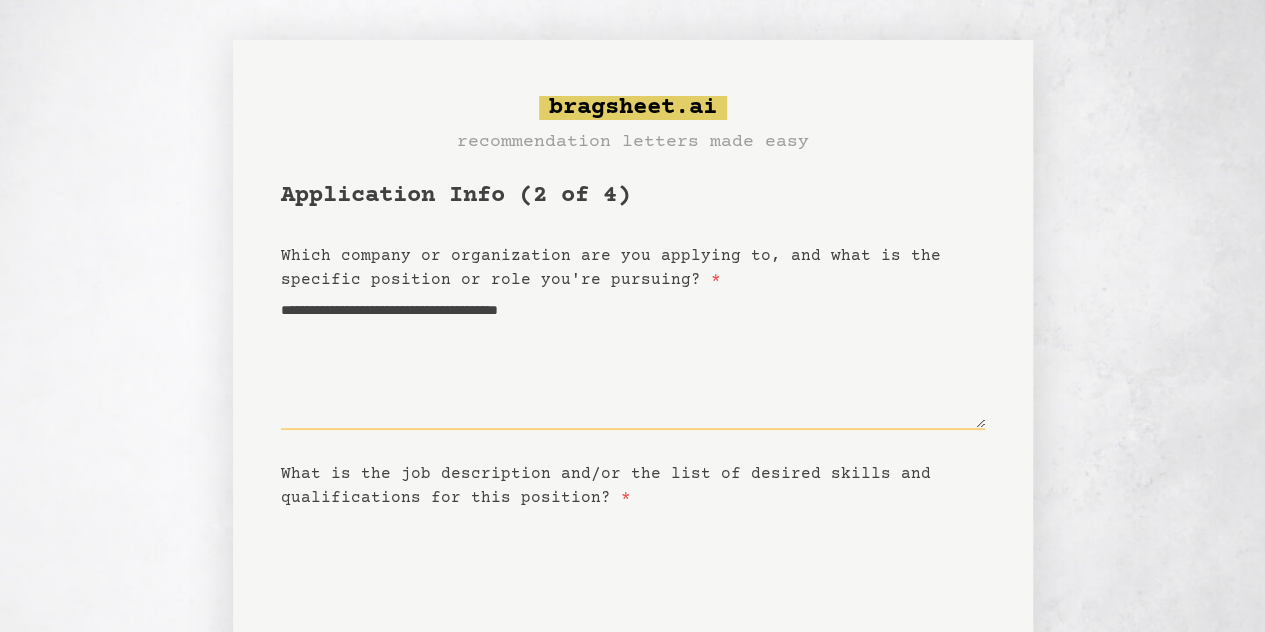 type on "**********" 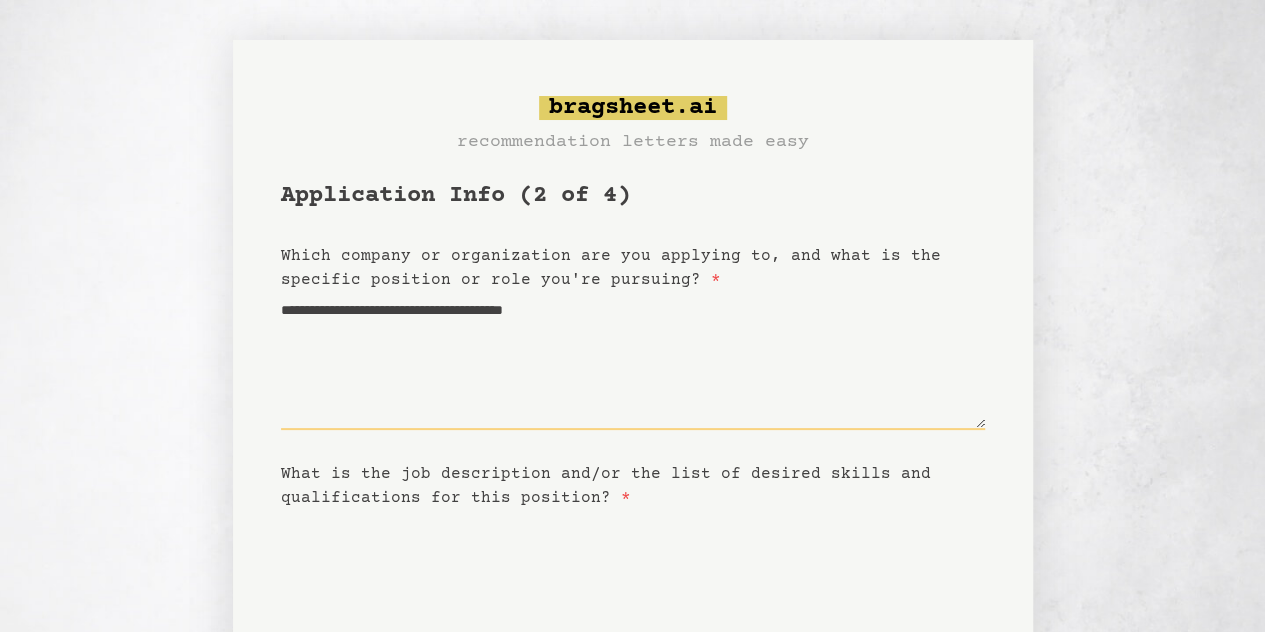 type 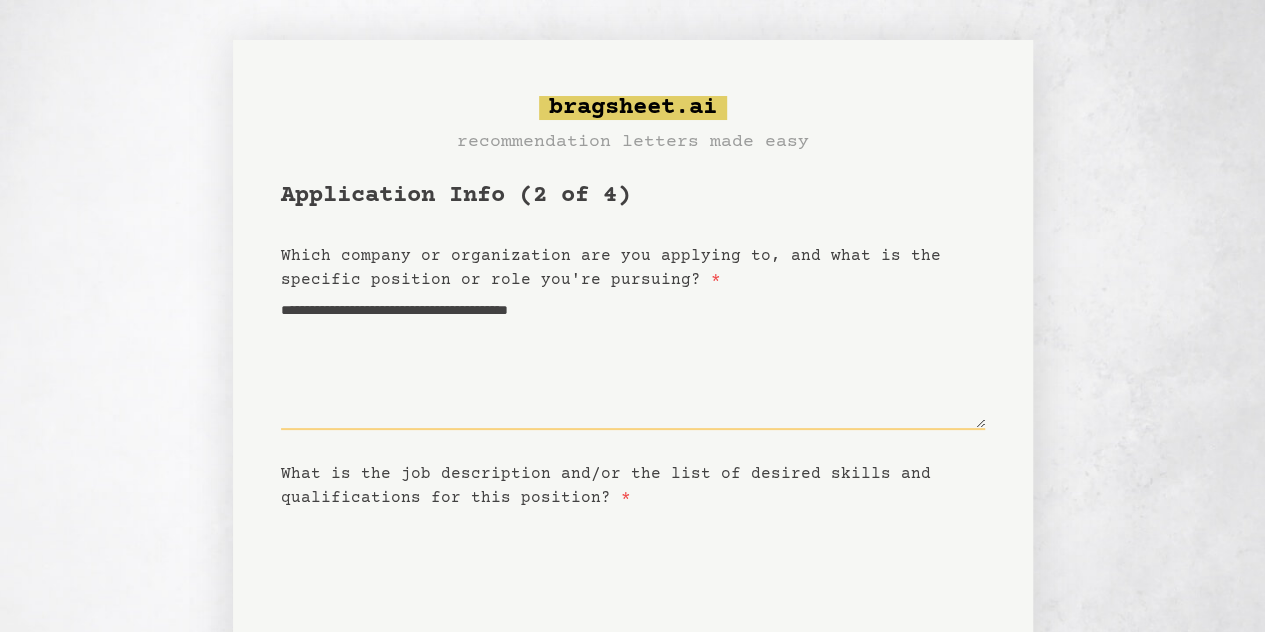 type on "**********" 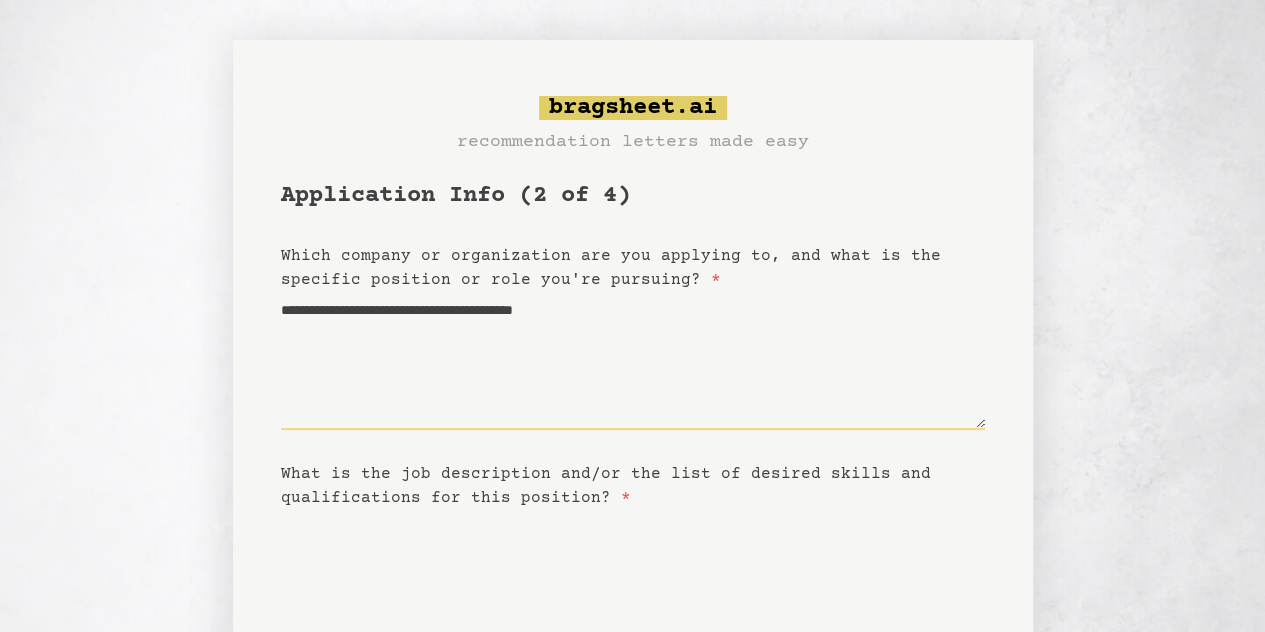 type on "**********" 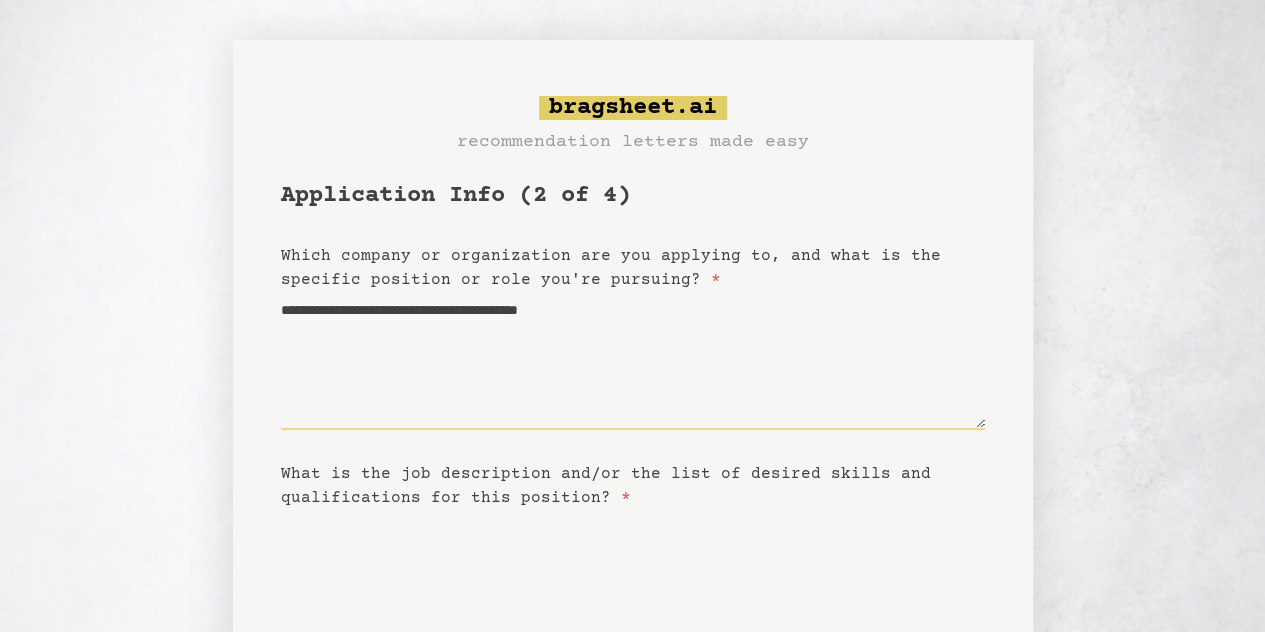 type on "**********" 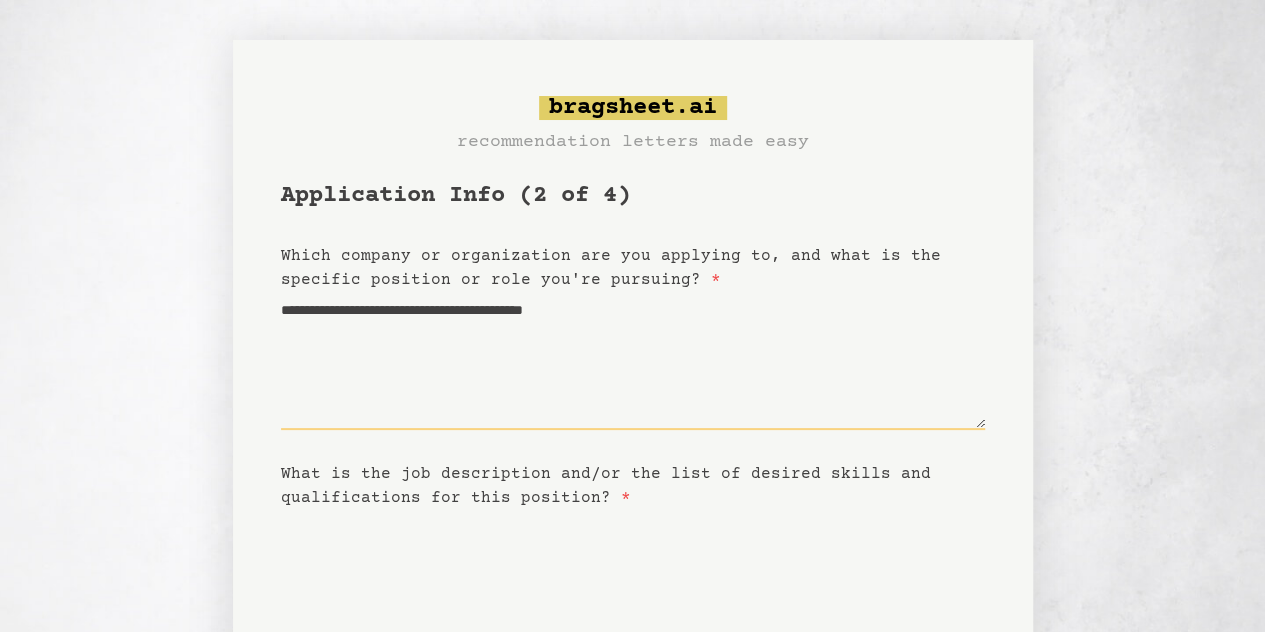 type on "**********" 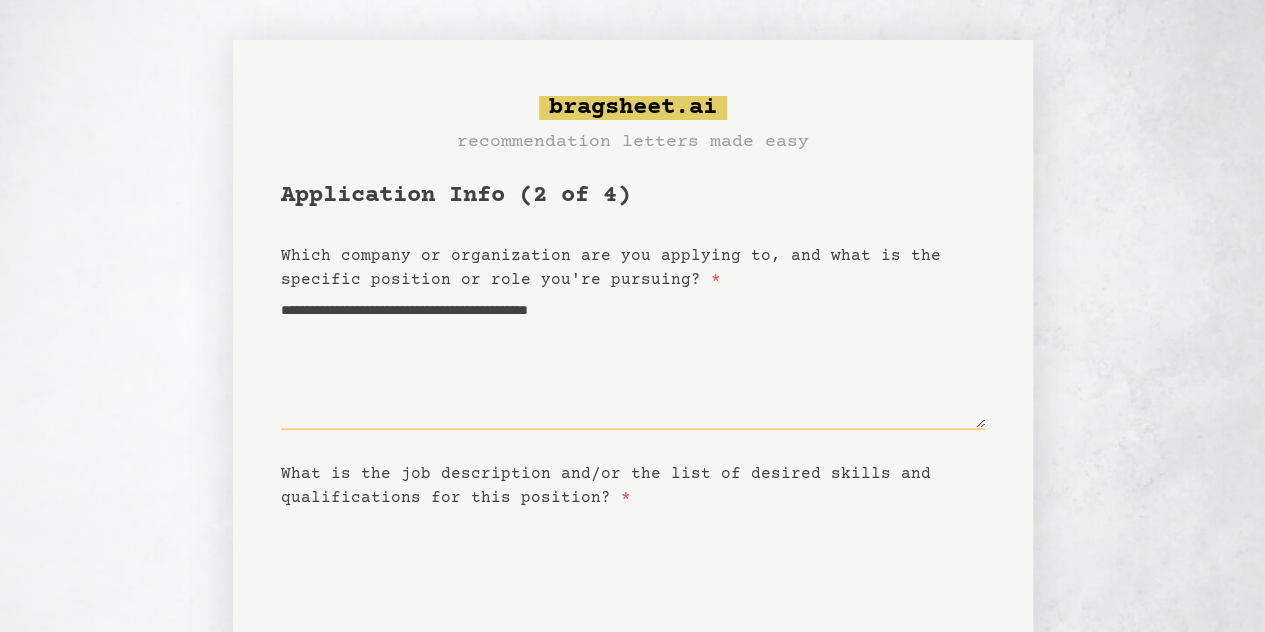 type on "**********" 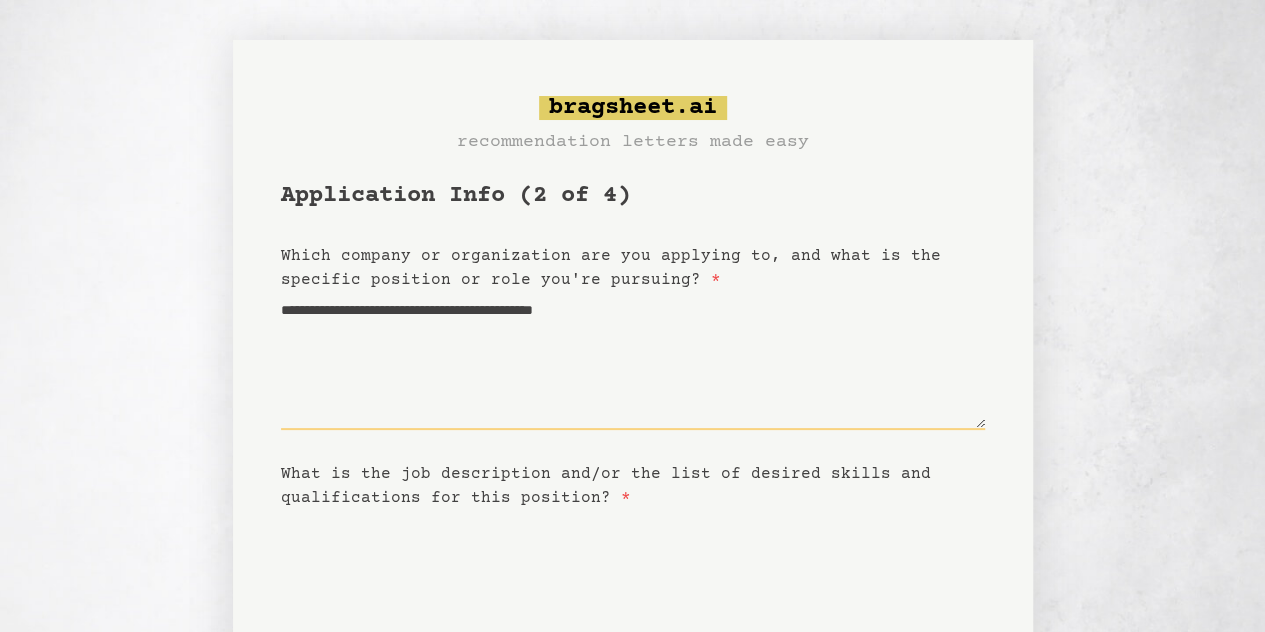 type on "**********" 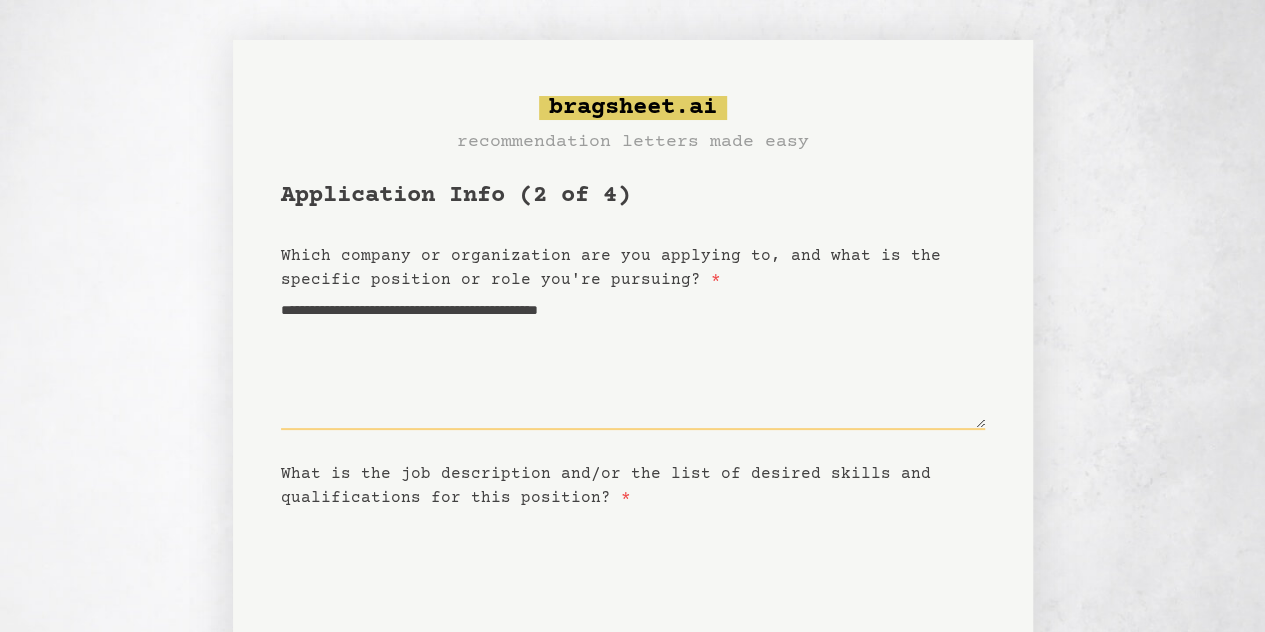 type on "**********" 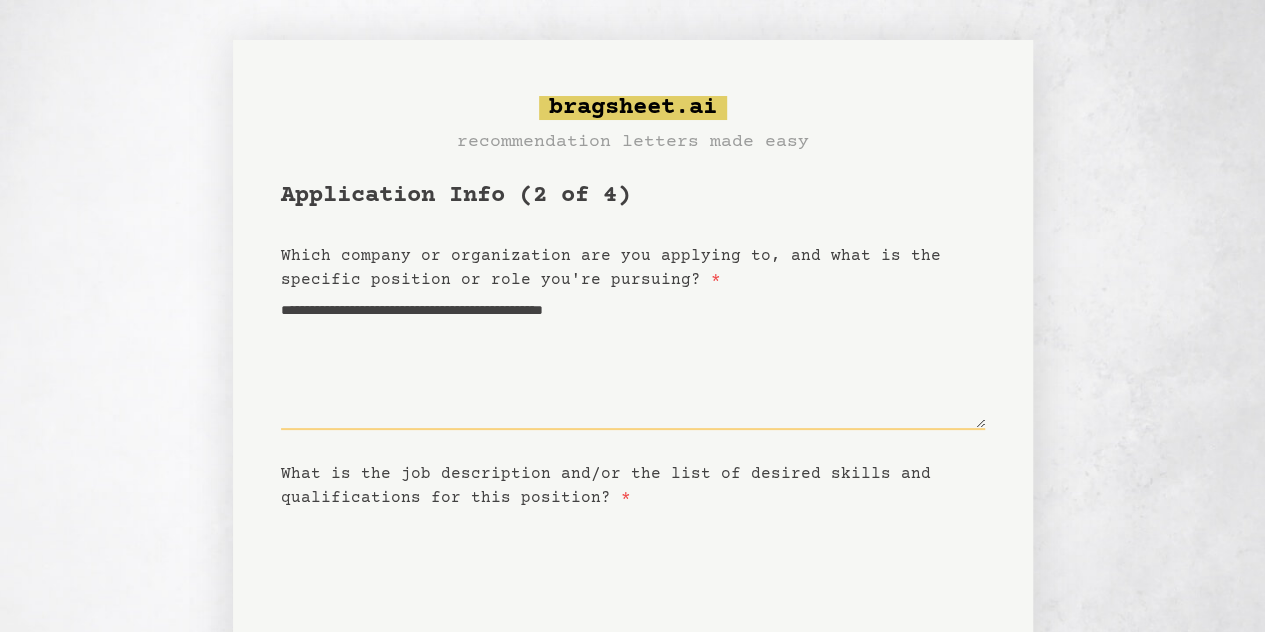 type on "**********" 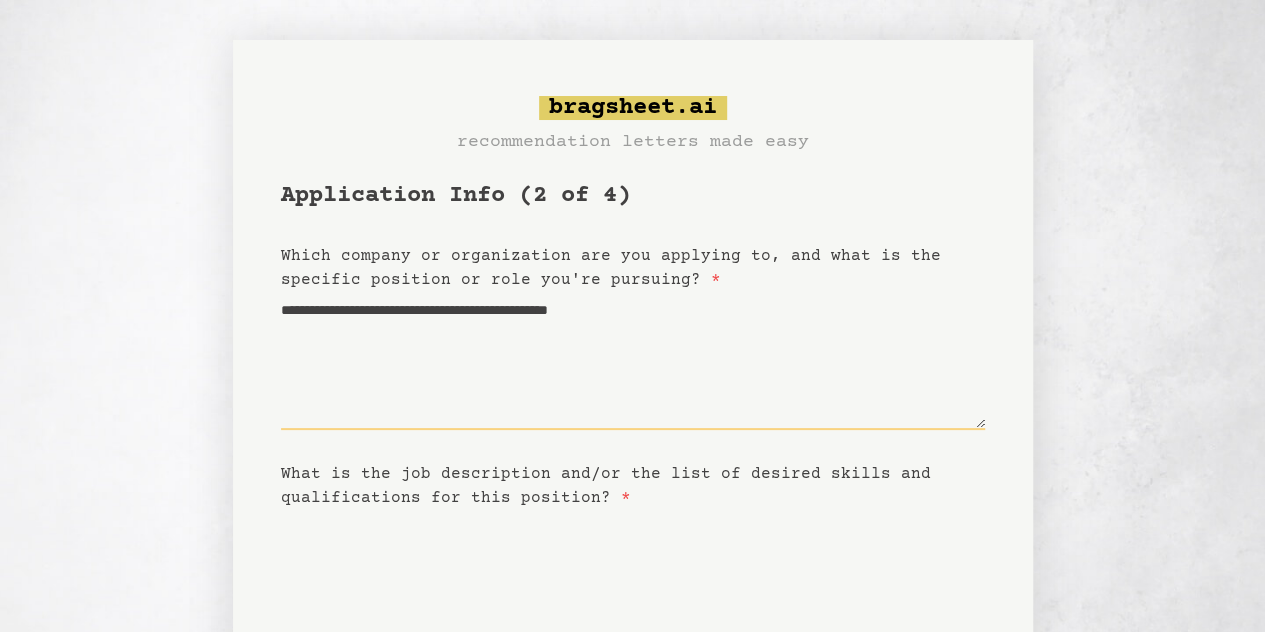 type on "**********" 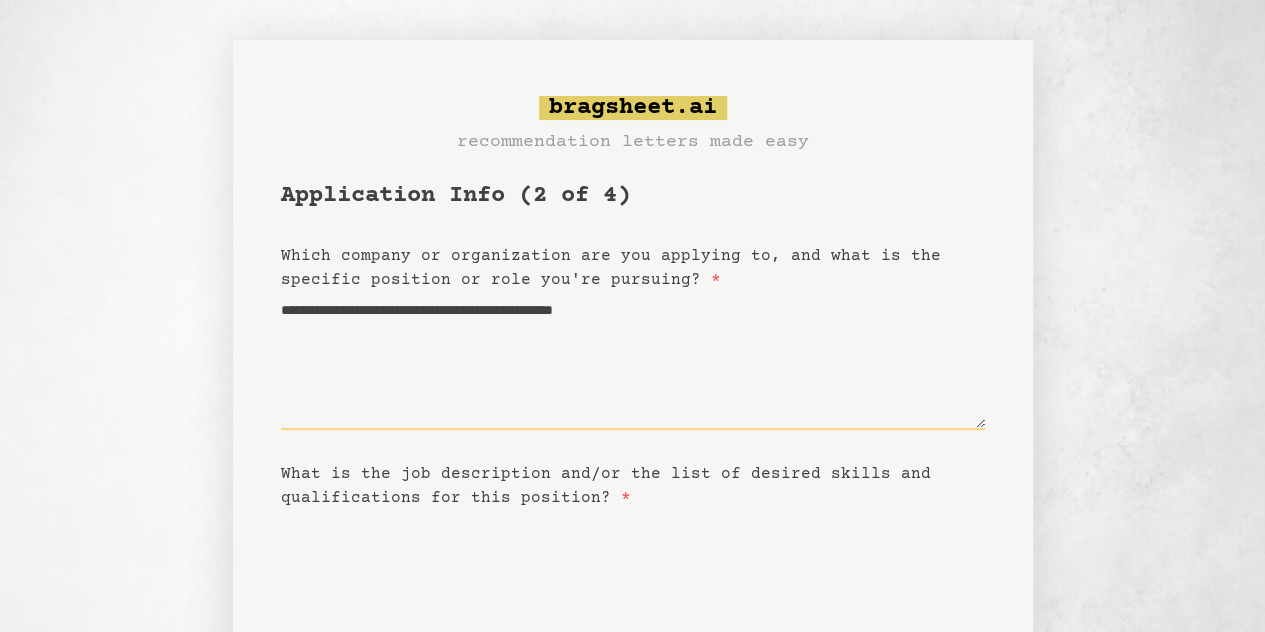 type on "**********" 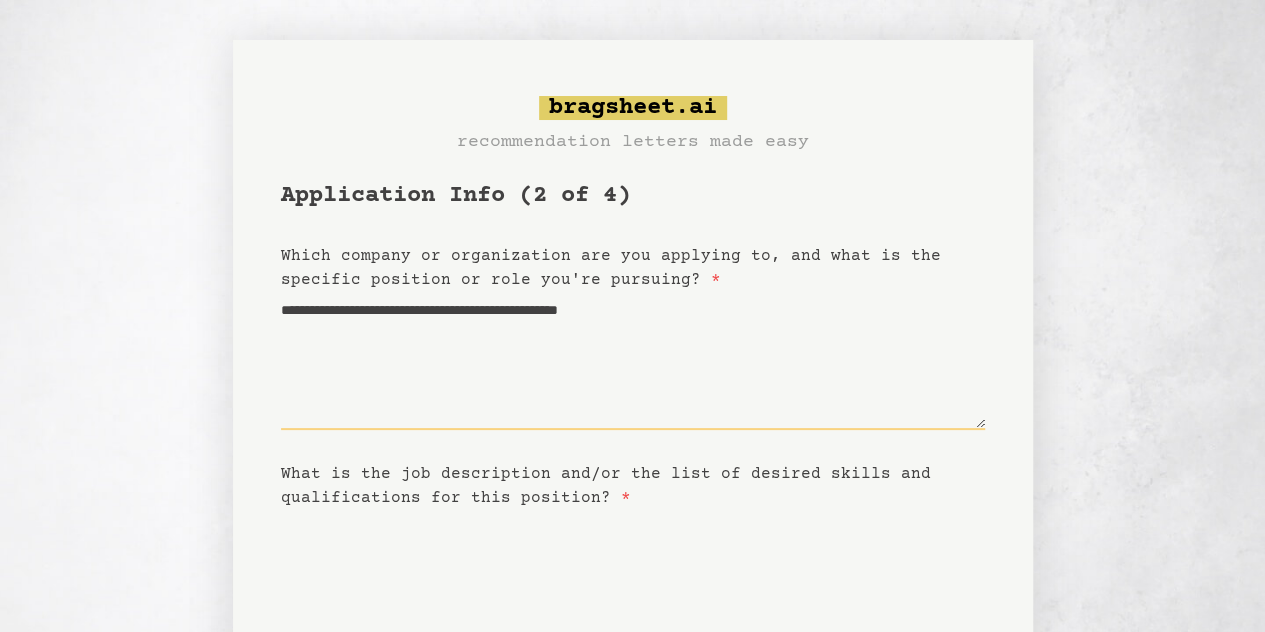 type on "**********" 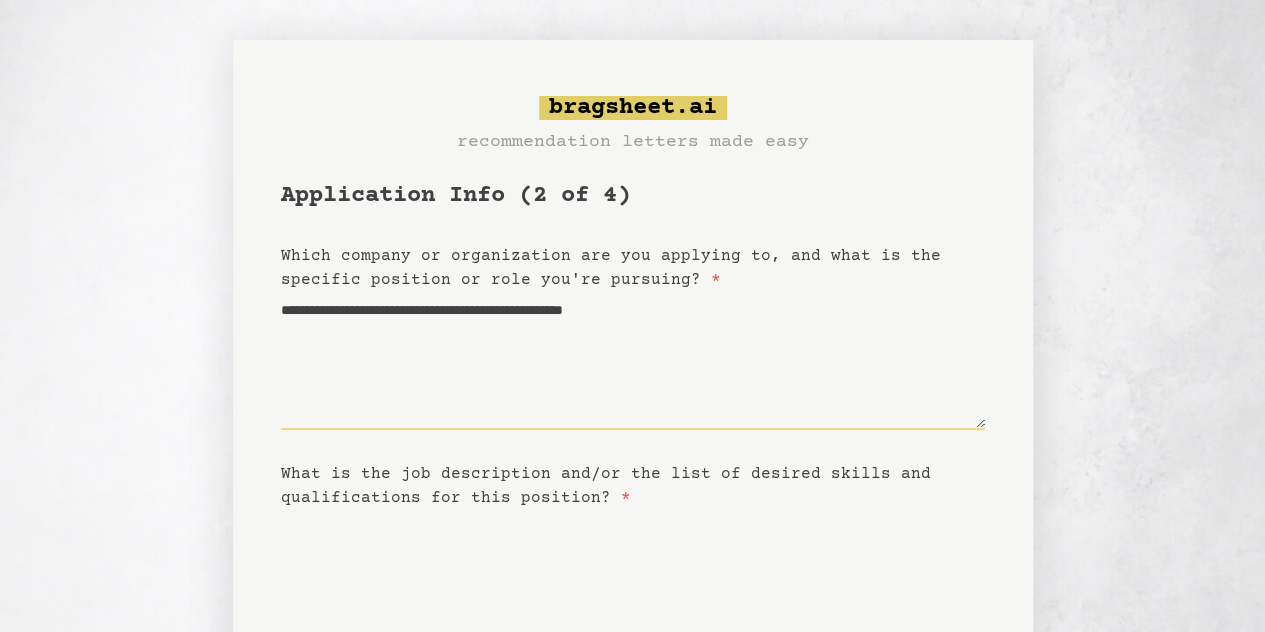 type on "**********" 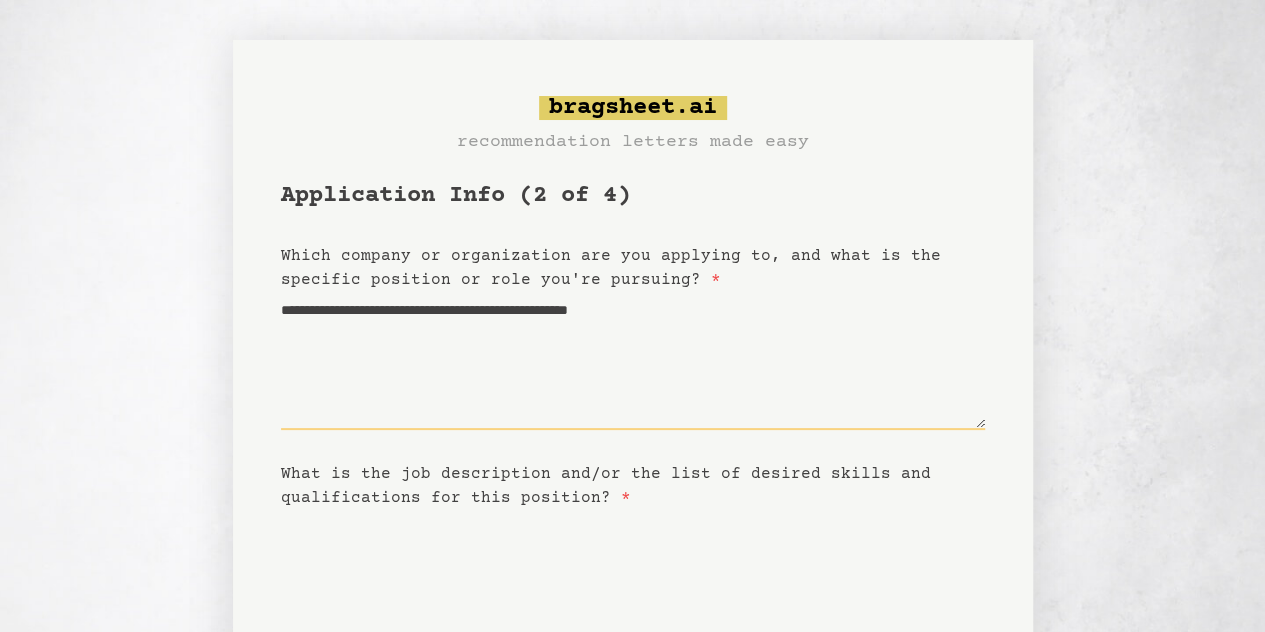 type on "**********" 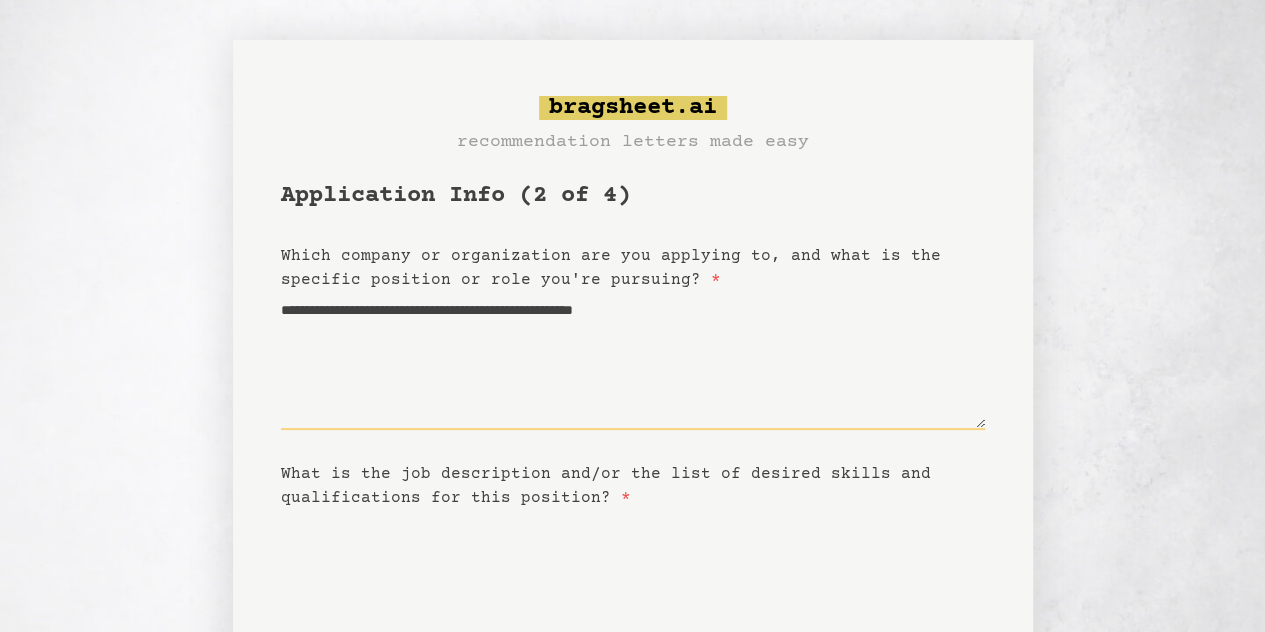 type on "**********" 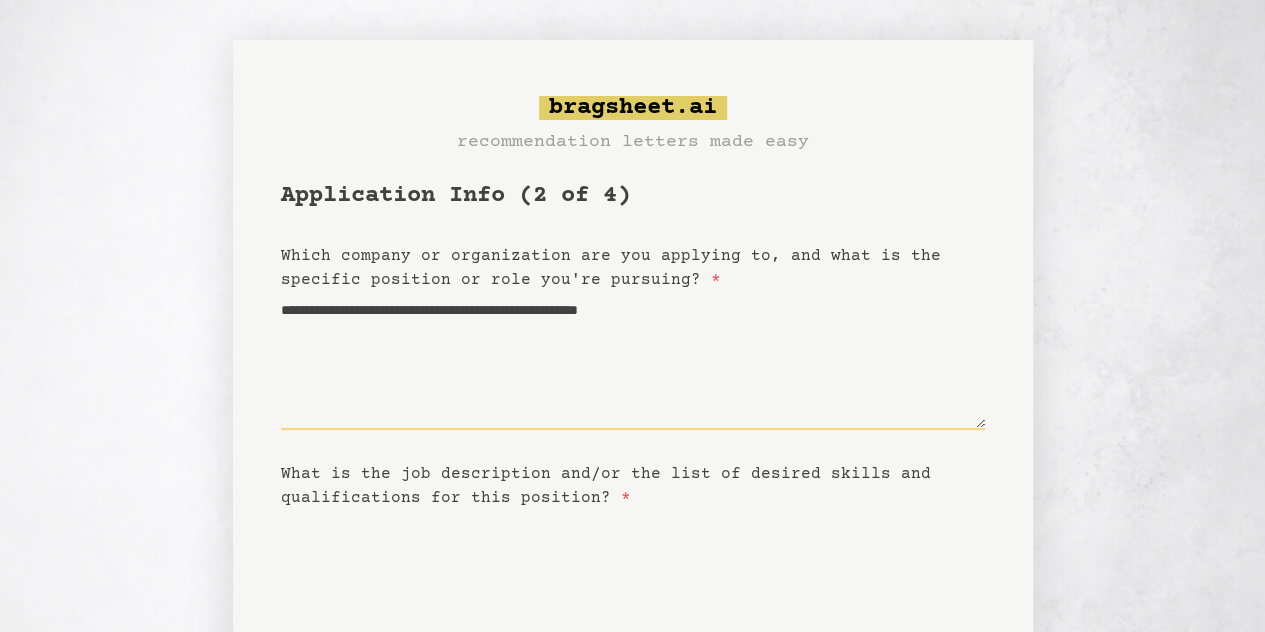 type on "**********" 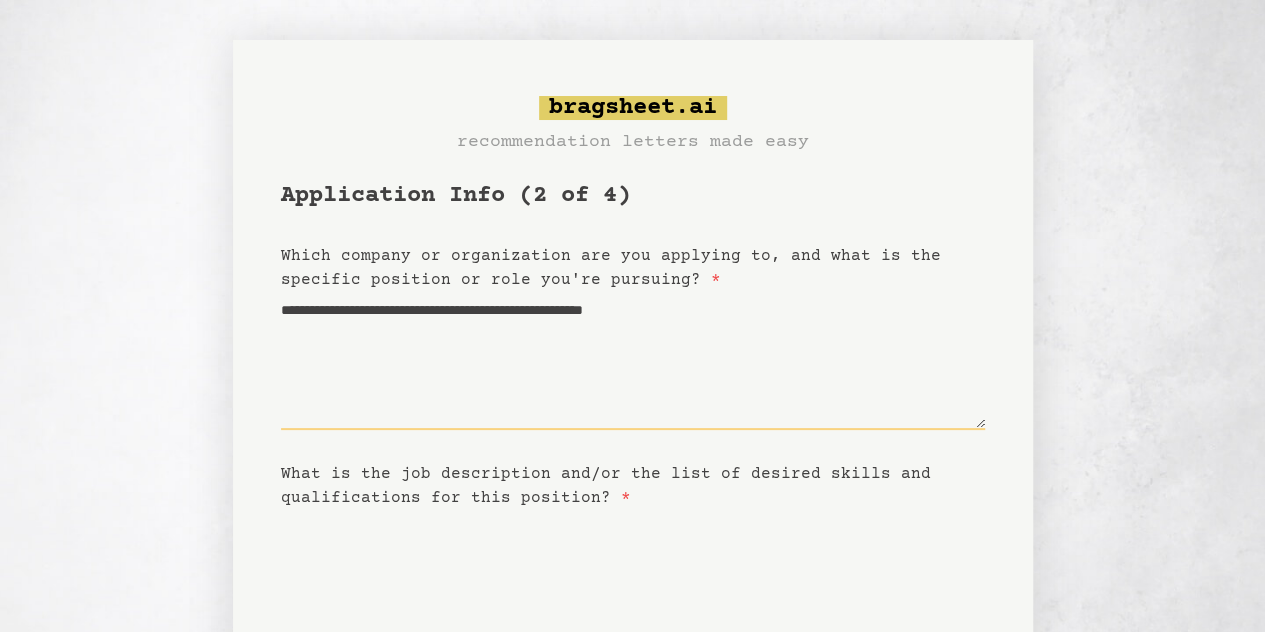 type on "**********" 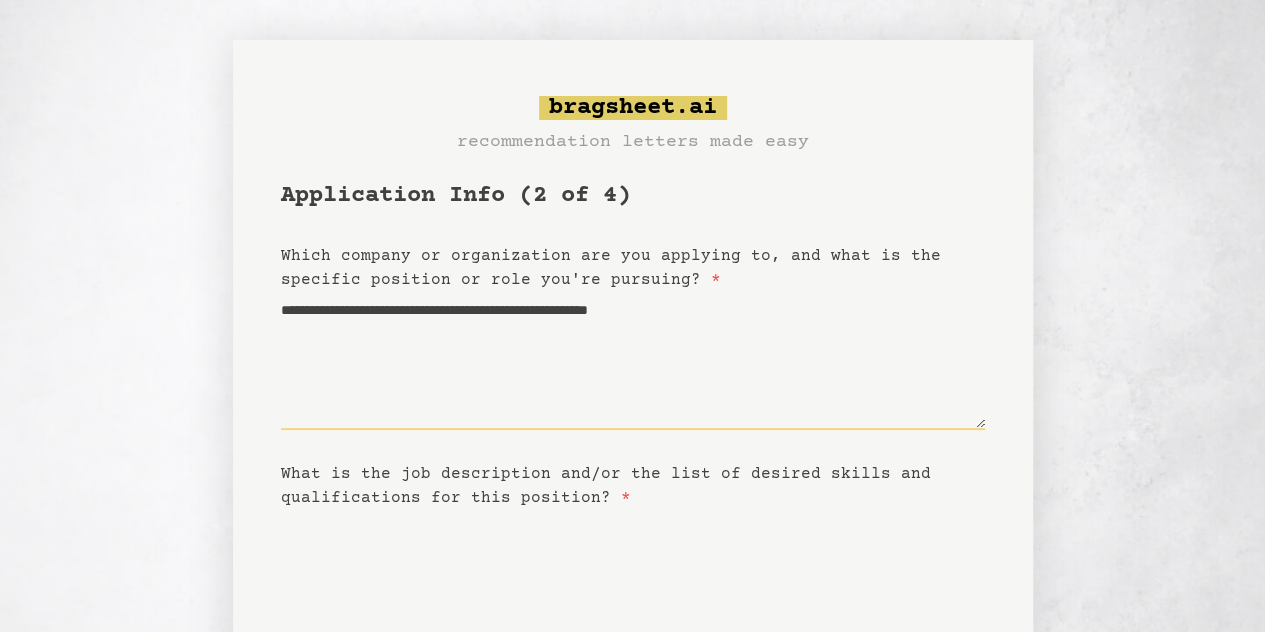 type on "**********" 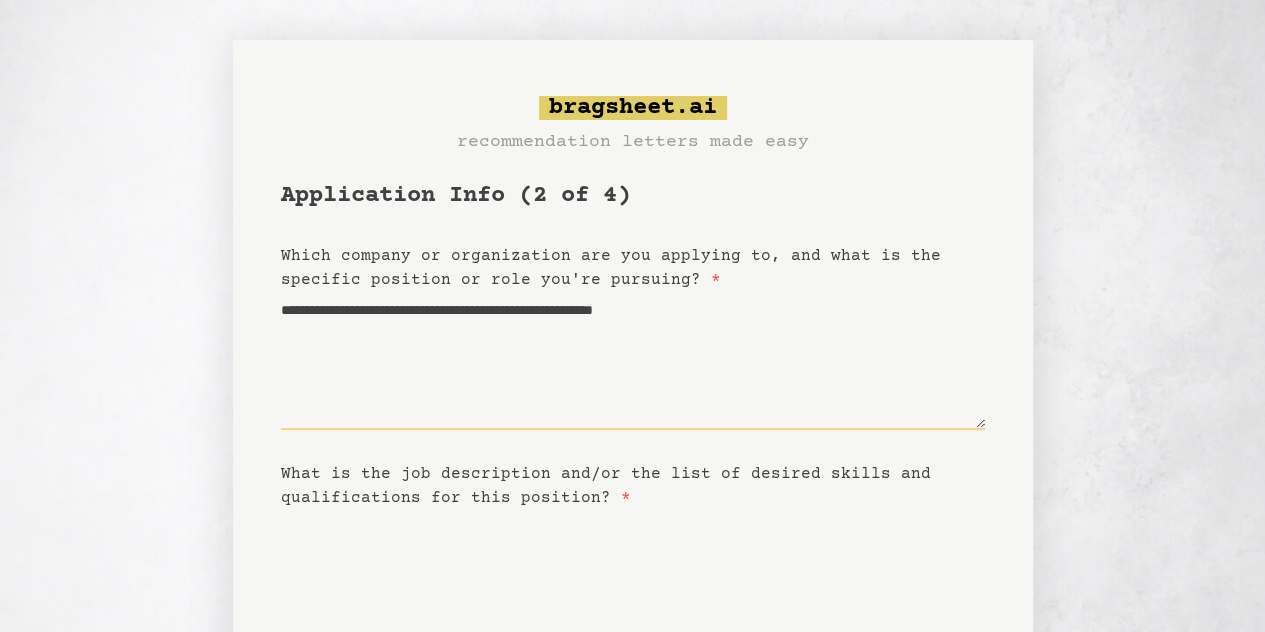 type on "**********" 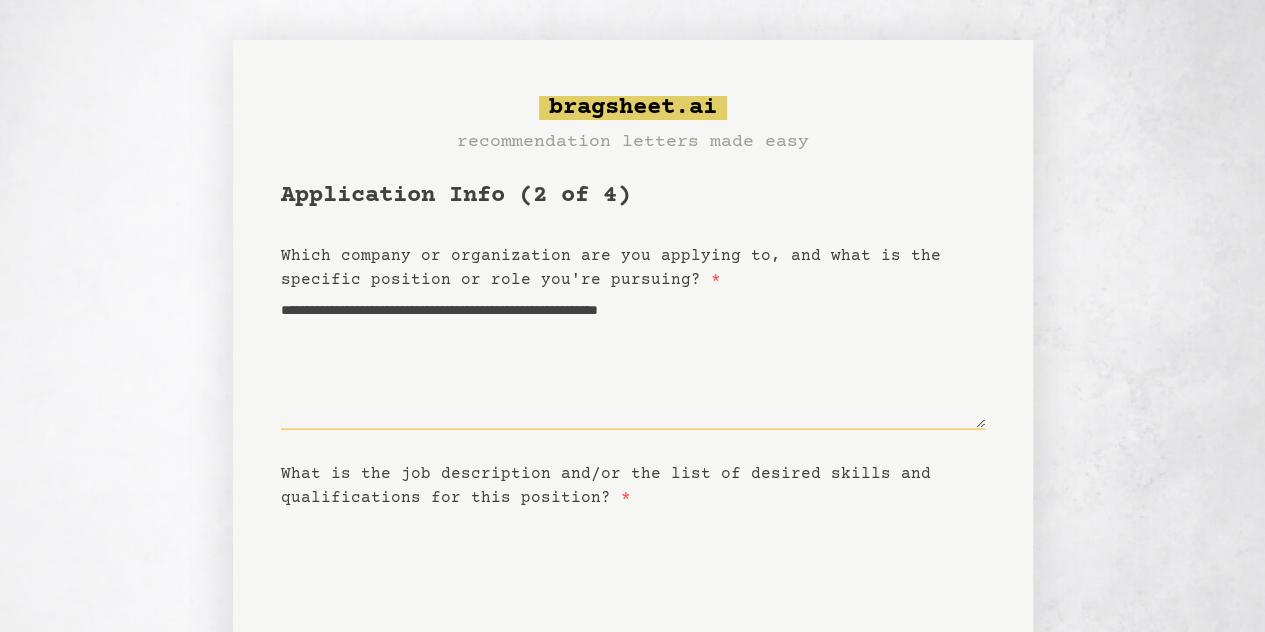 type on "**********" 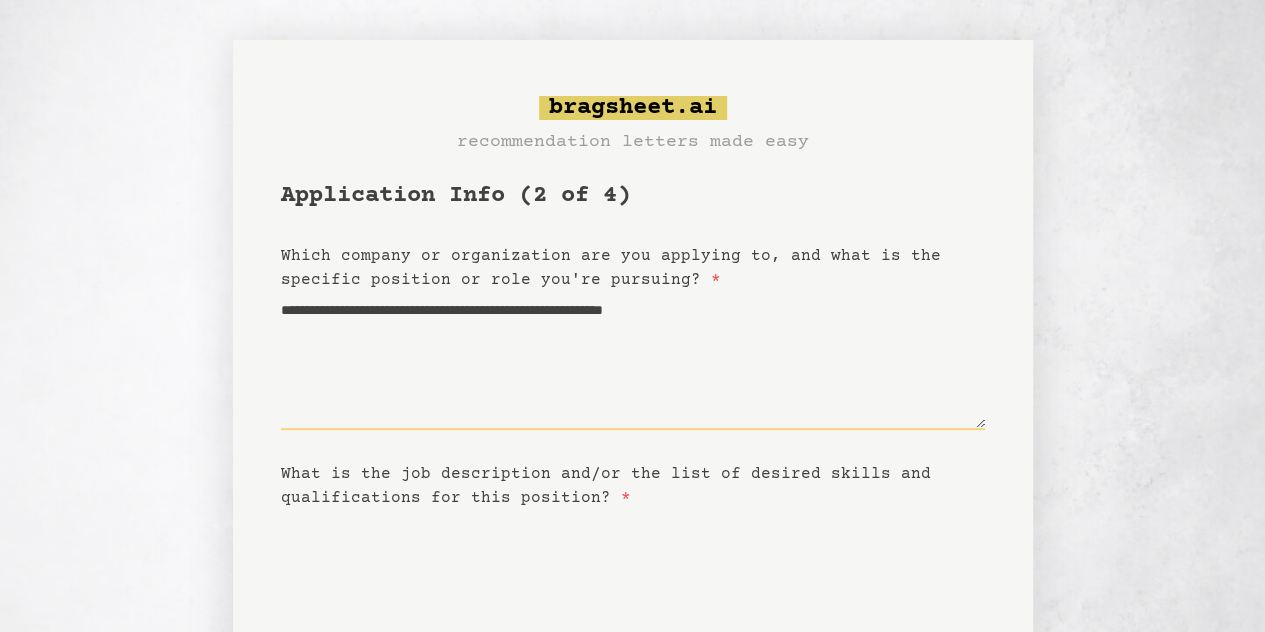 type on "**********" 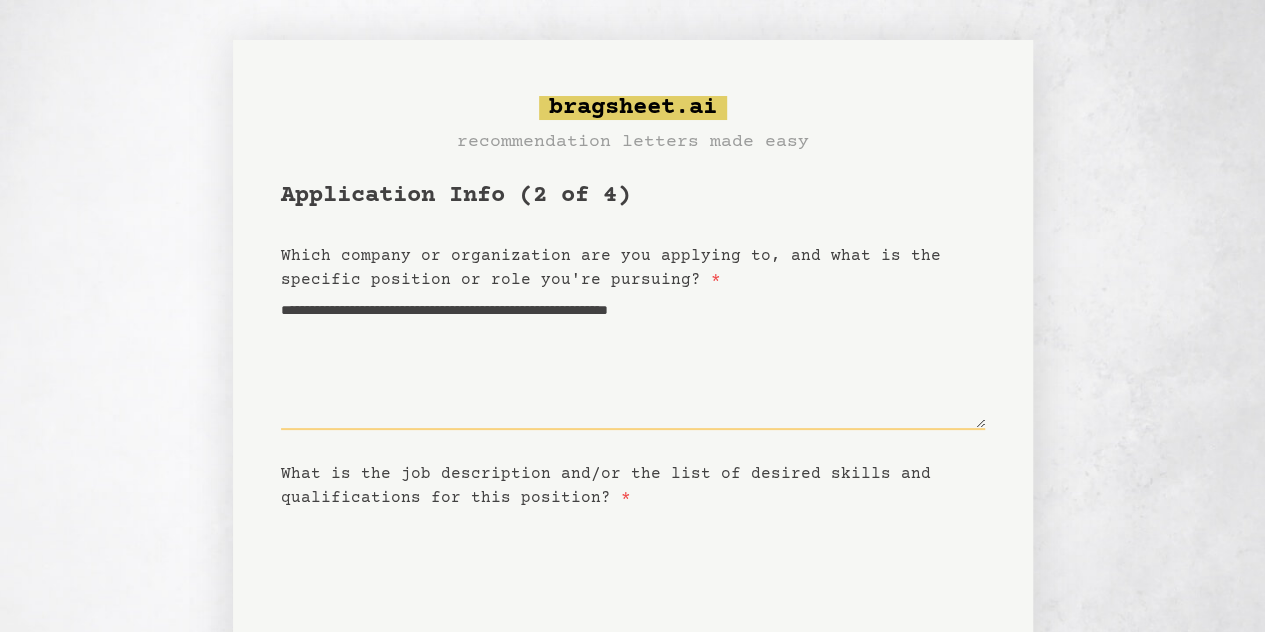 type on "**********" 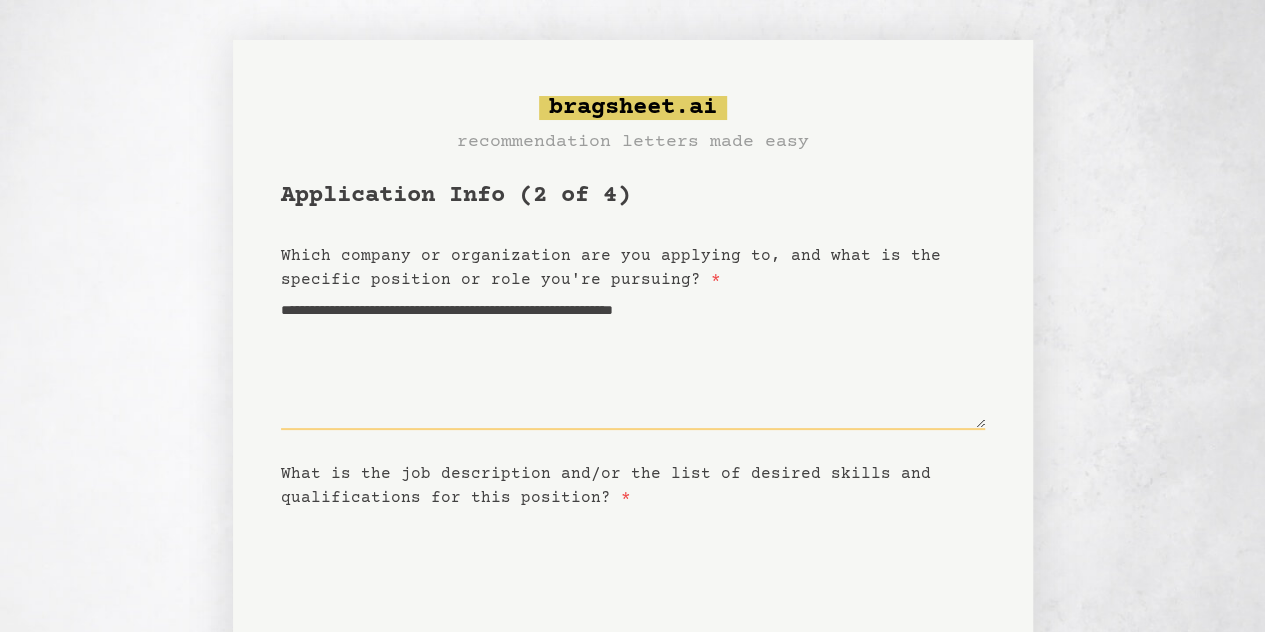 type 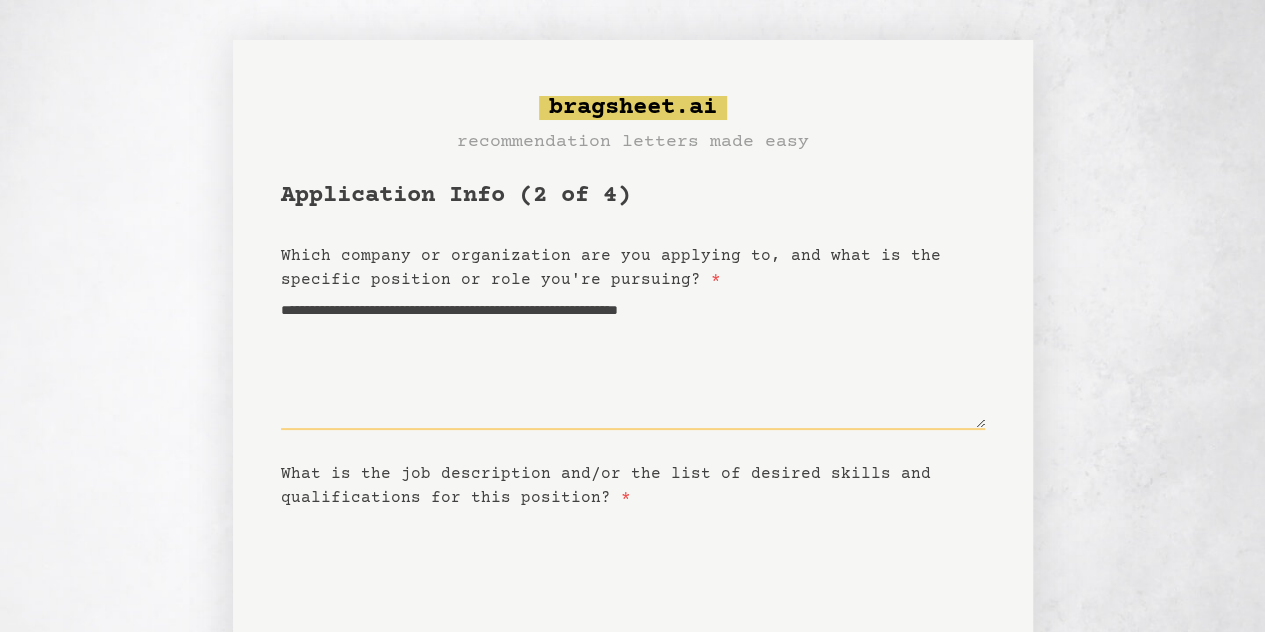 type on "**********" 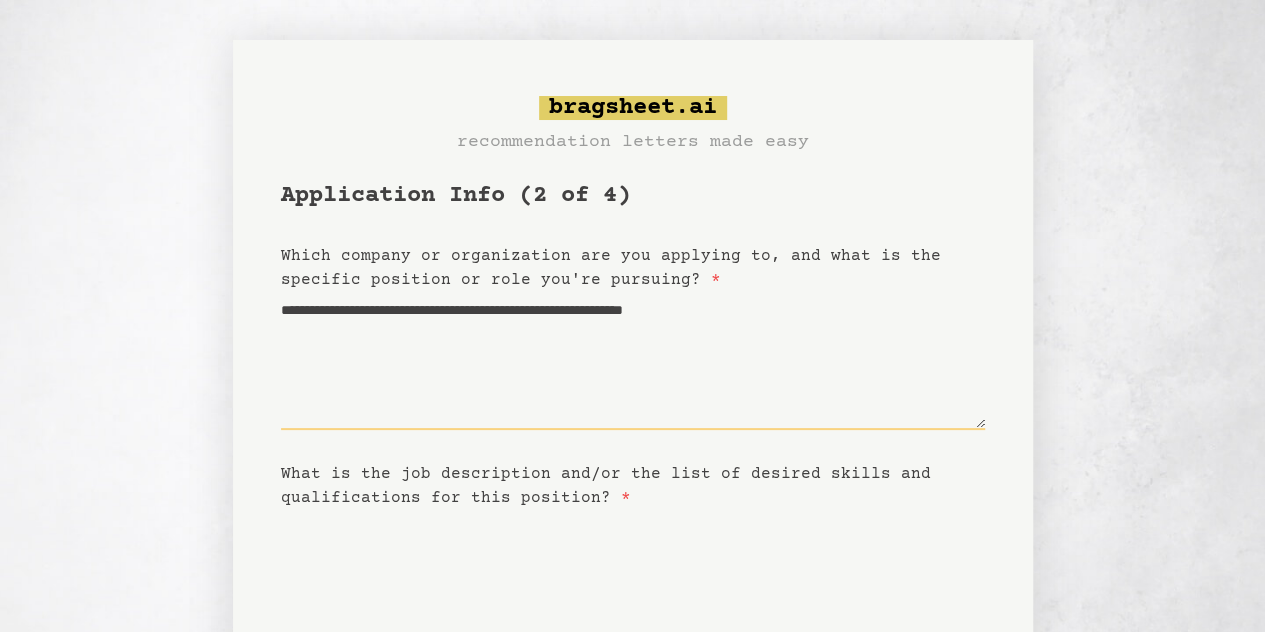 type on "**********" 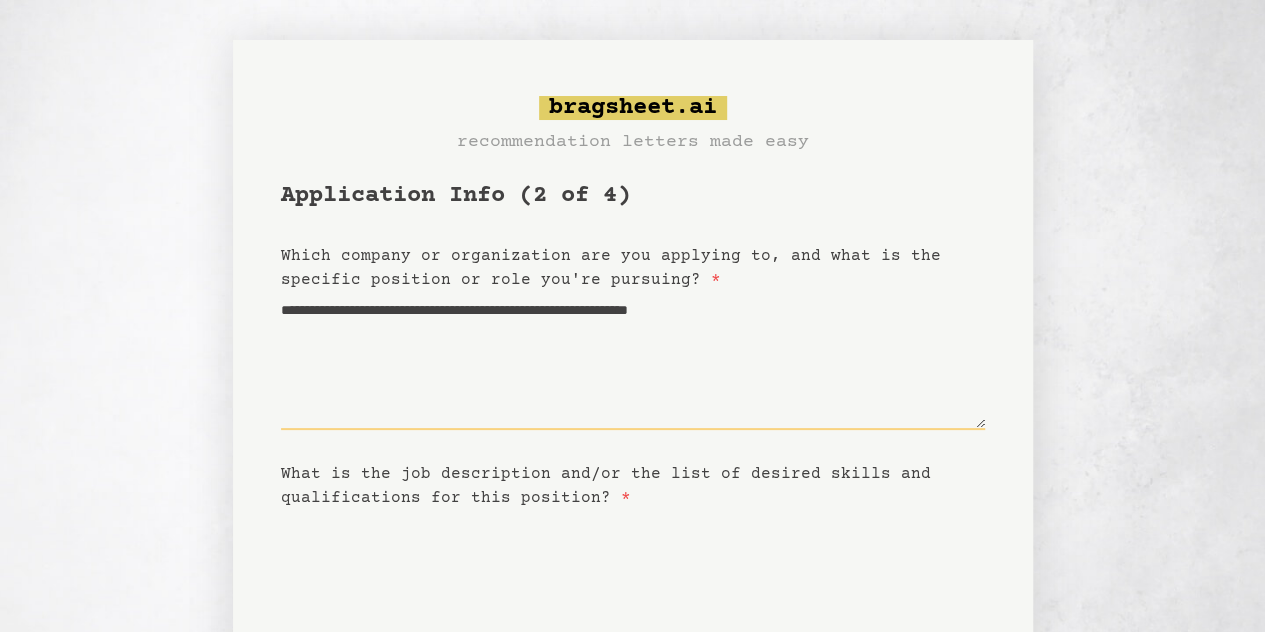 type on "**********" 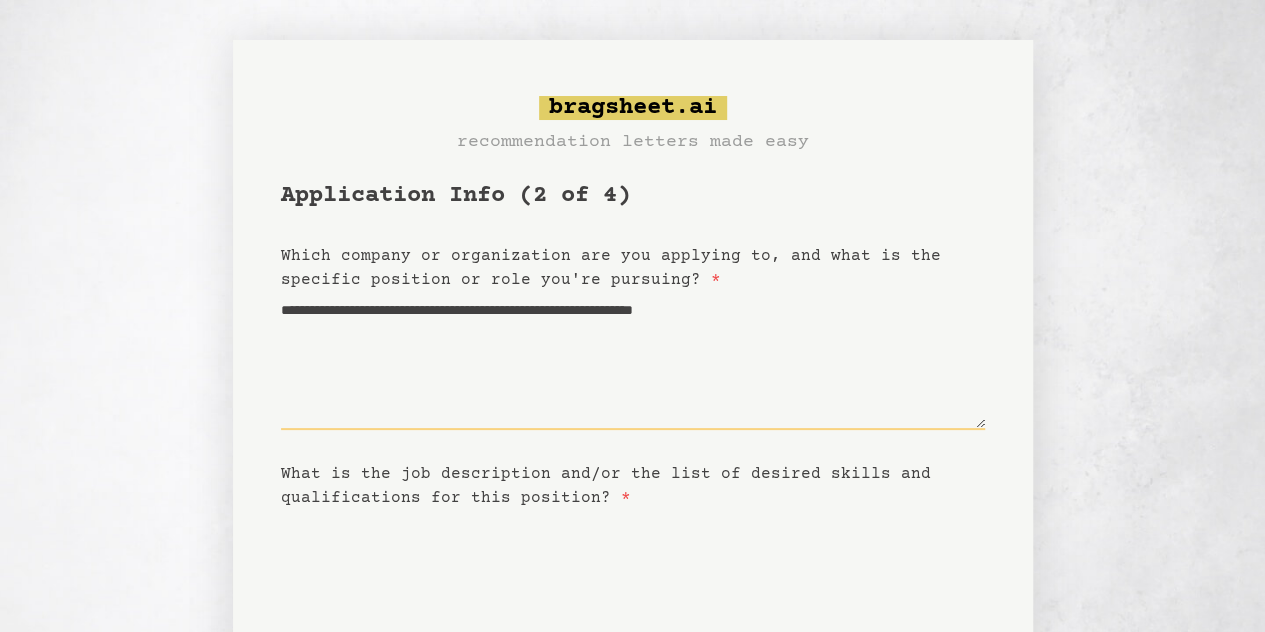type on "**********" 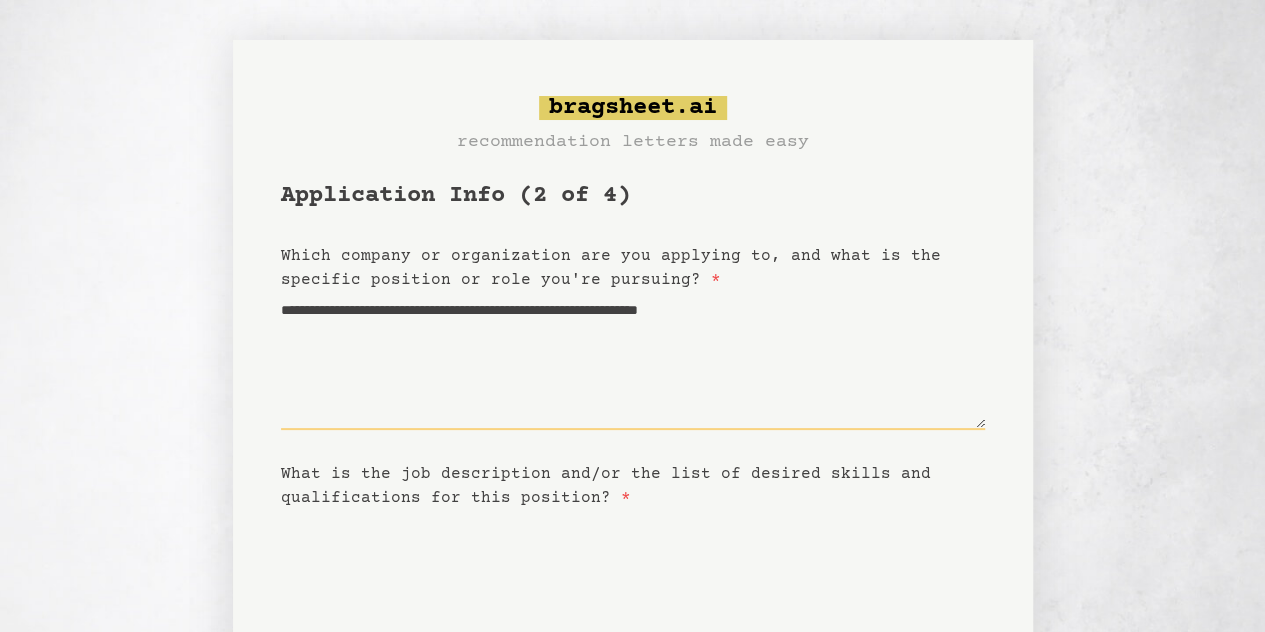 type on "**********" 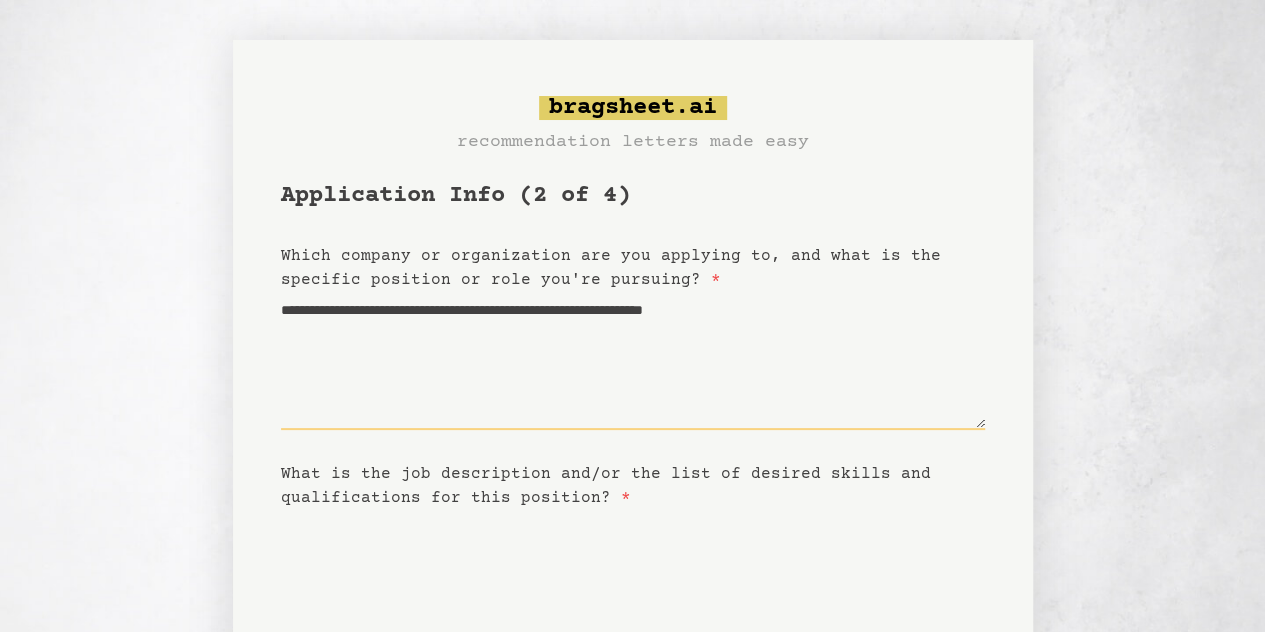 type on "**********" 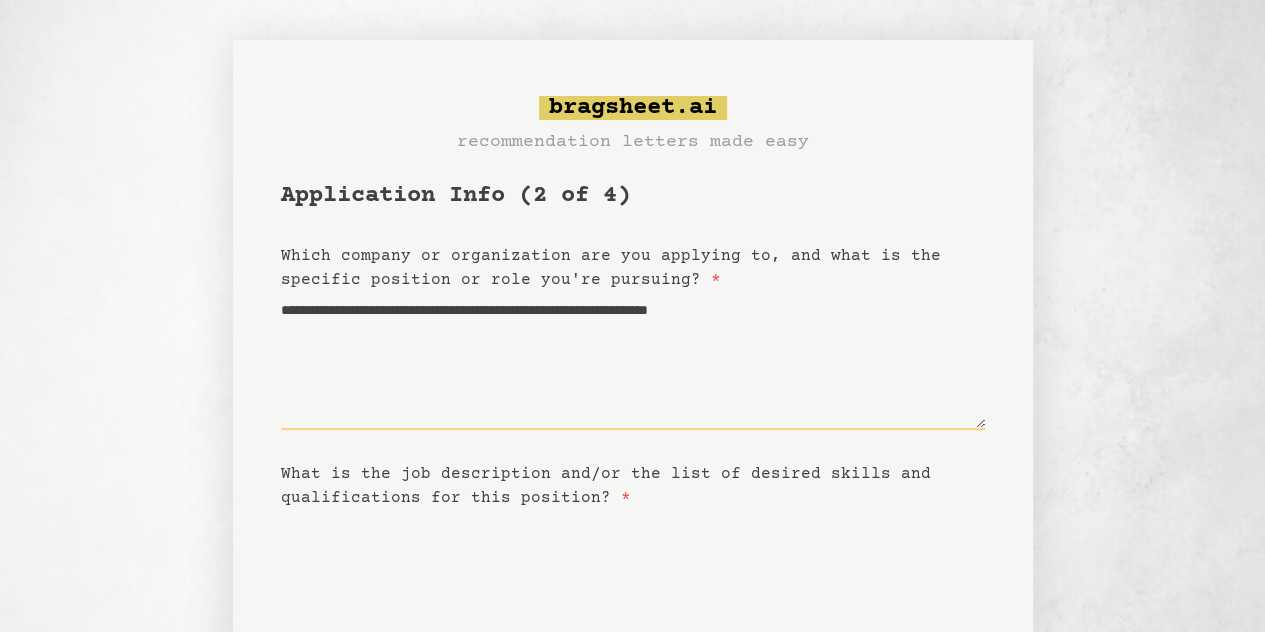type on "**********" 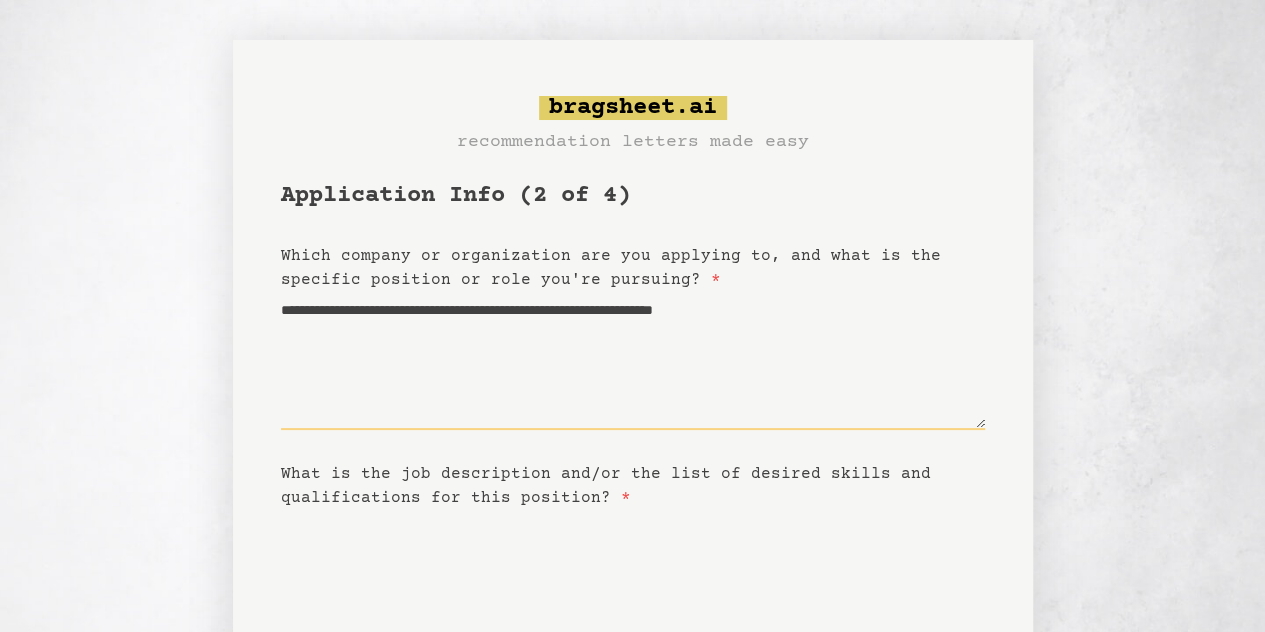 type on "**********" 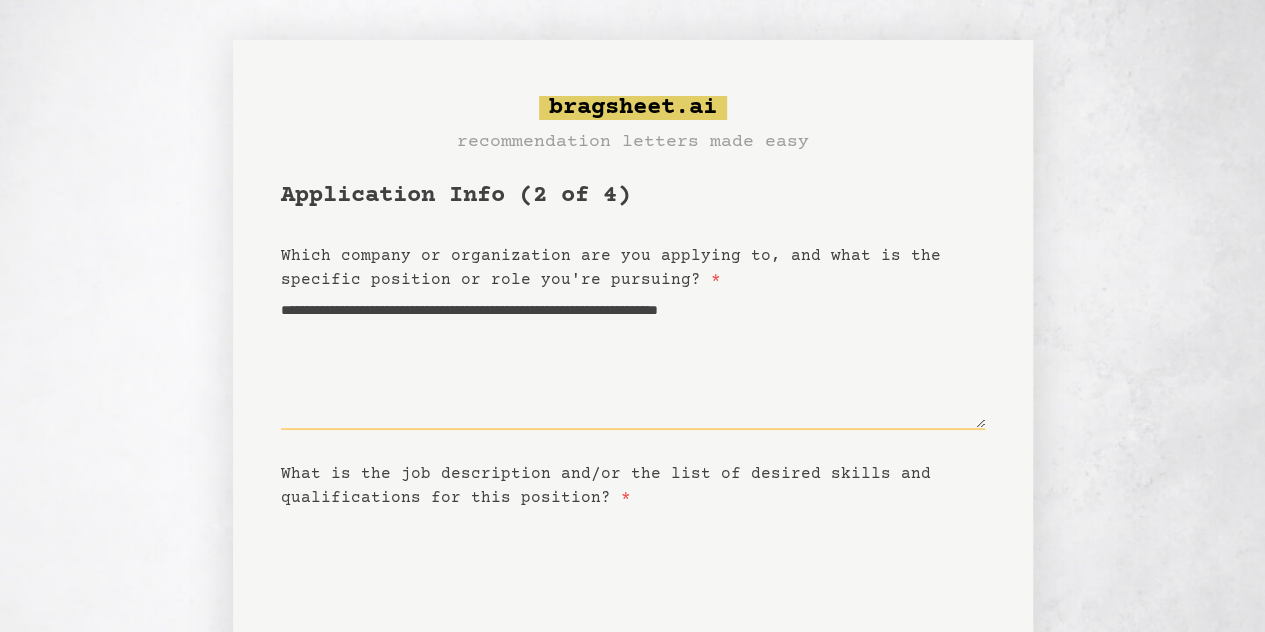type on "**********" 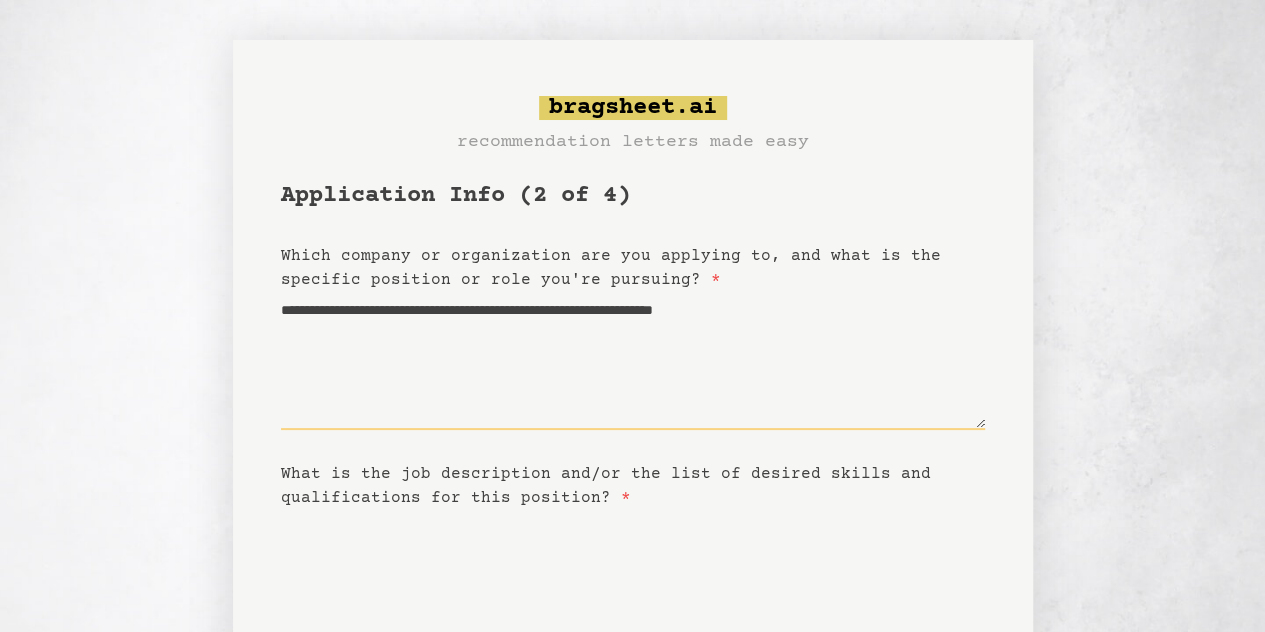 type 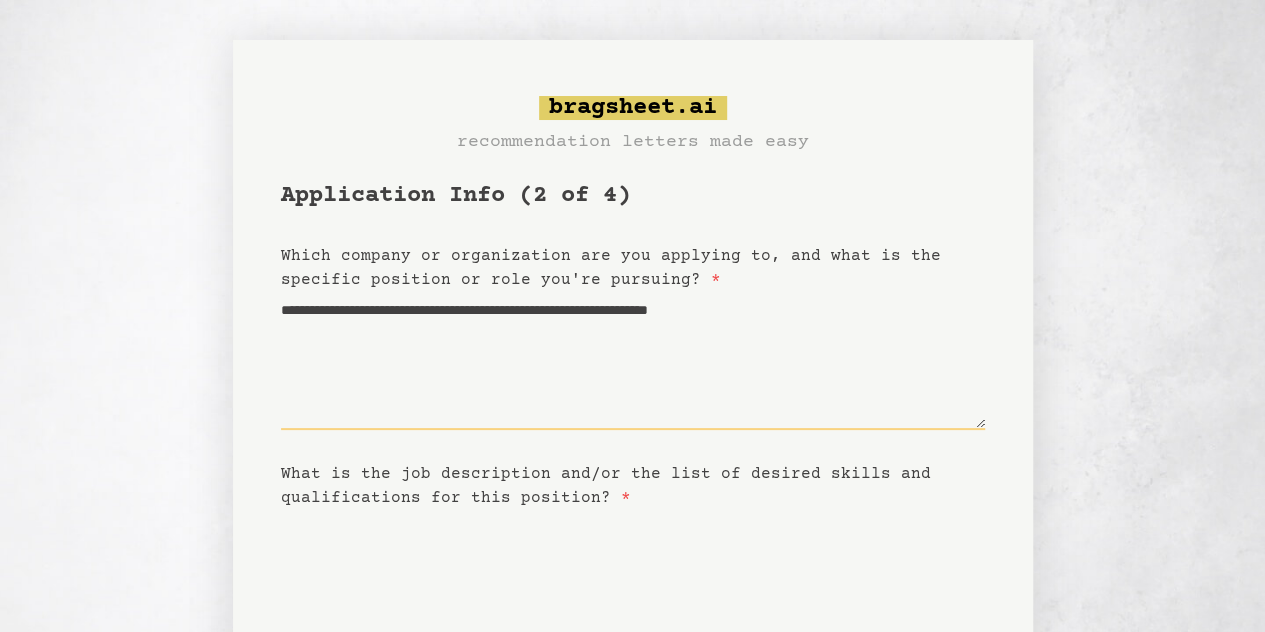type on "**********" 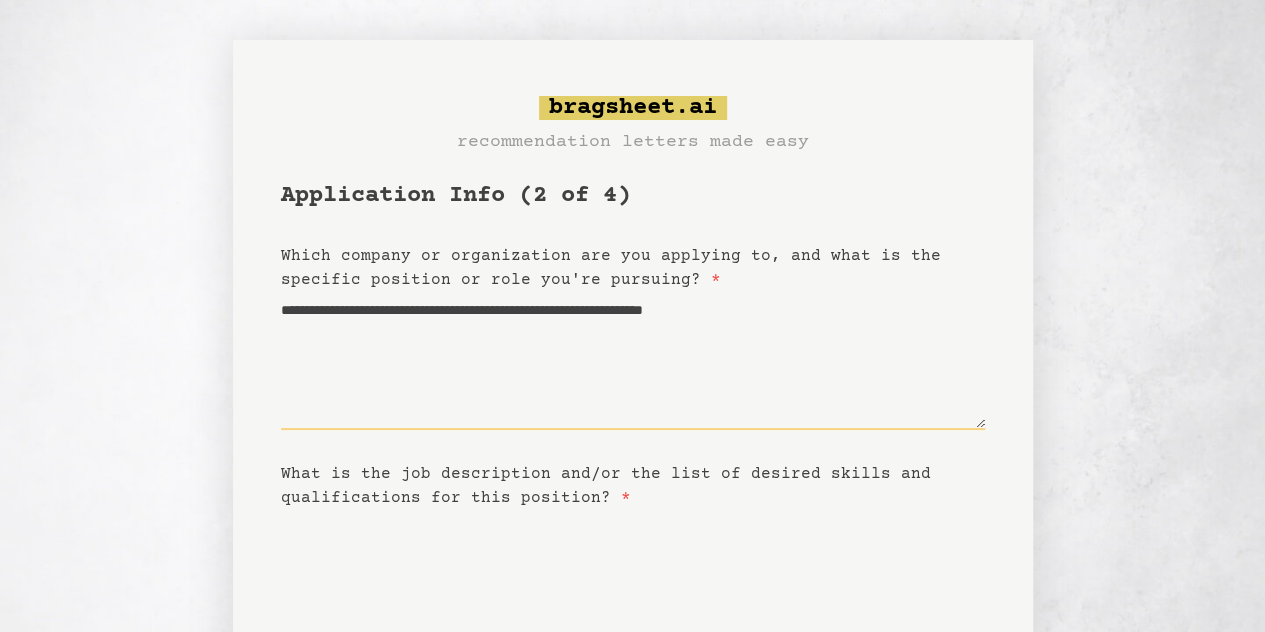 type on "**********" 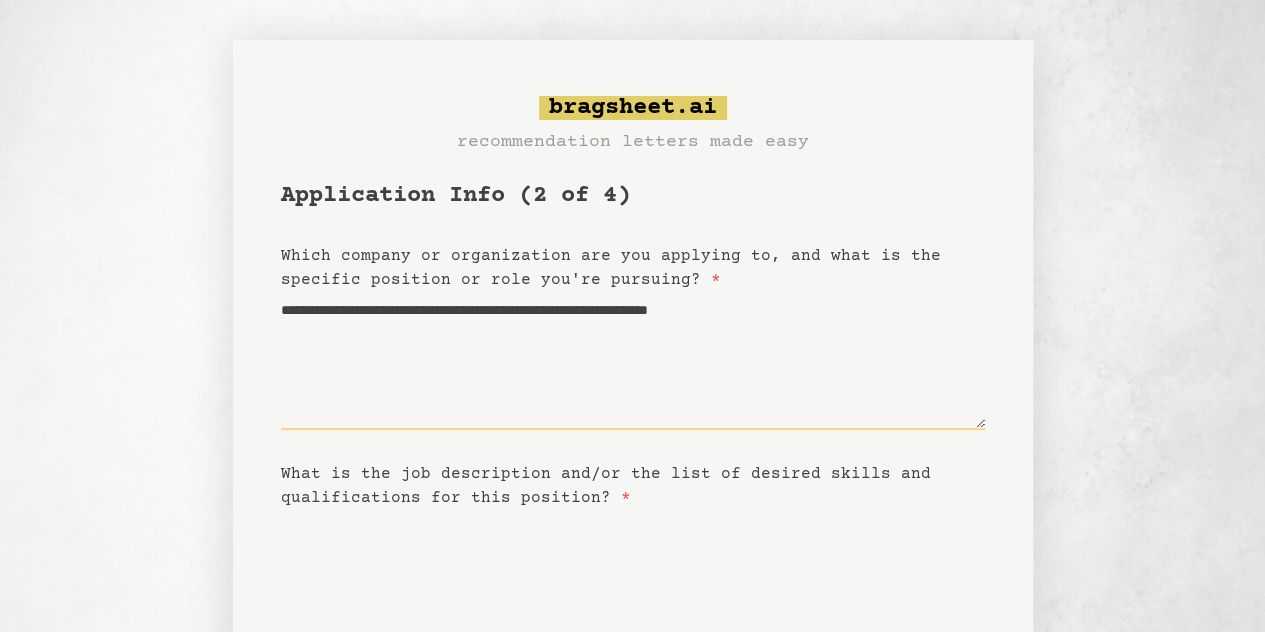type on "**********" 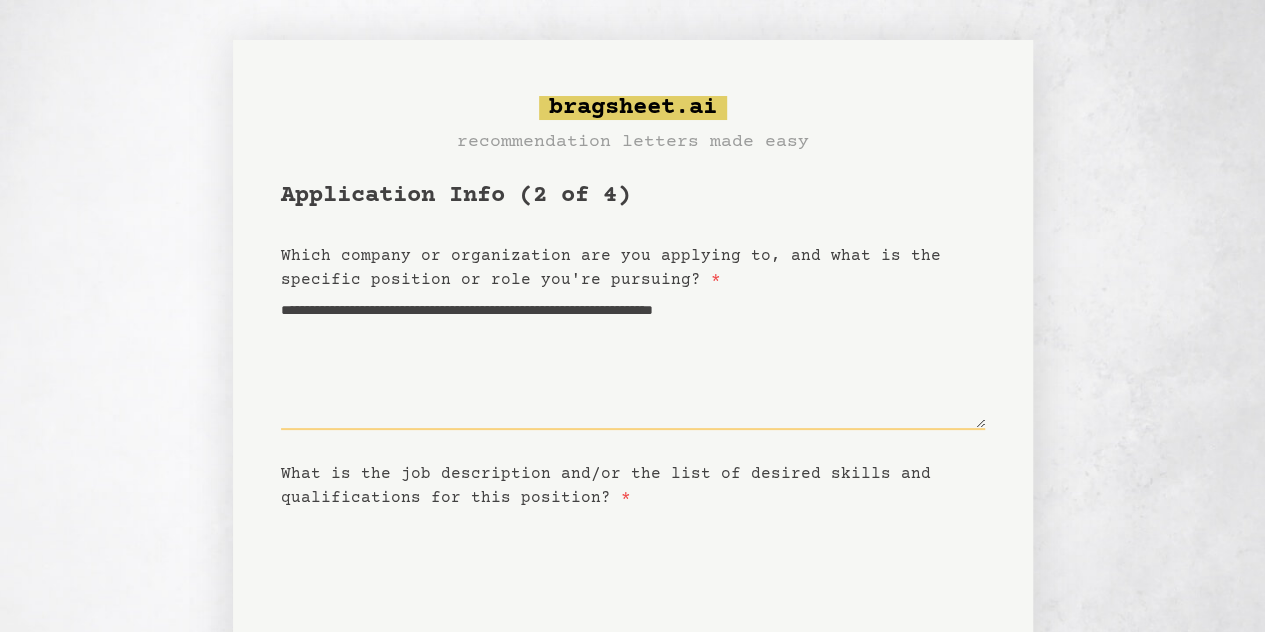 type 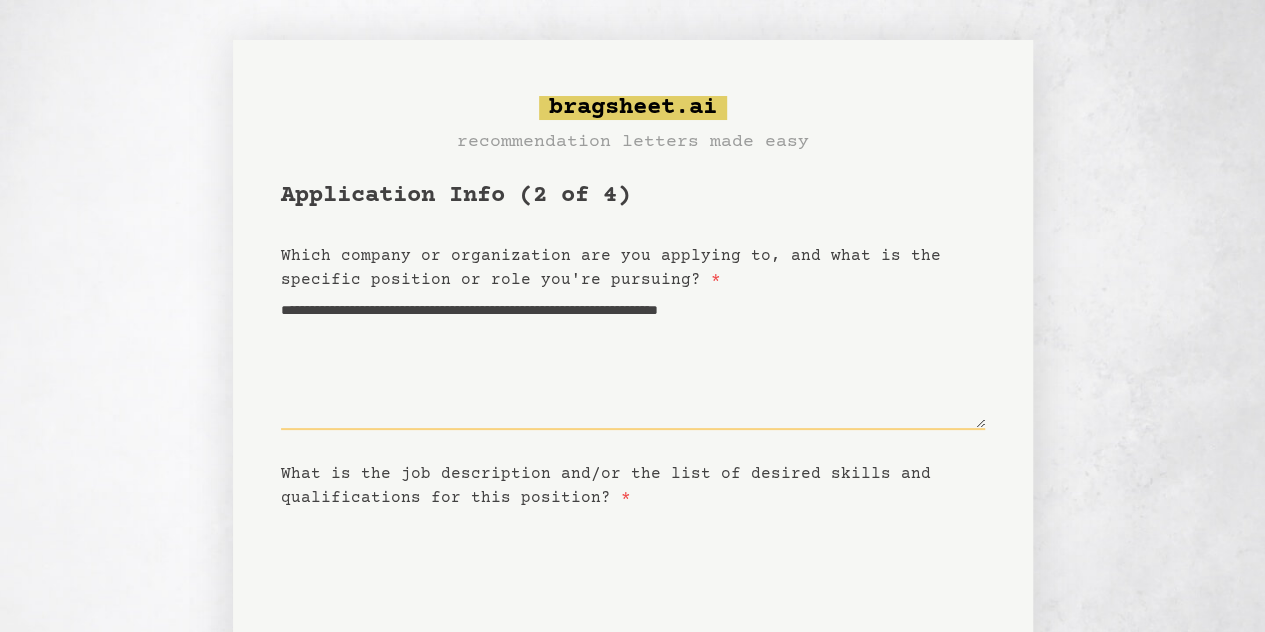 type 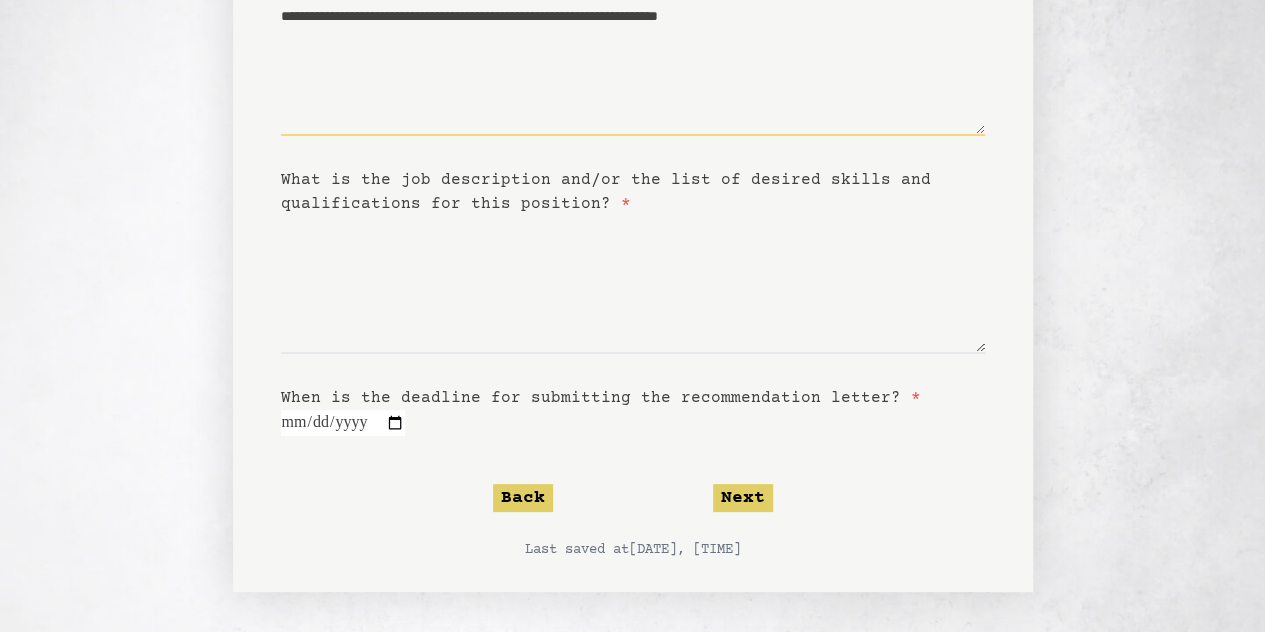 type on "**********" 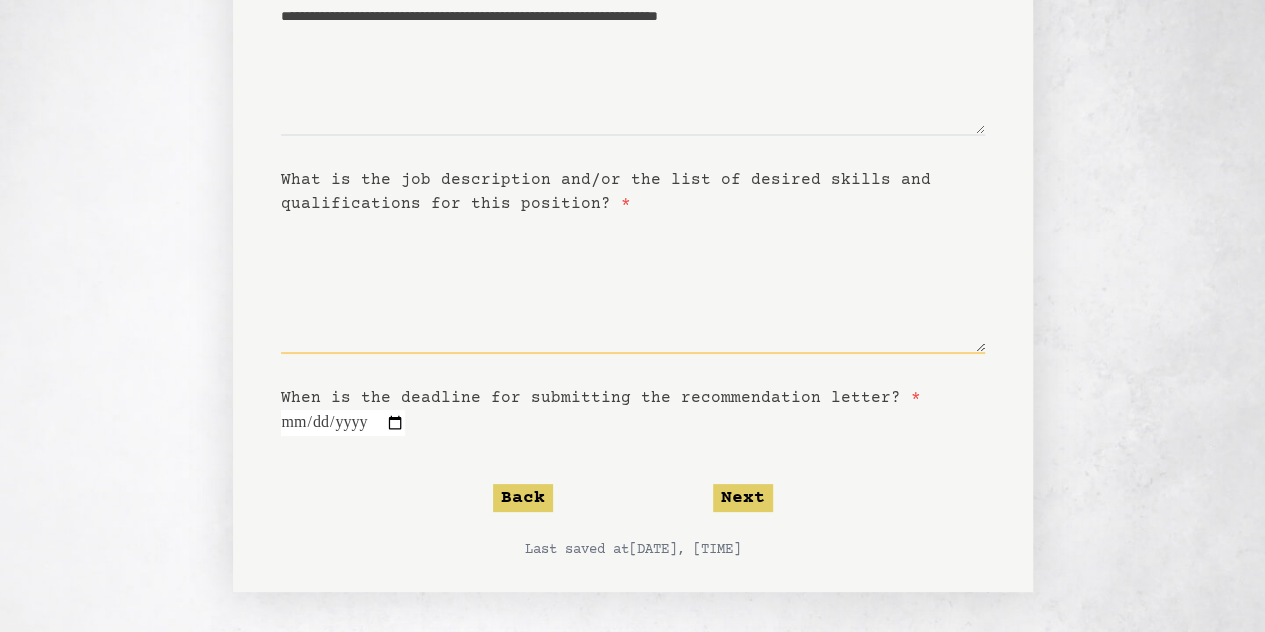 click on "What is the job description and/or the list of desired skills
and qualifications for this position?   *" at bounding box center [633, 285] 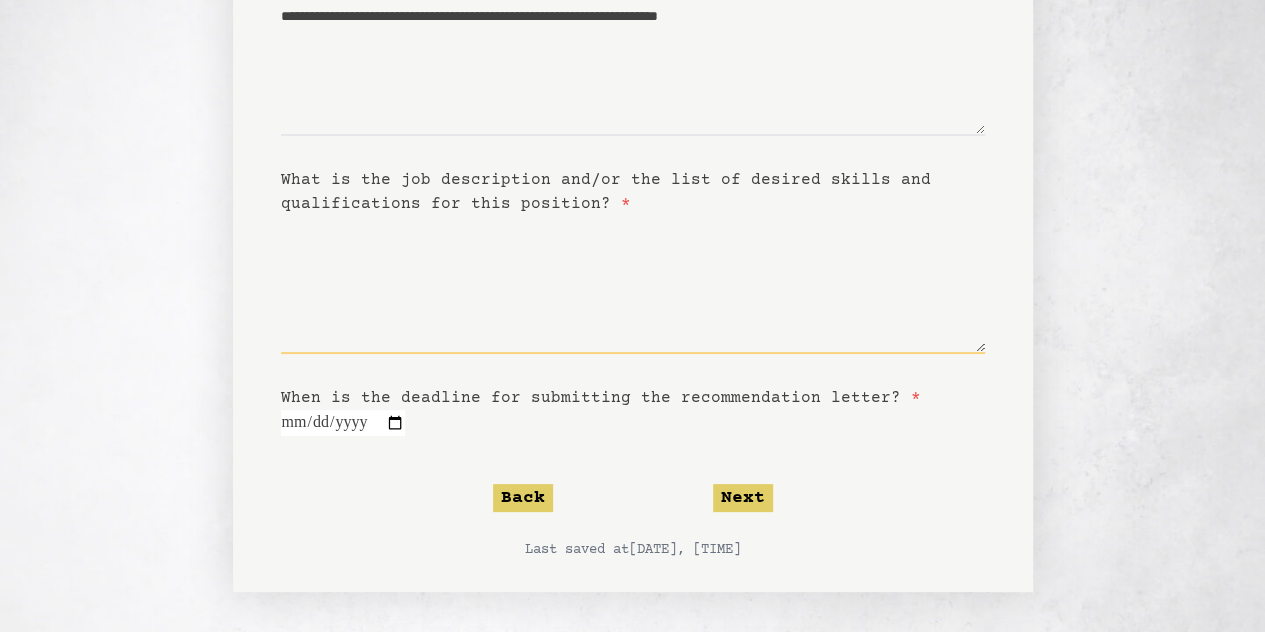 type on "*" 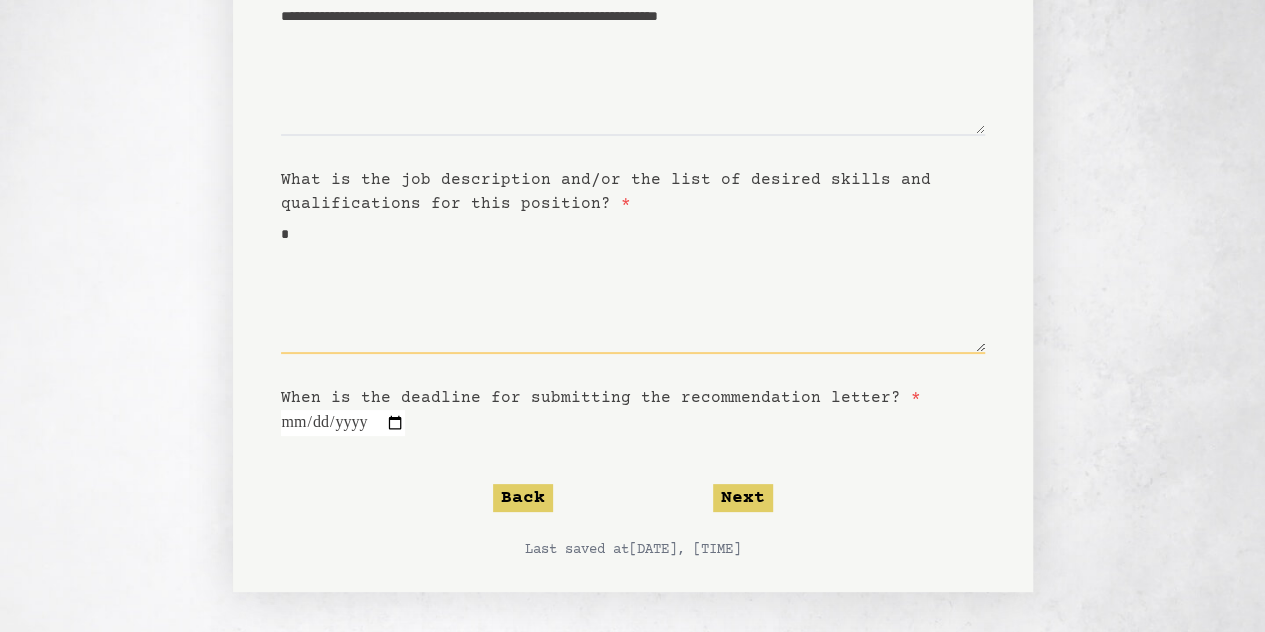 type on "**" 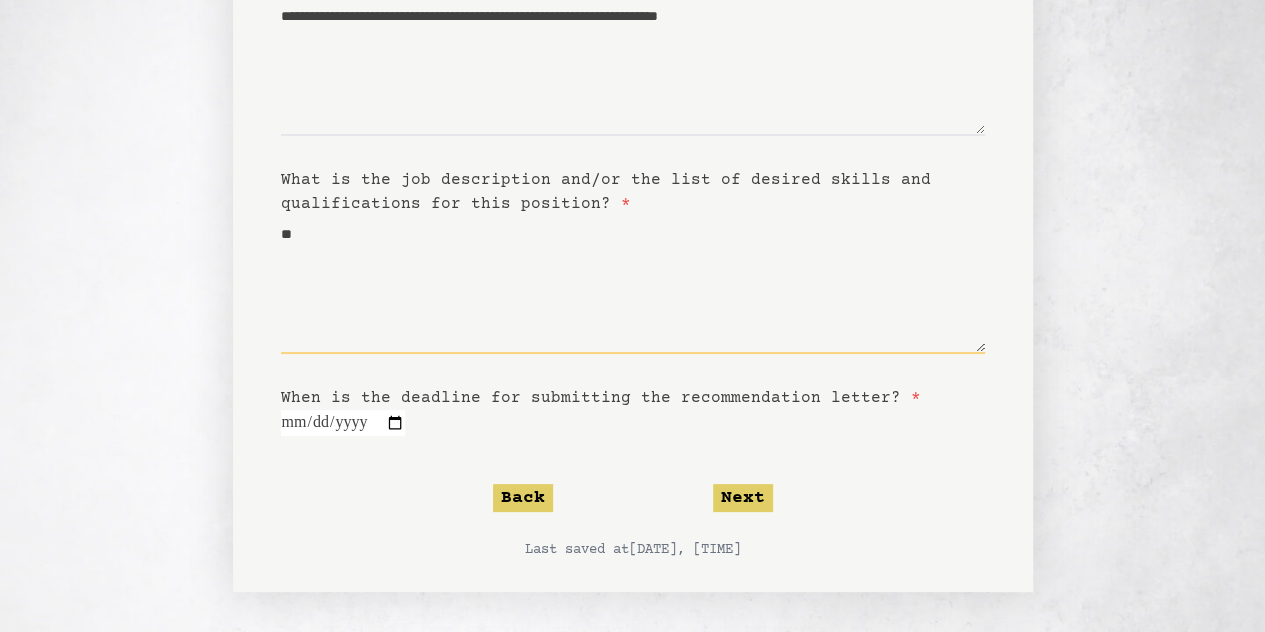 type on "***" 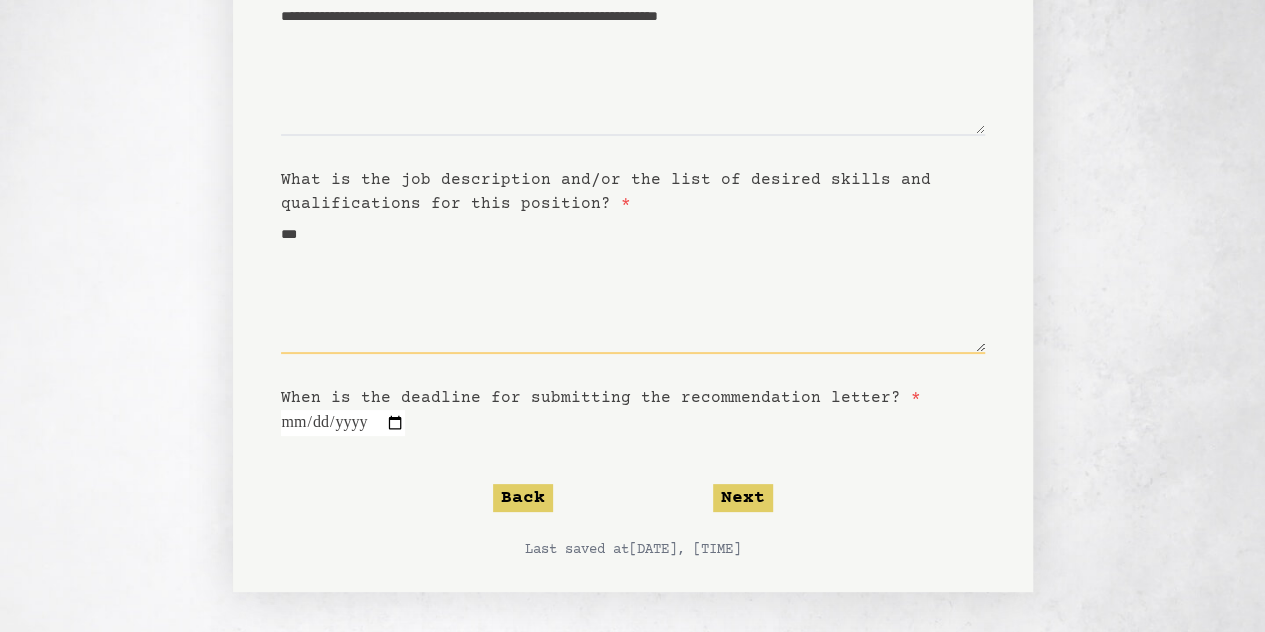 type on "****" 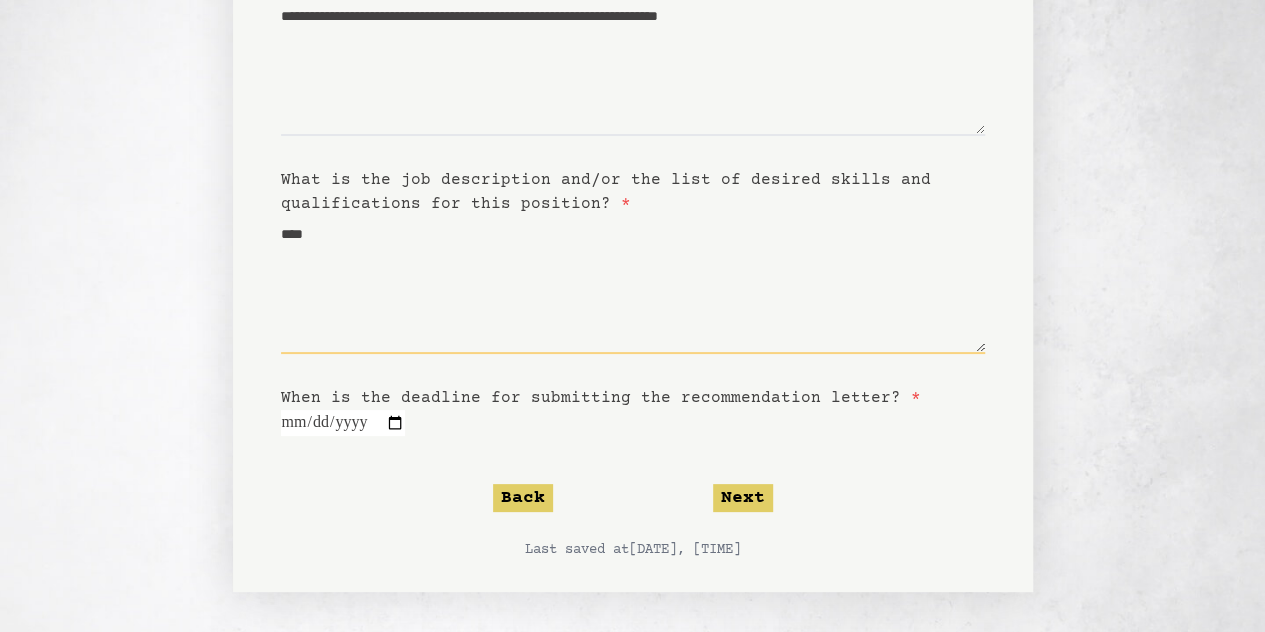 type on "*****" 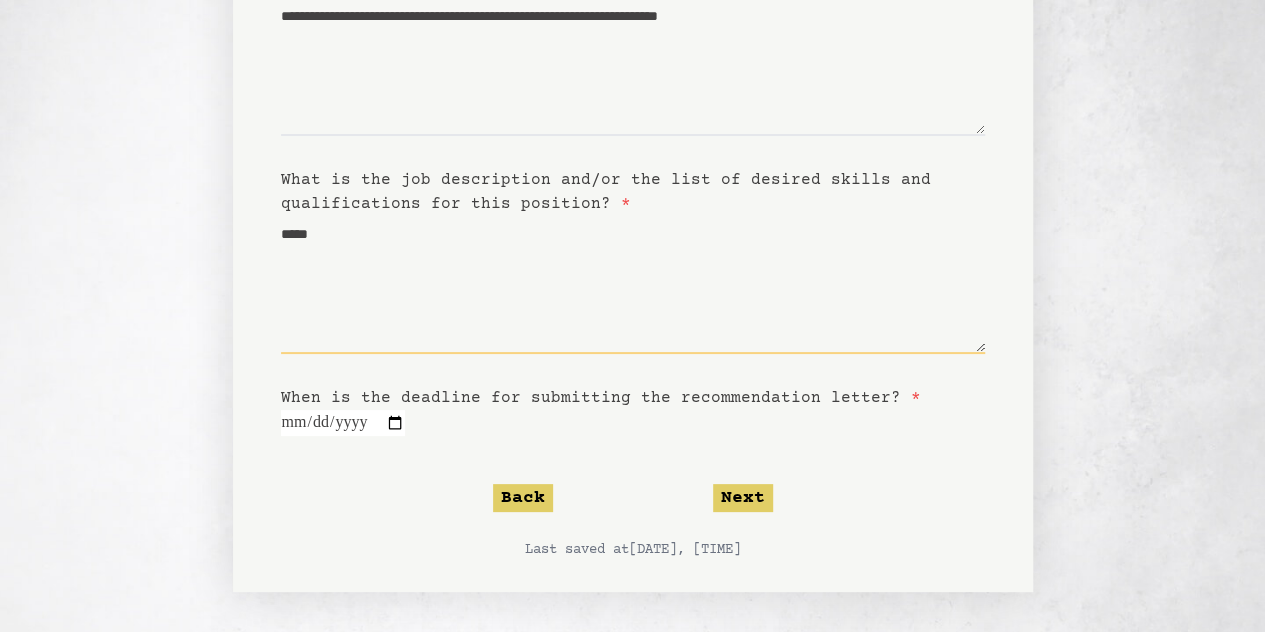 type on "******" 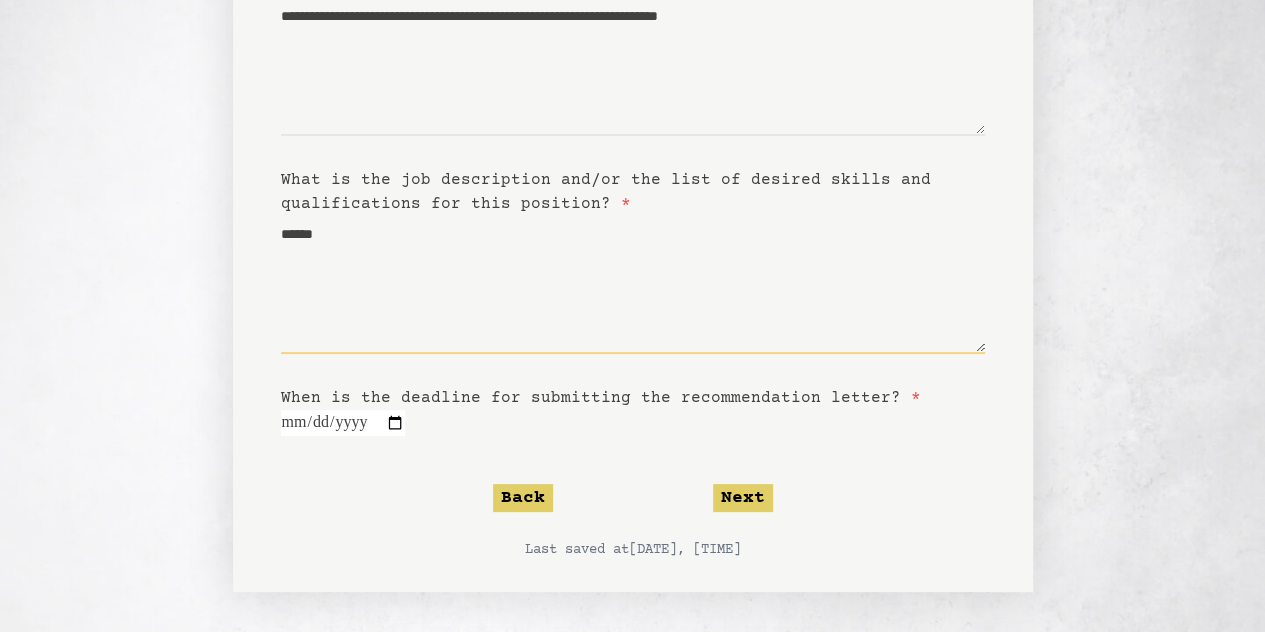 type on "*******" 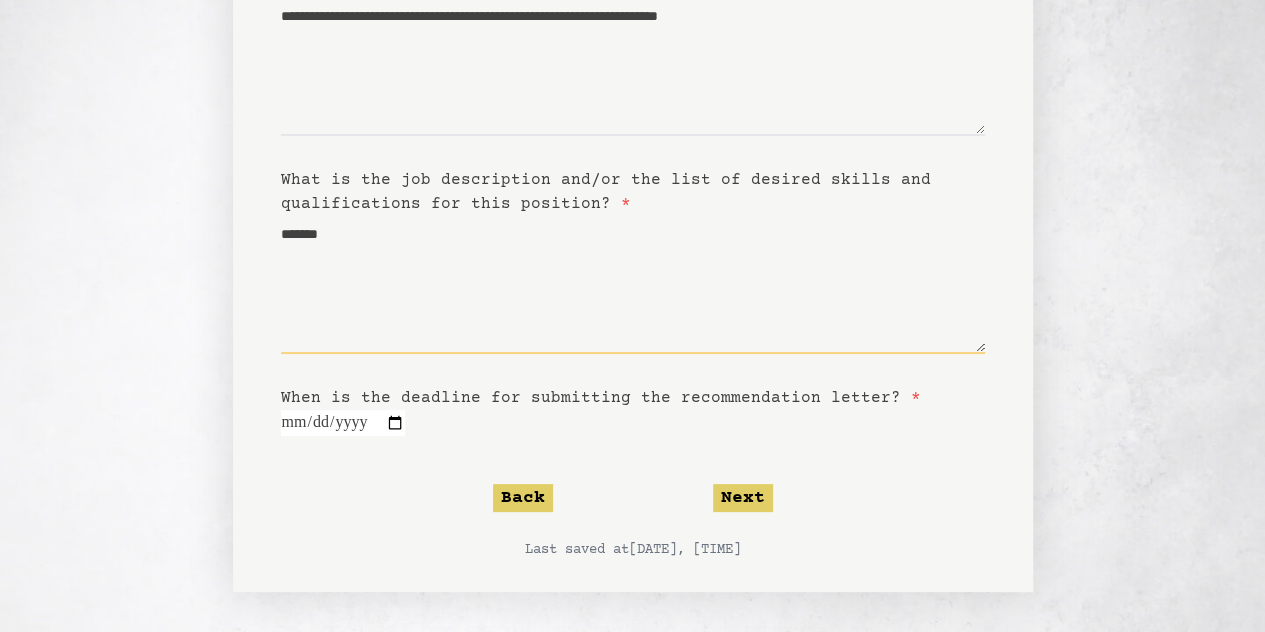 type 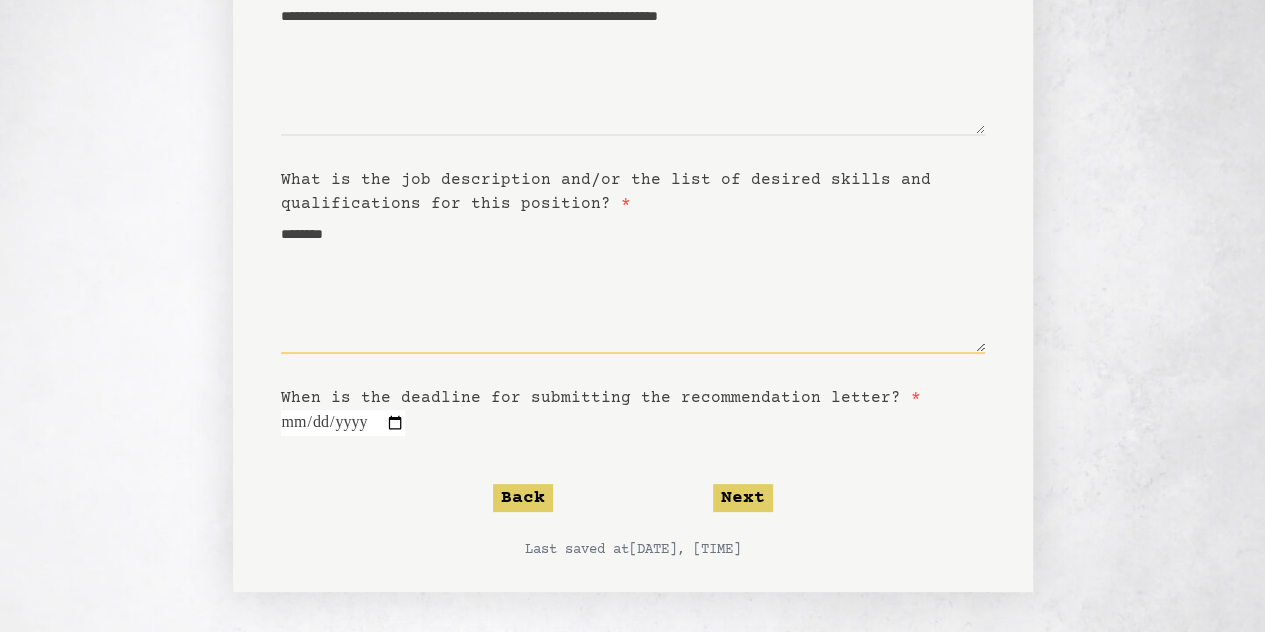 type on "*********" 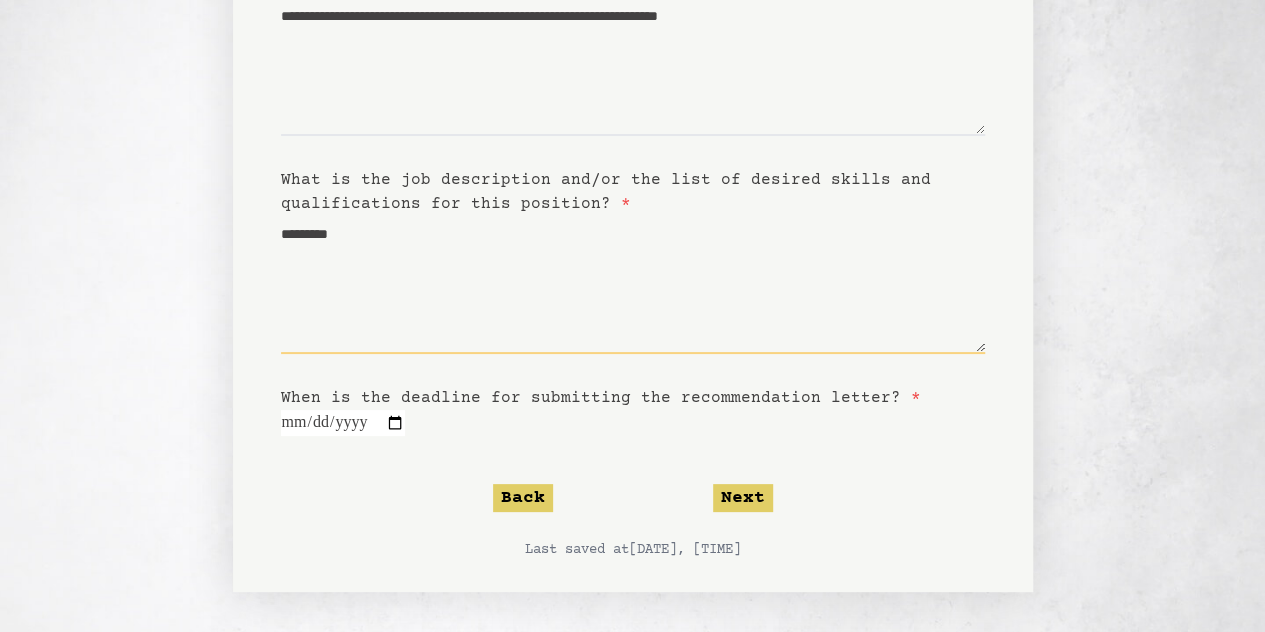 type on "**********" 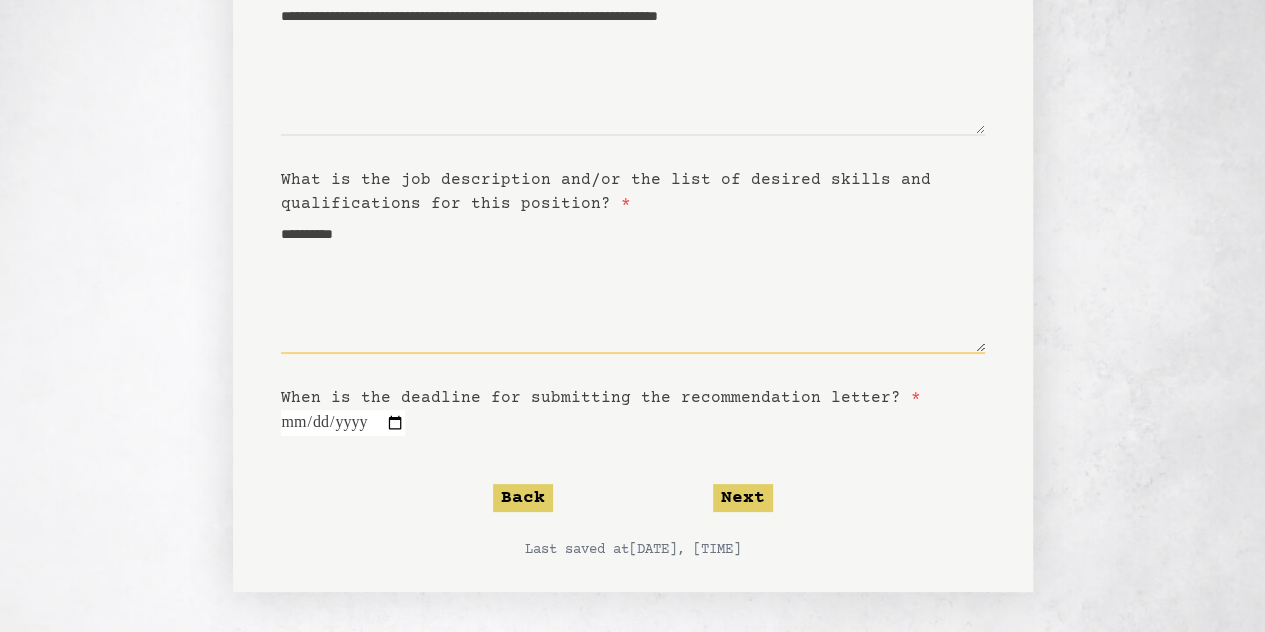 type on "**********" 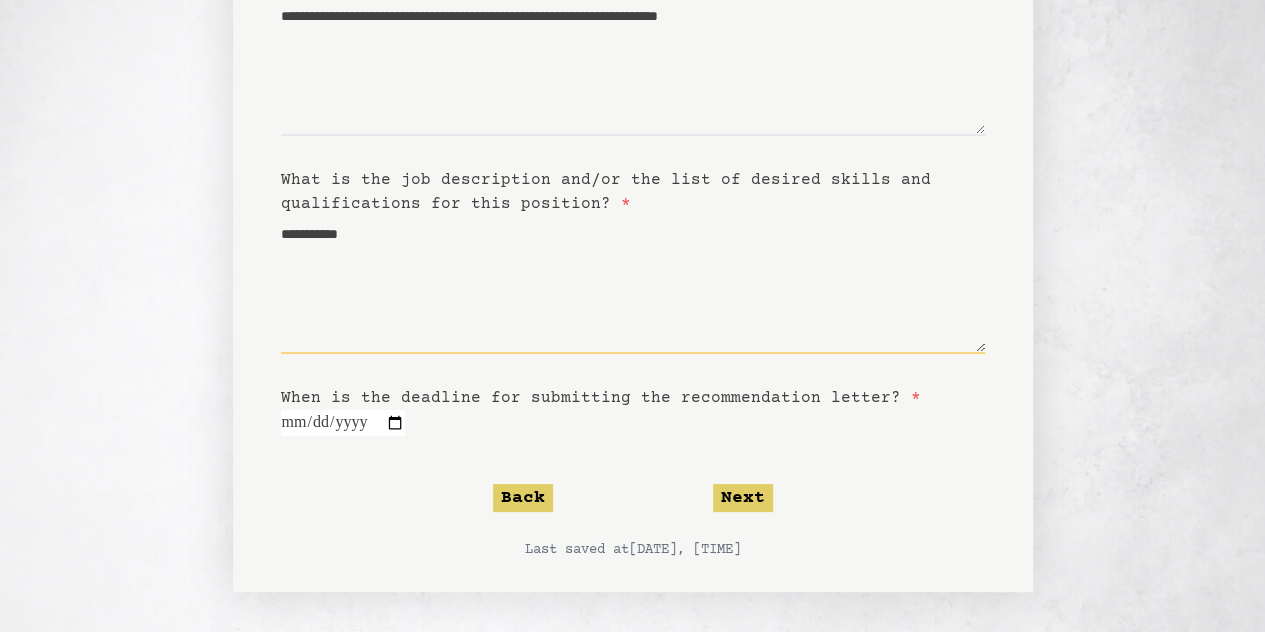 type 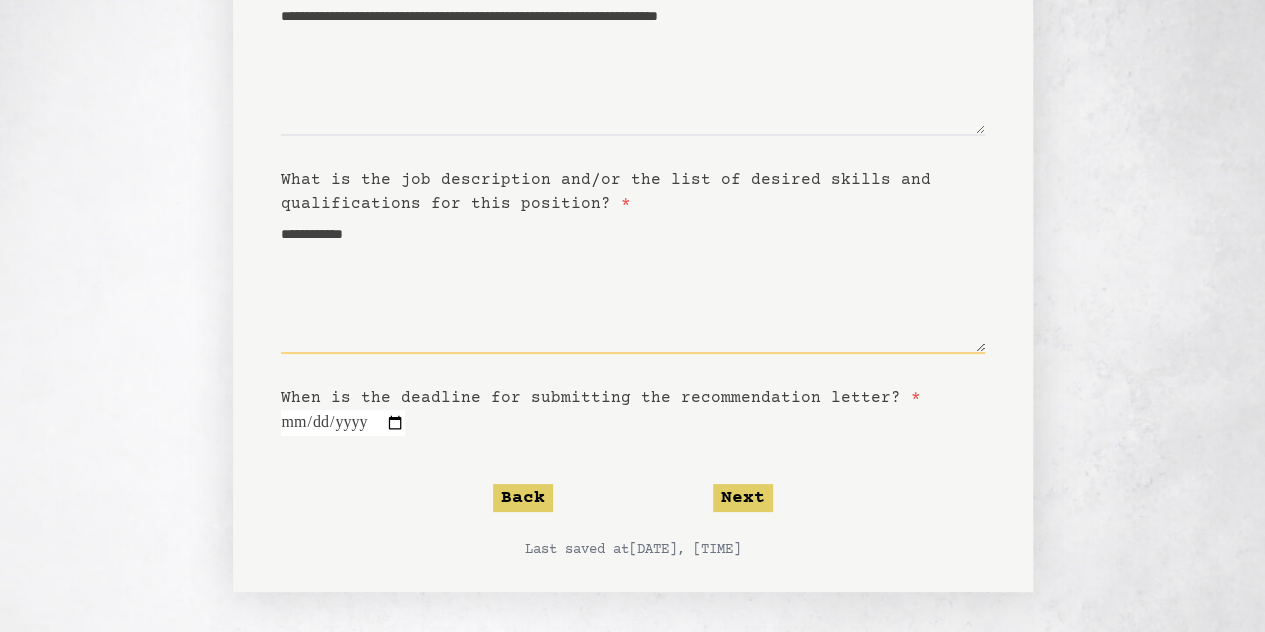 type on "**********" 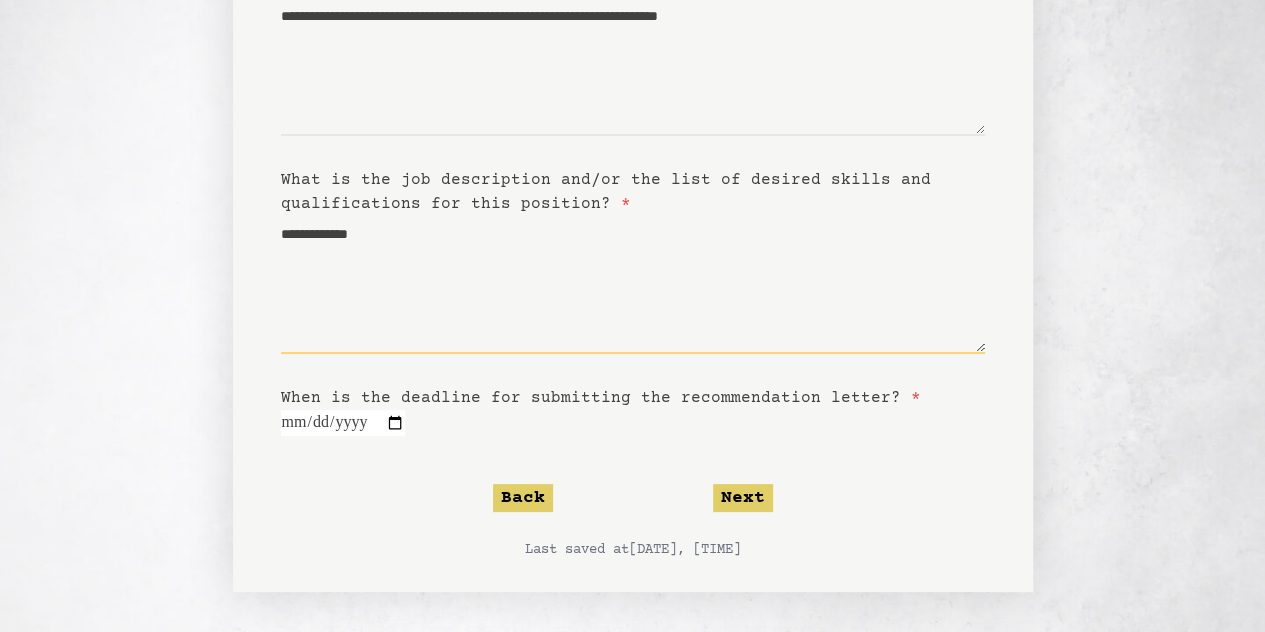 type on "**********" 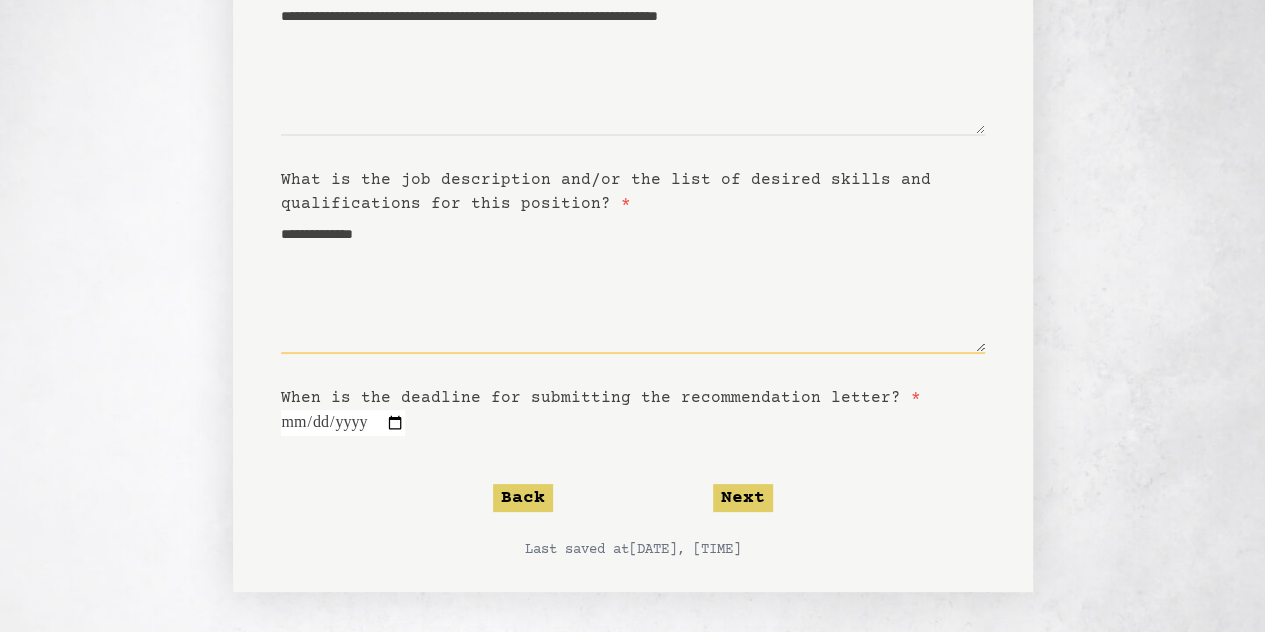 type on "**********" 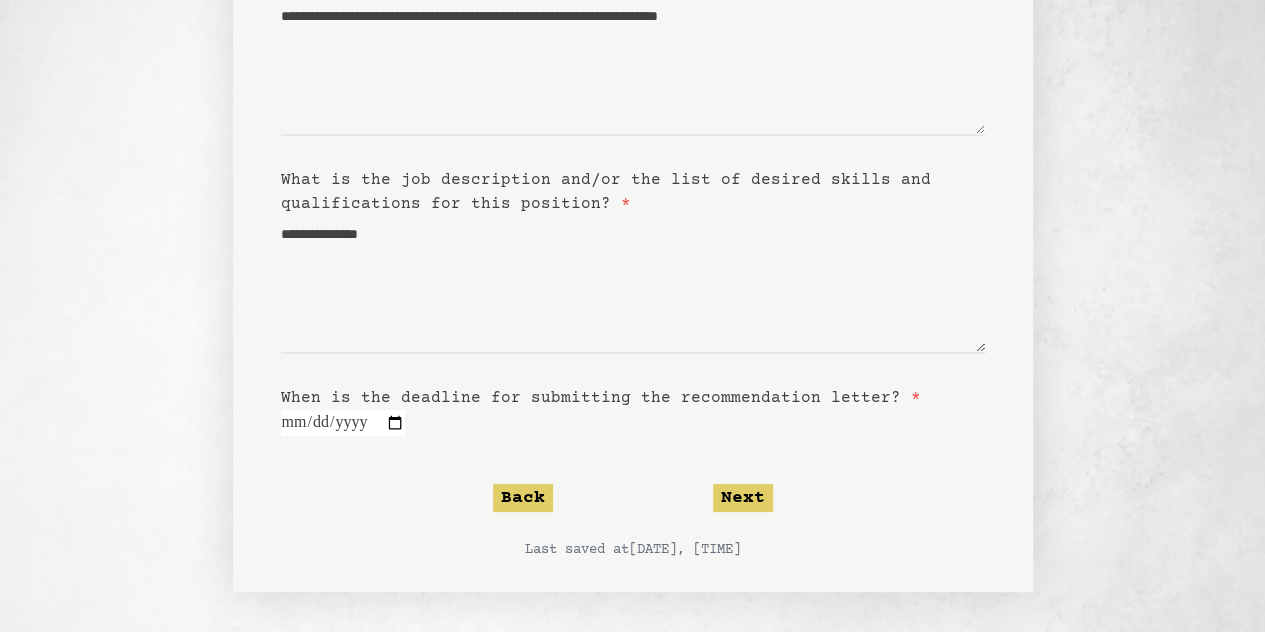 click at bounding box center [343, 423] 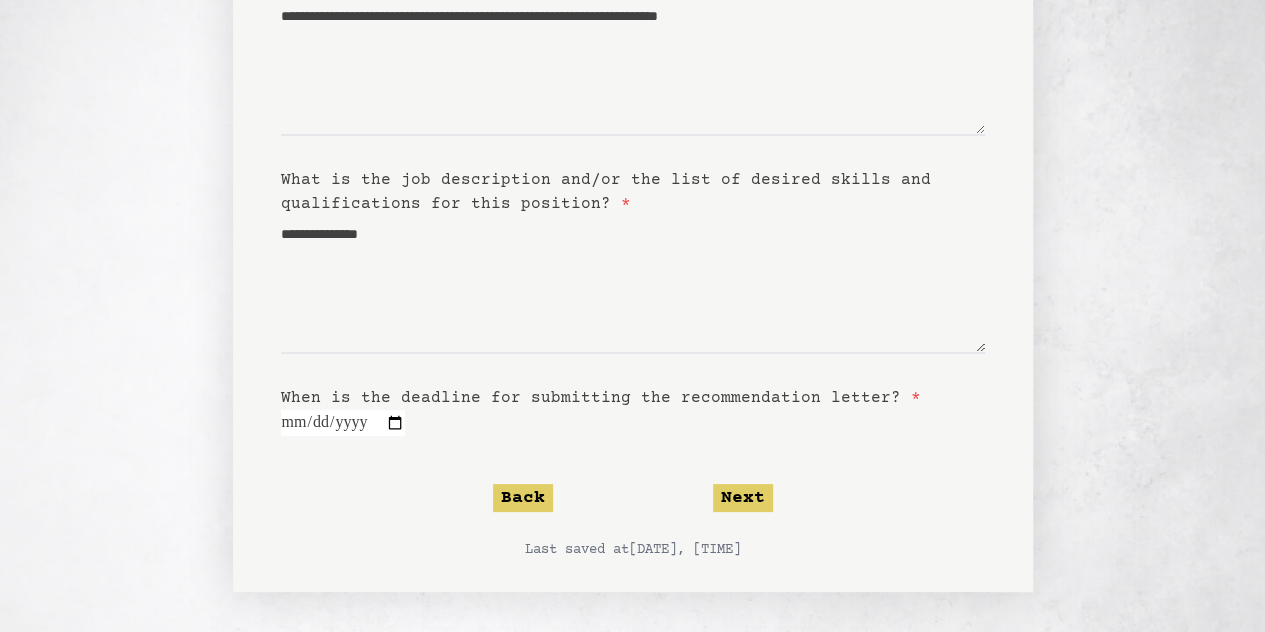 drag, startPoint x: 286, startPoint y: 419, endPoint x: 306, endPoint y: 419, distance: 20 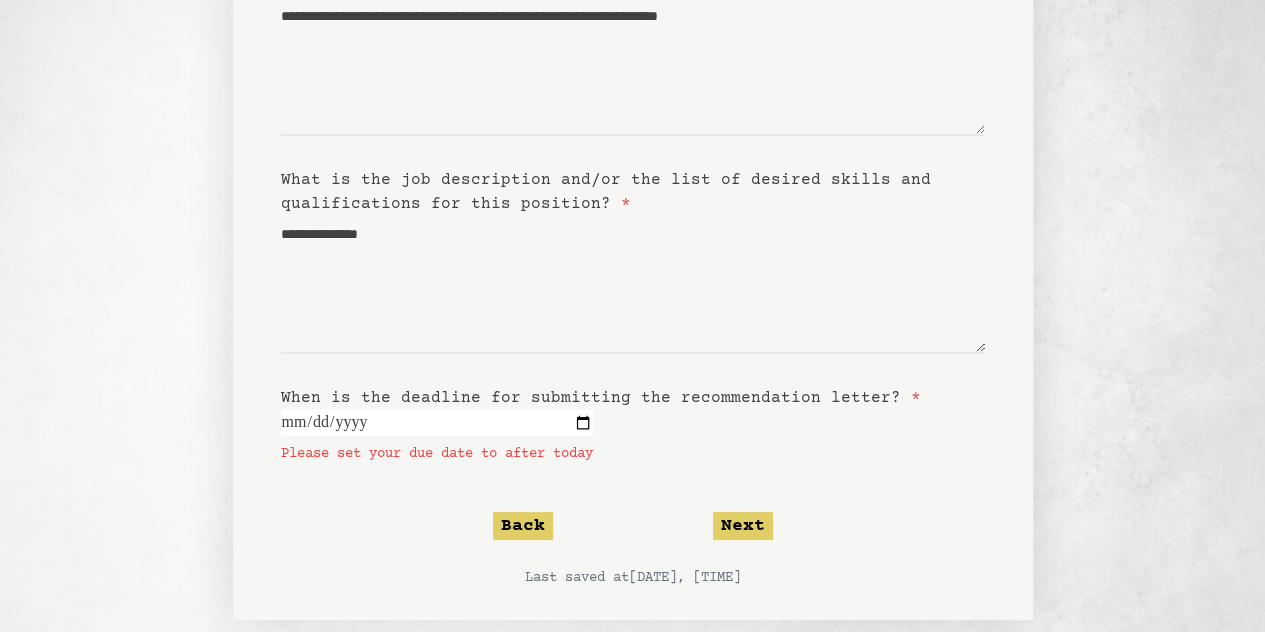 click on "**********" at bounding box center (633, 237) 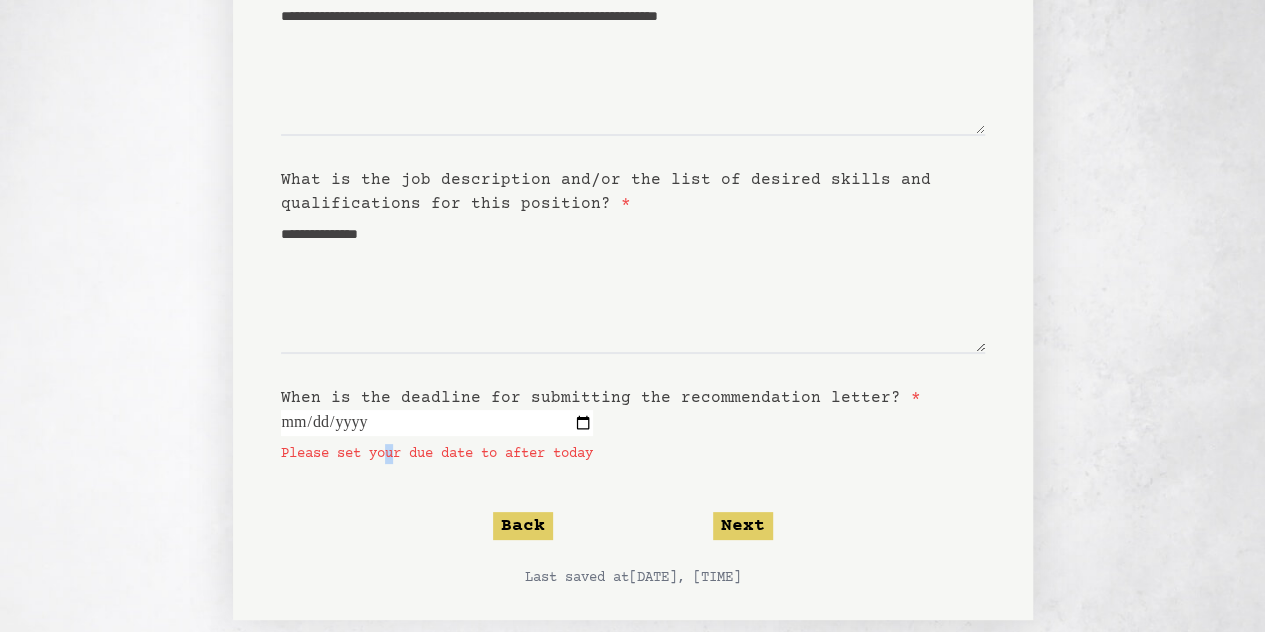 click on "**********" at bounding box center (437, 423) 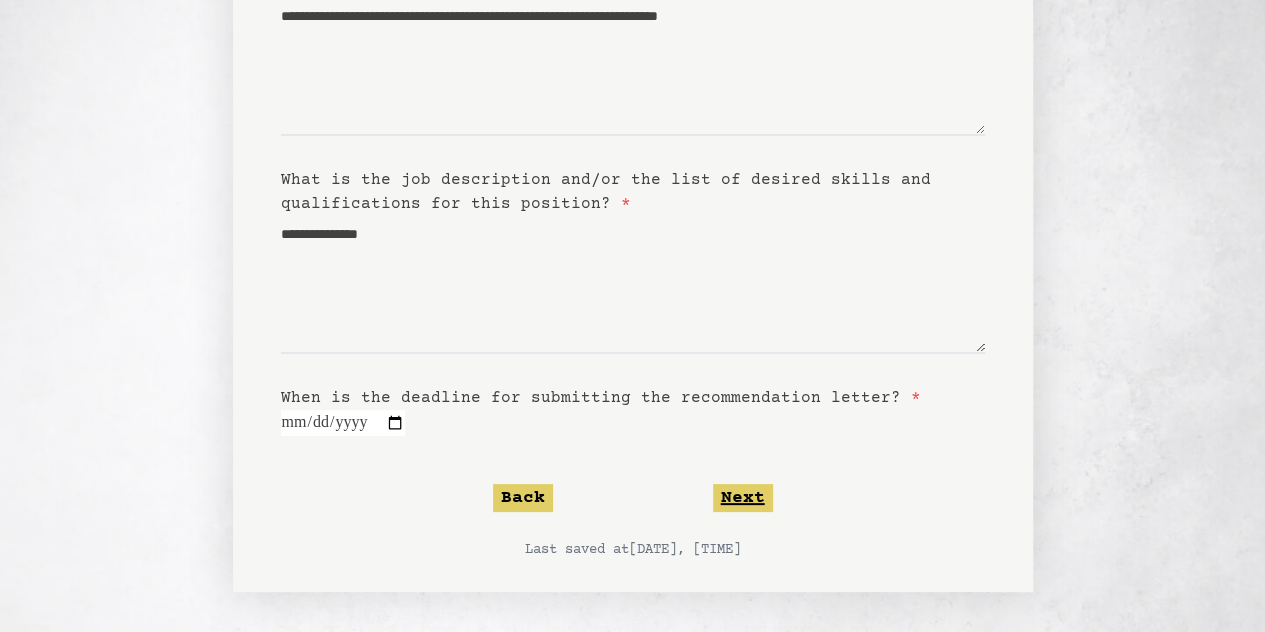 click on "Next" 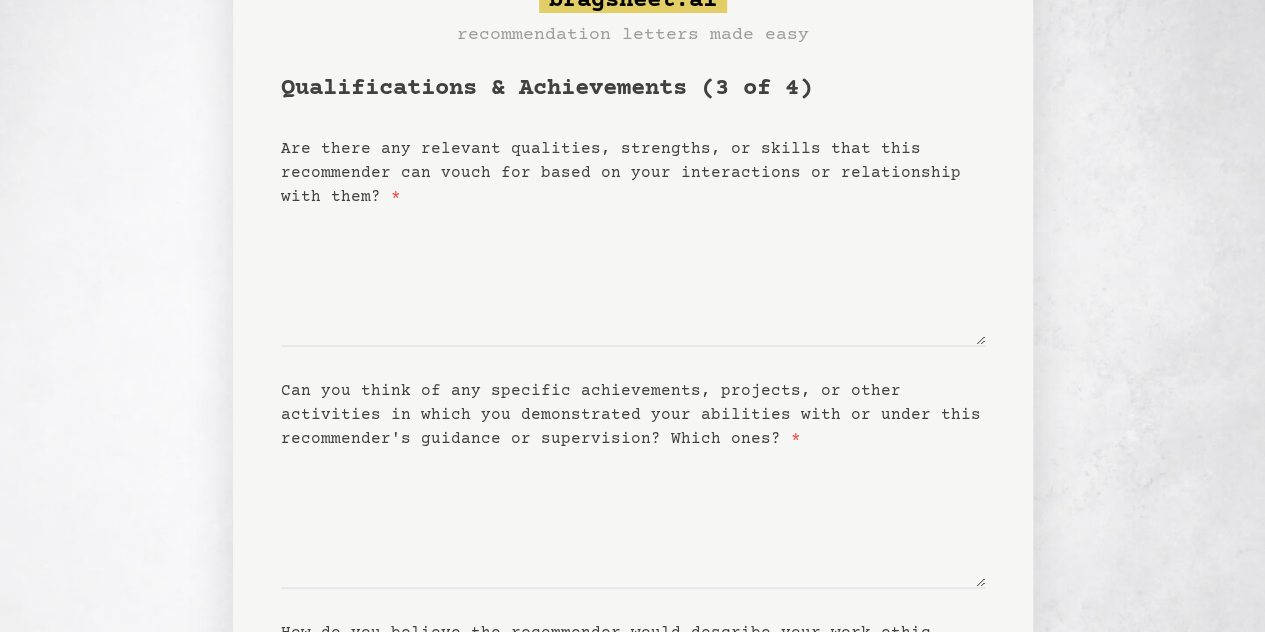 scroll, scrollTop: 0, scrollLeft: 0, axis: both 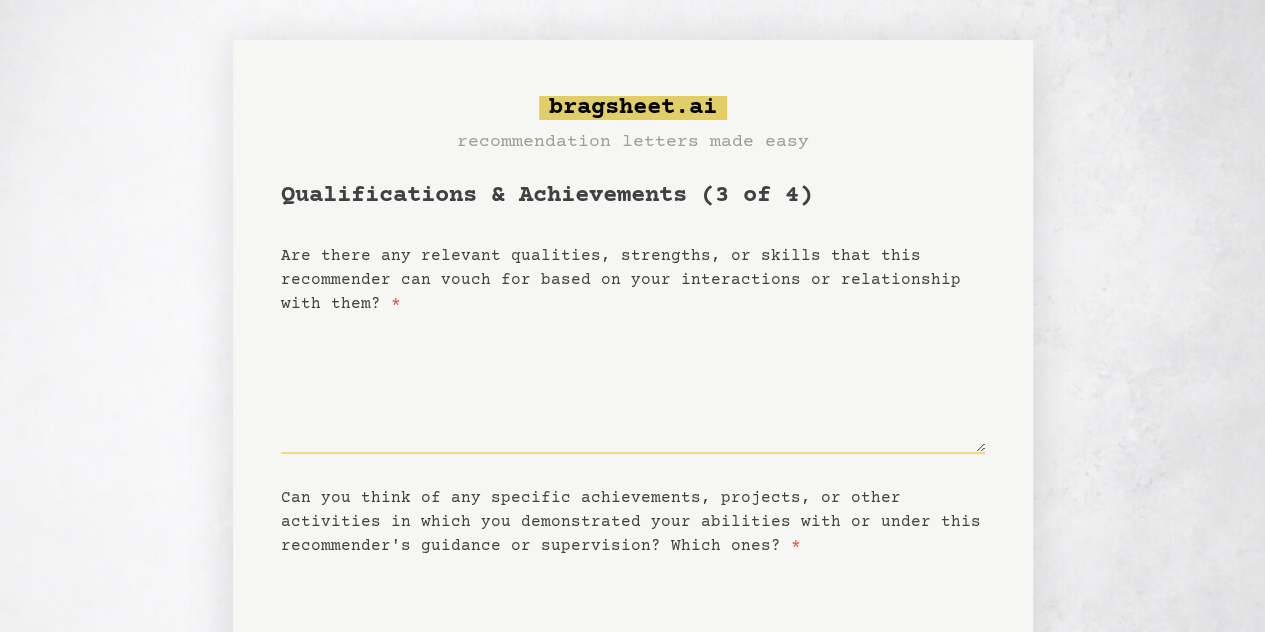click on "Are there any relevant qualities, strengths, or skills that this
recommender can vouch for based on your interactions or
relationship with them?   *" at bounding box center [633, 385] 